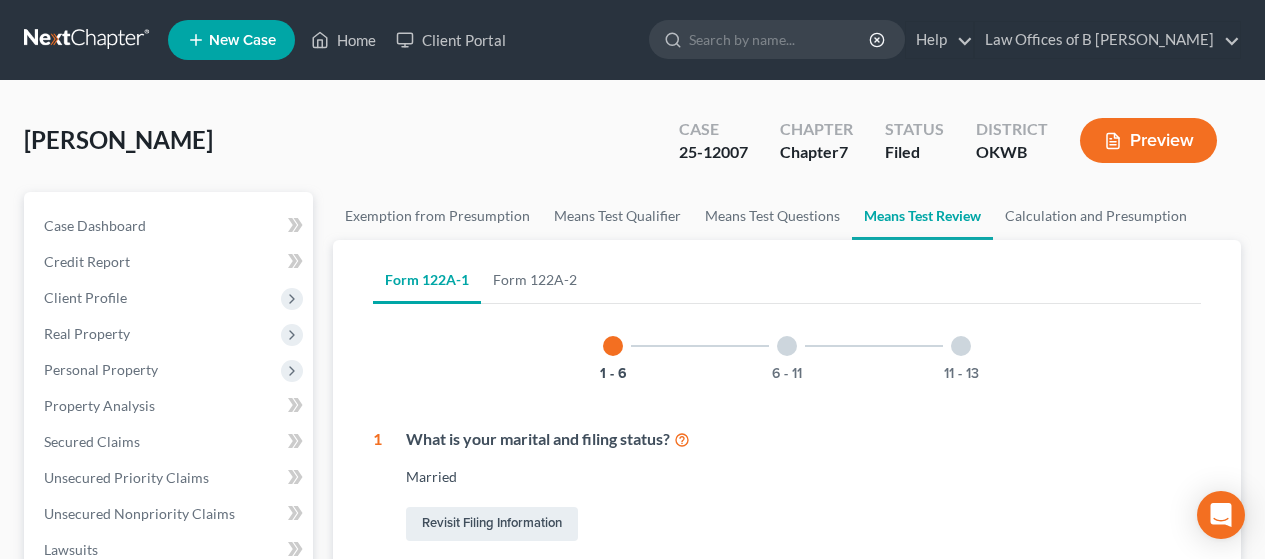 scroll, scrollTop: 0, scrollLeft: 0, axis: both 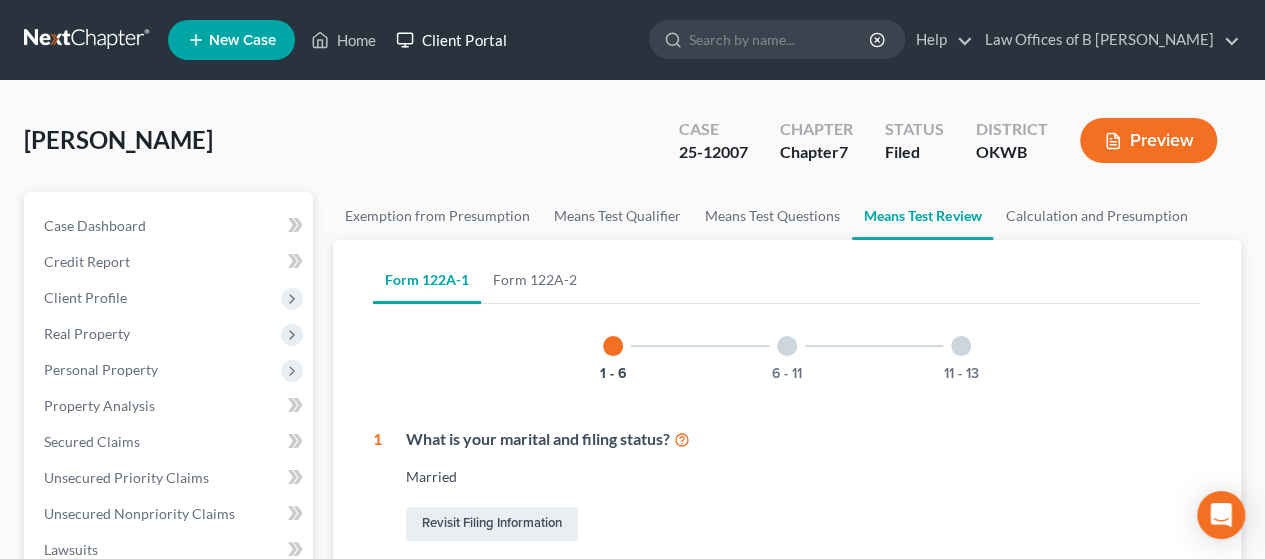 click on "Client Portal" at bounding box center [451, 40] 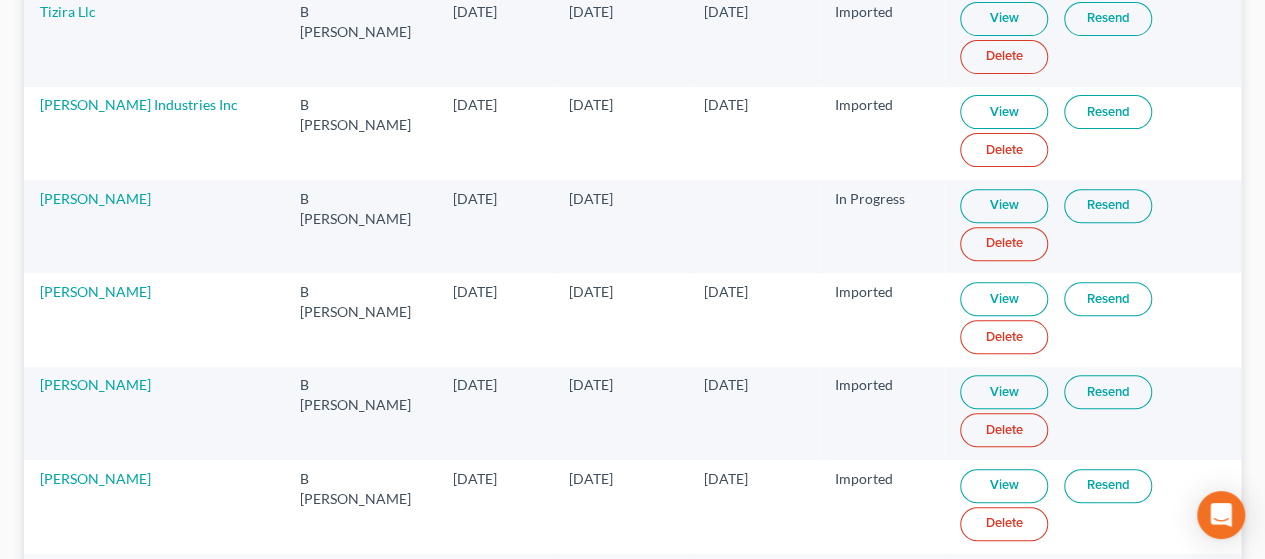 scroll, scrollTop: 298, scrollLeft: 0, axis: vertical 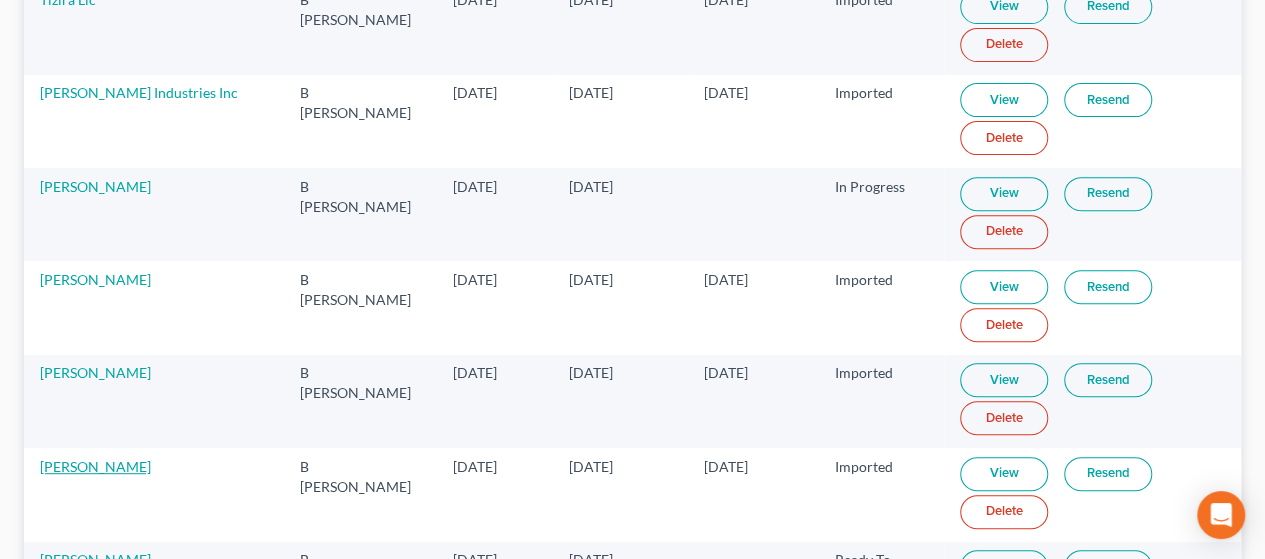 click on "[PERSON_NAME]" at bounding box center [95, 466] 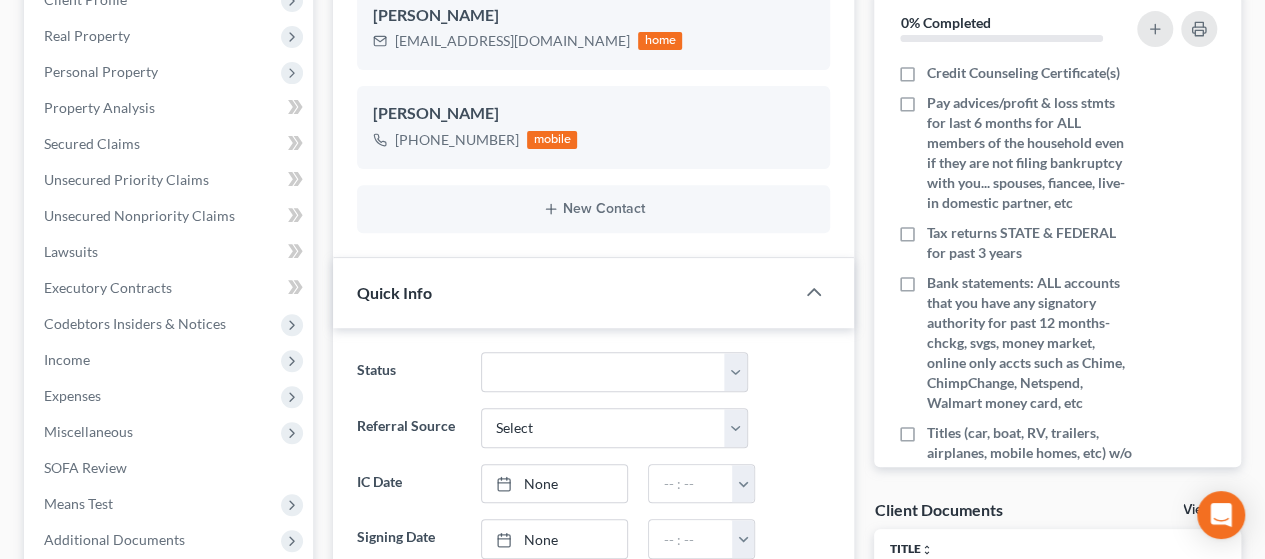 scroll, scrollTop: 0, scrollLeft: 0, axis: both 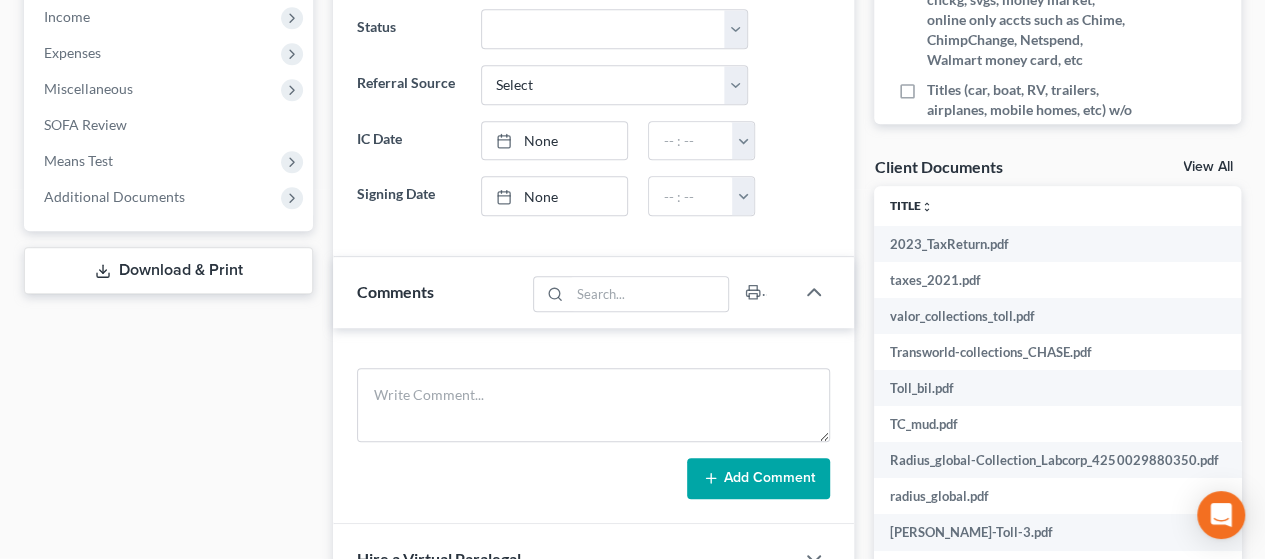 click on "View All" at bounding box center [1208, 167] 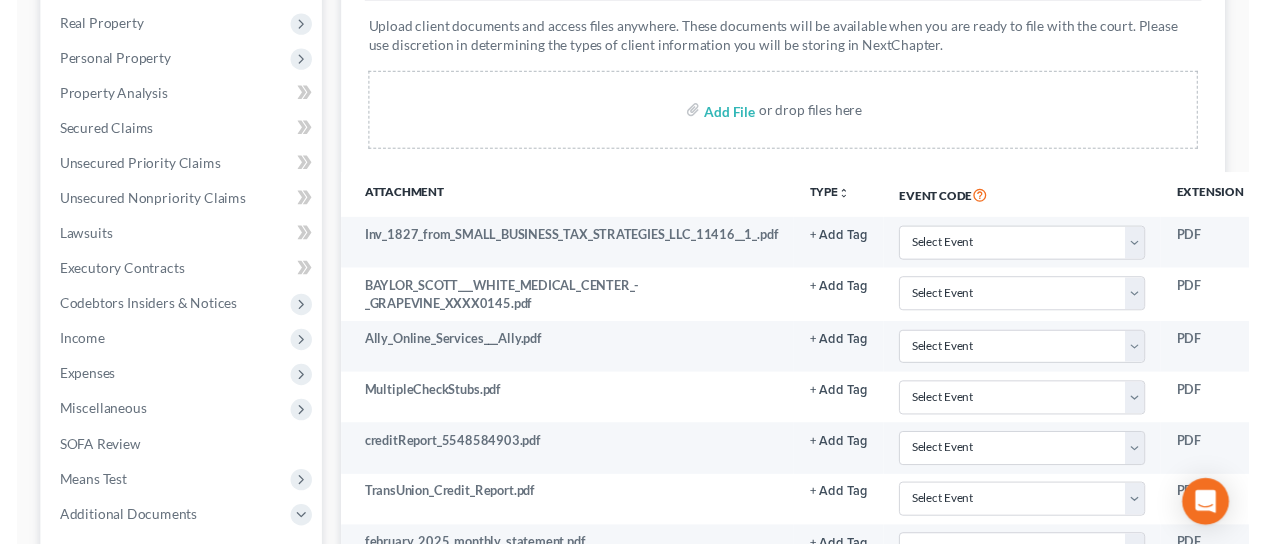scroll, scrollTop: 0, scrollLeft: 0, axis: both 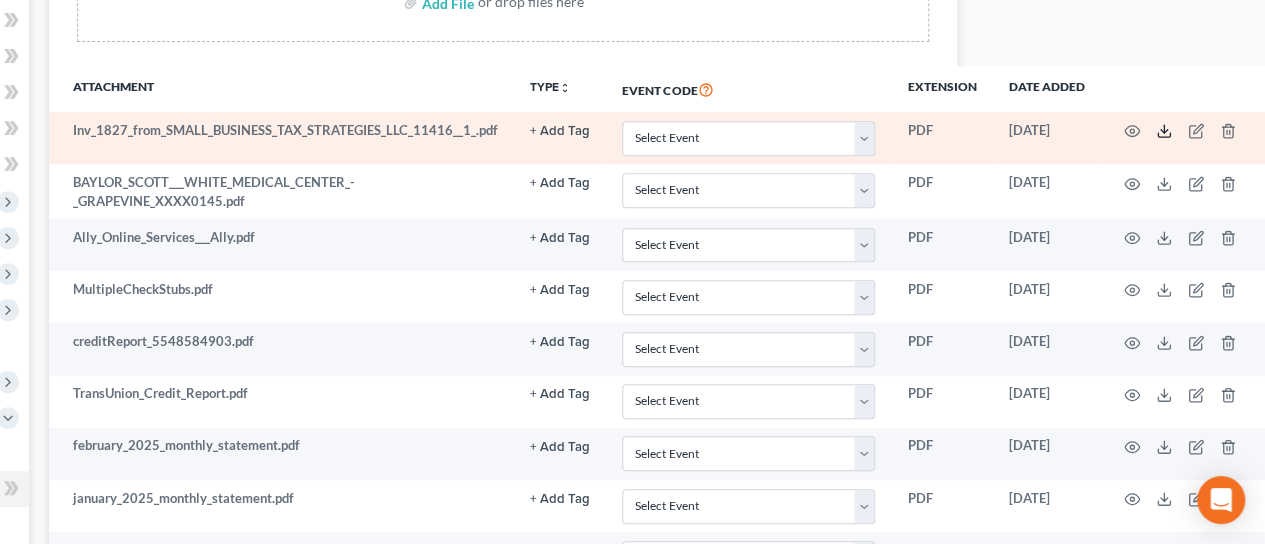 click 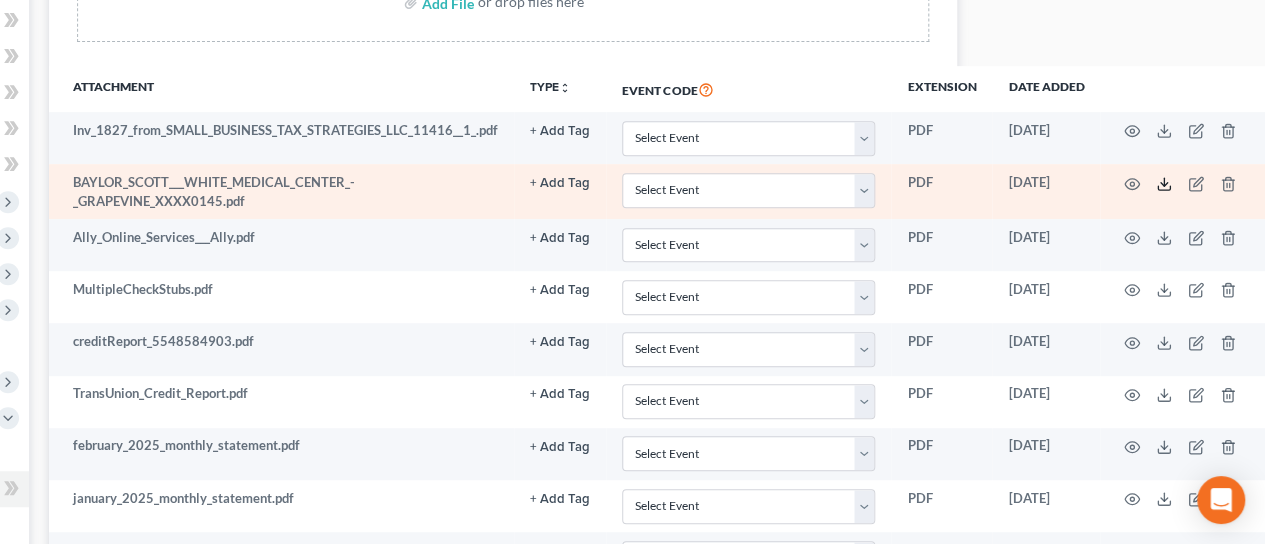 click 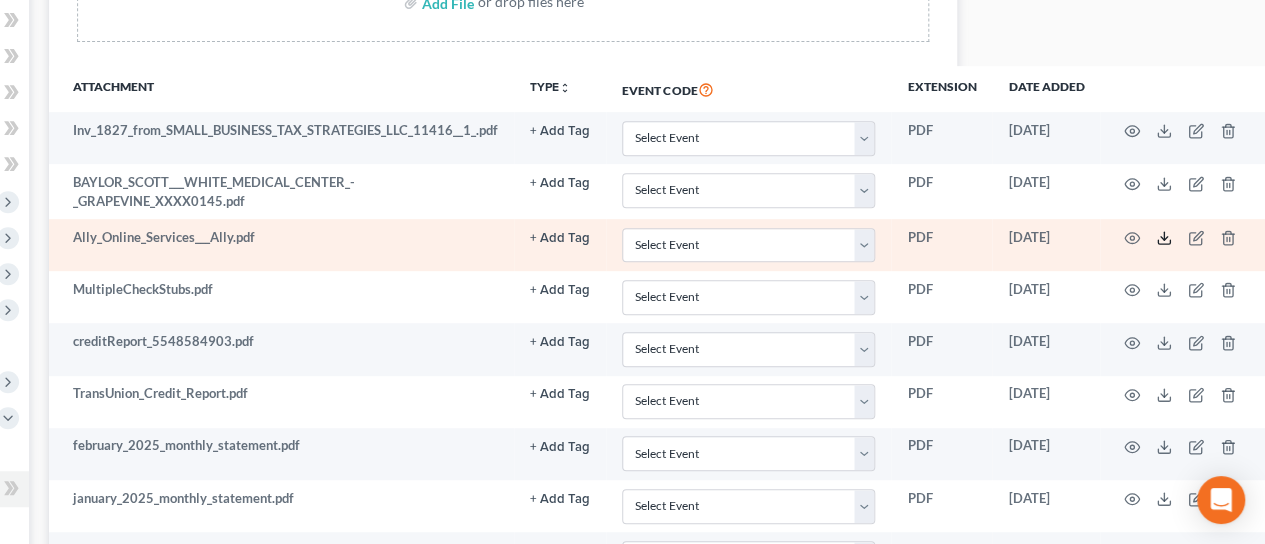 click 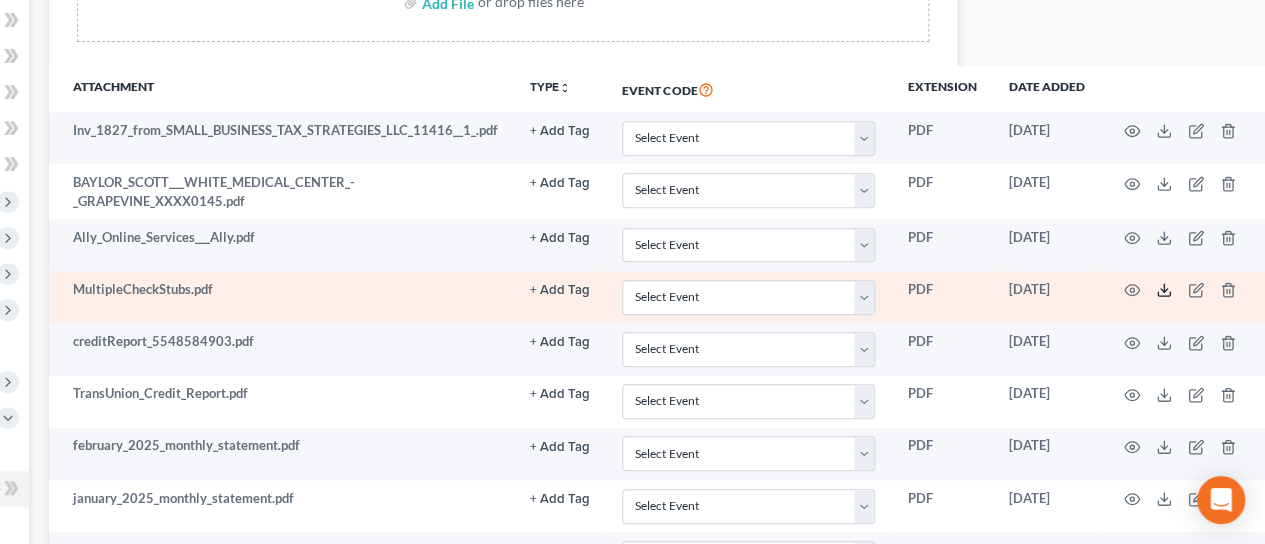click 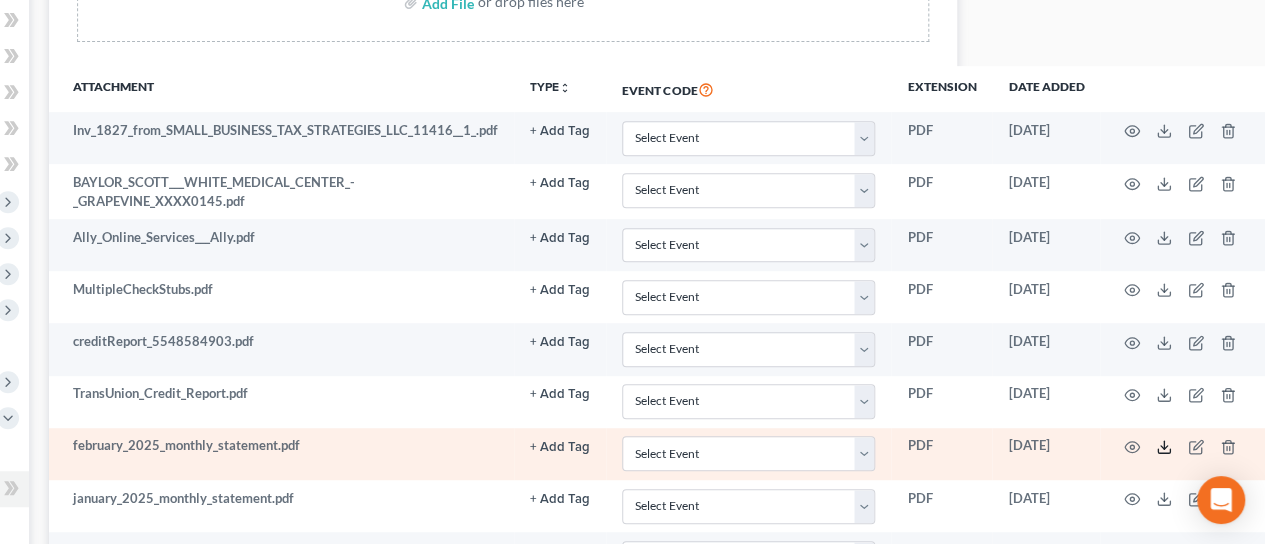 click 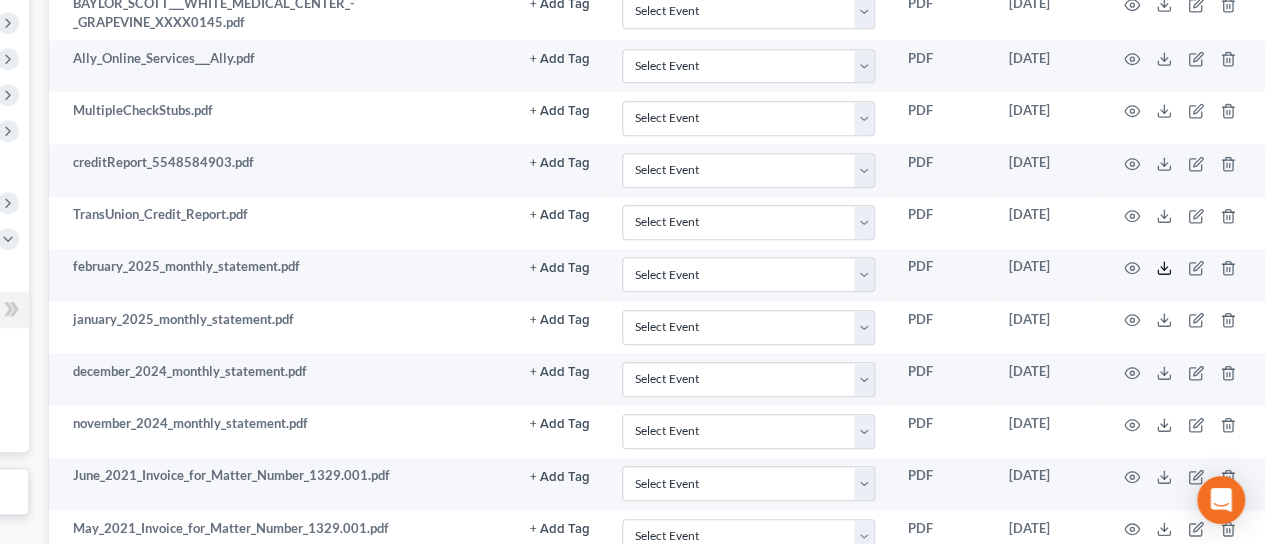 scroll, scrollTop: 648, scrollLeft: 284, axis: both 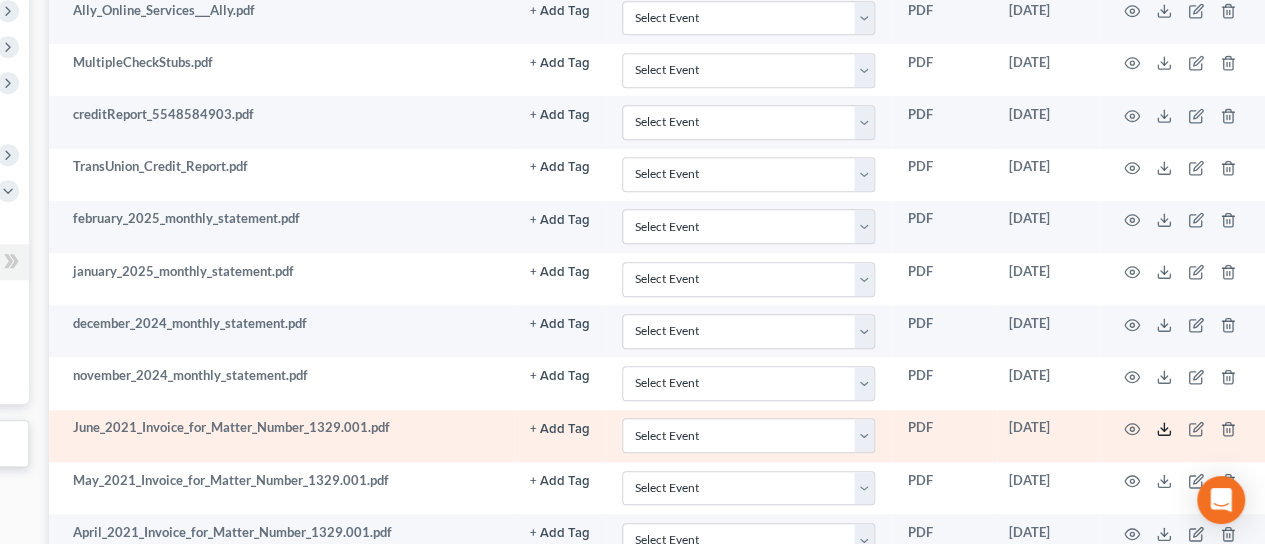 click 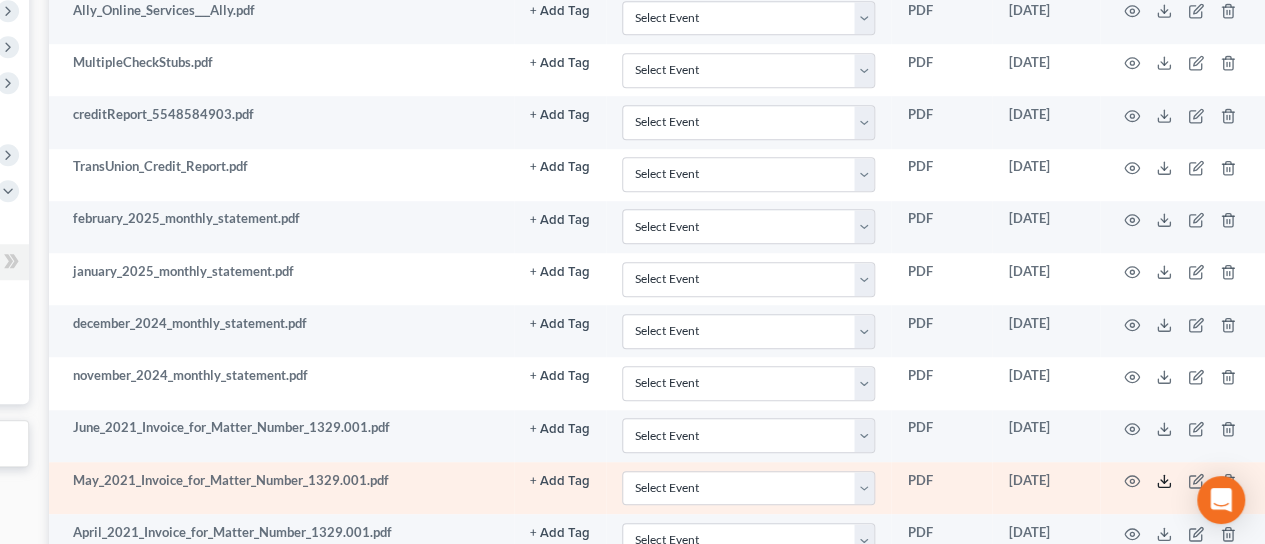 click 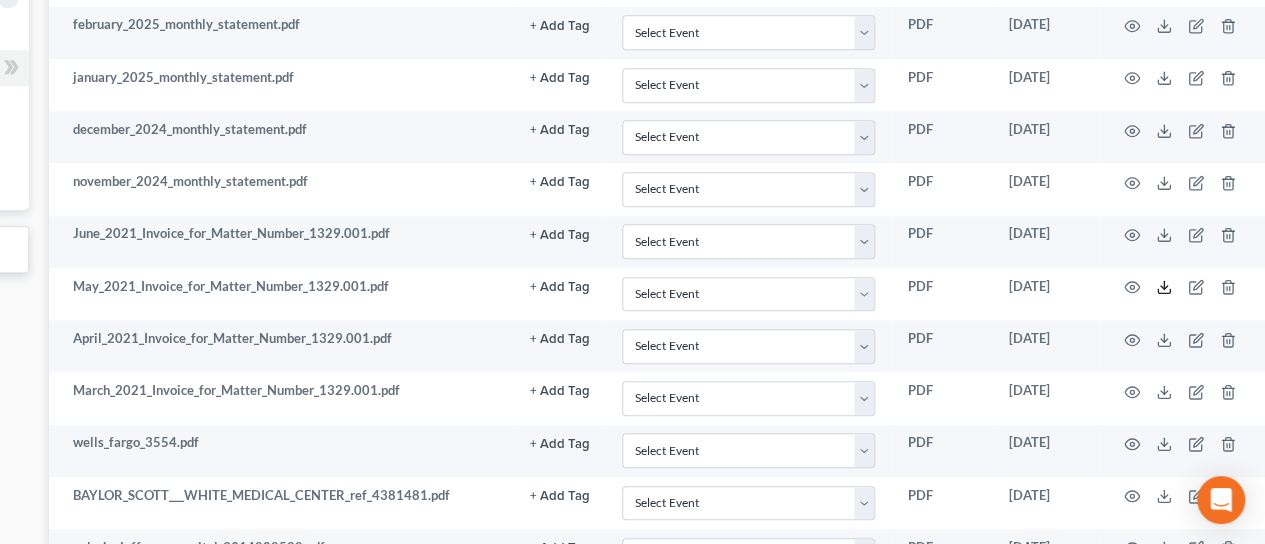 scroll, scrollTop: 882, scrollLeft: 284, axis: both 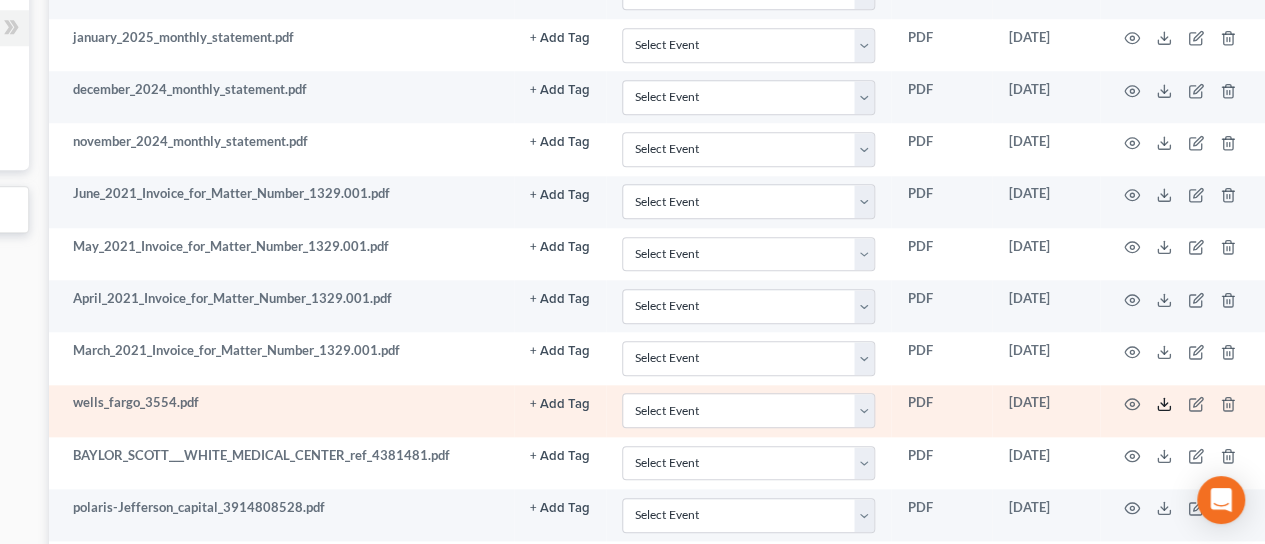 click 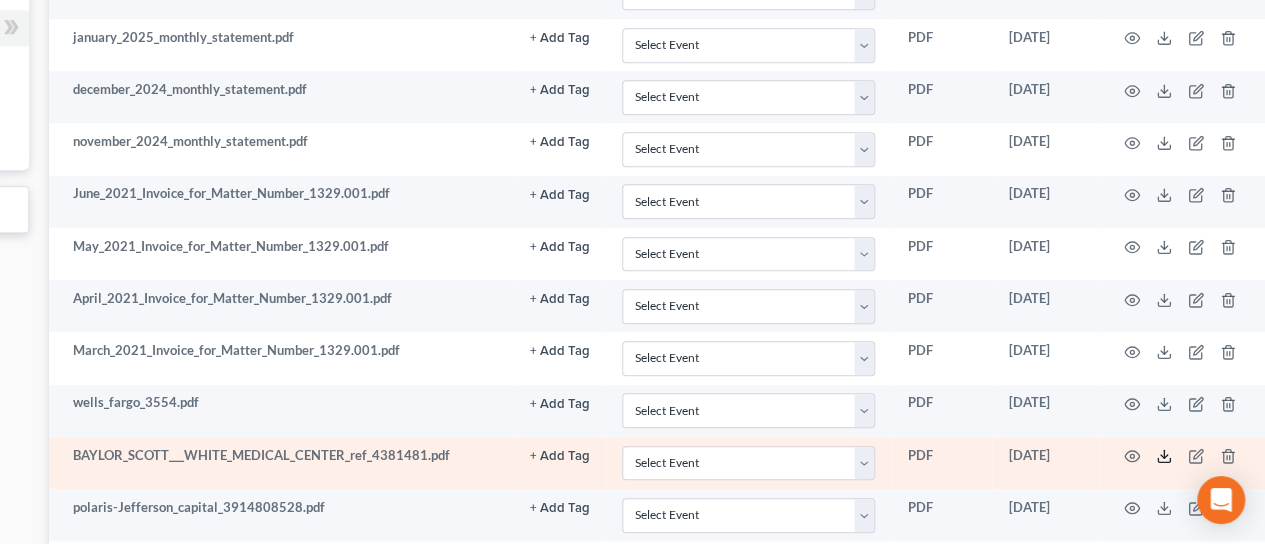 click 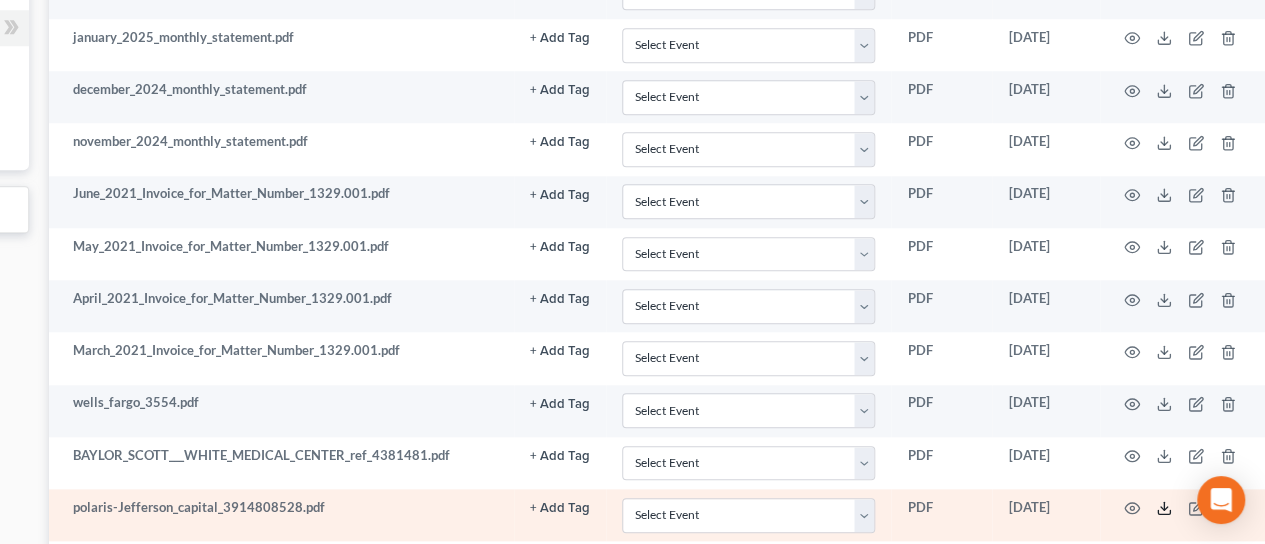 click 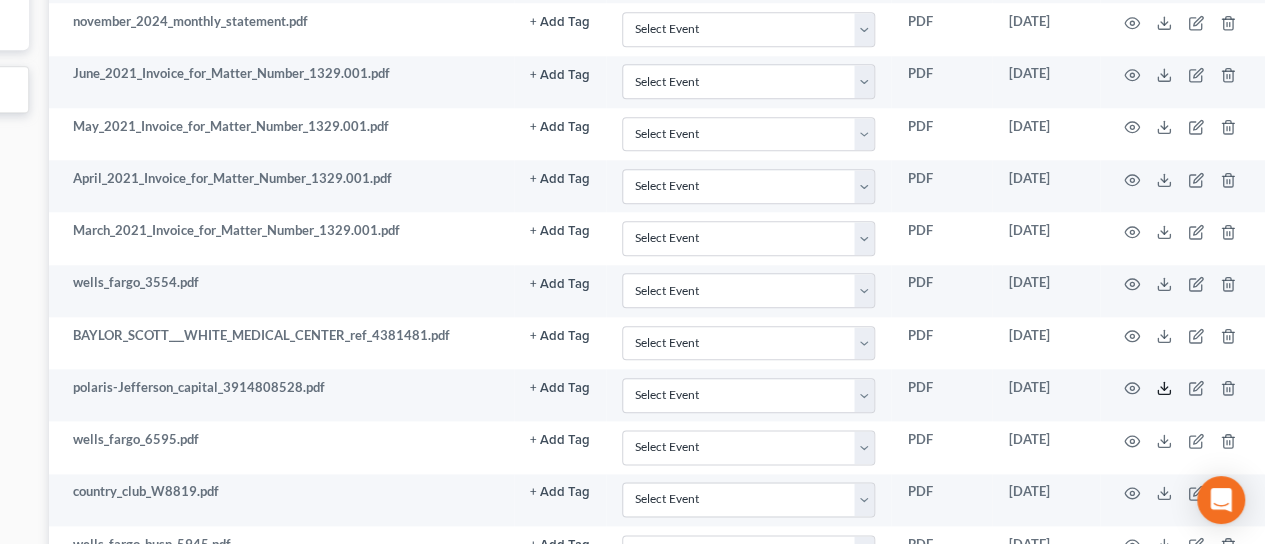 scroll, scrollTop: 1042, scrollLeft: 284, axis: both 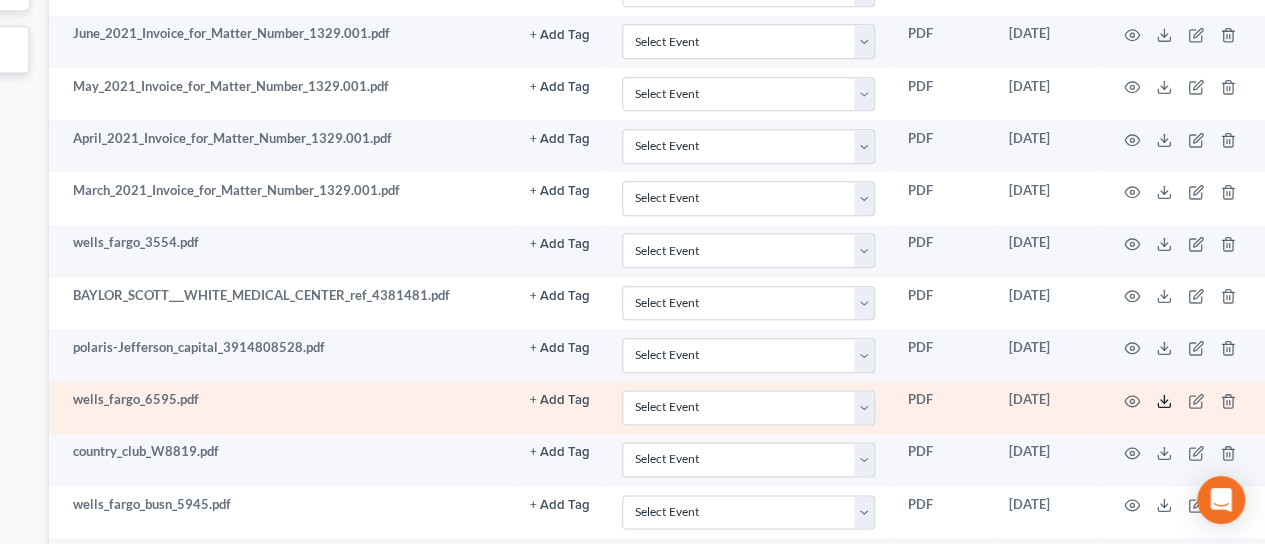 click 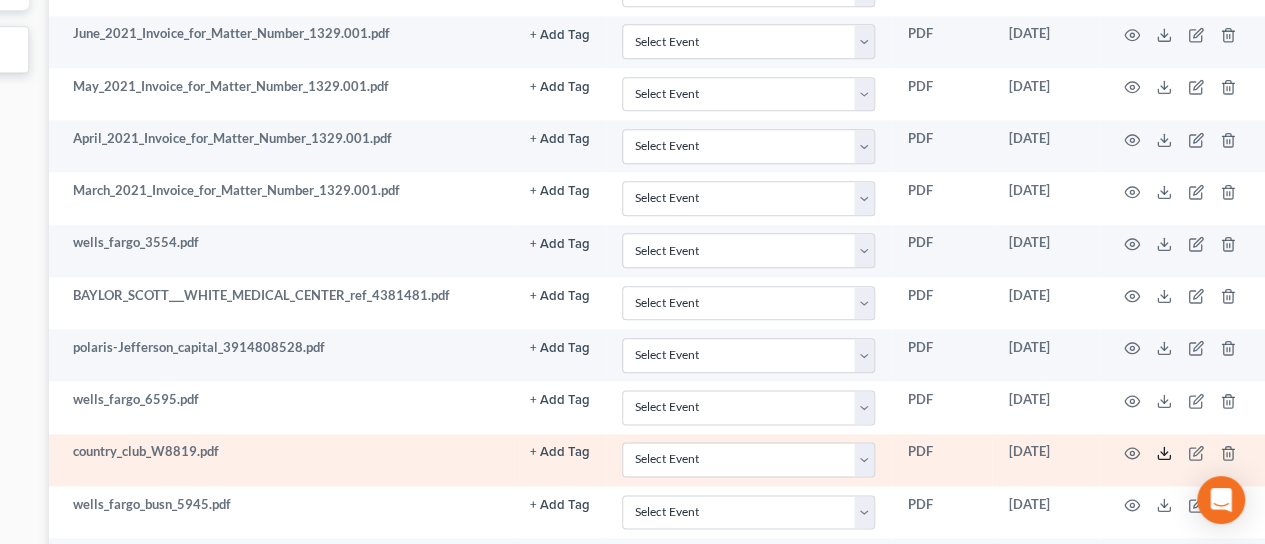click 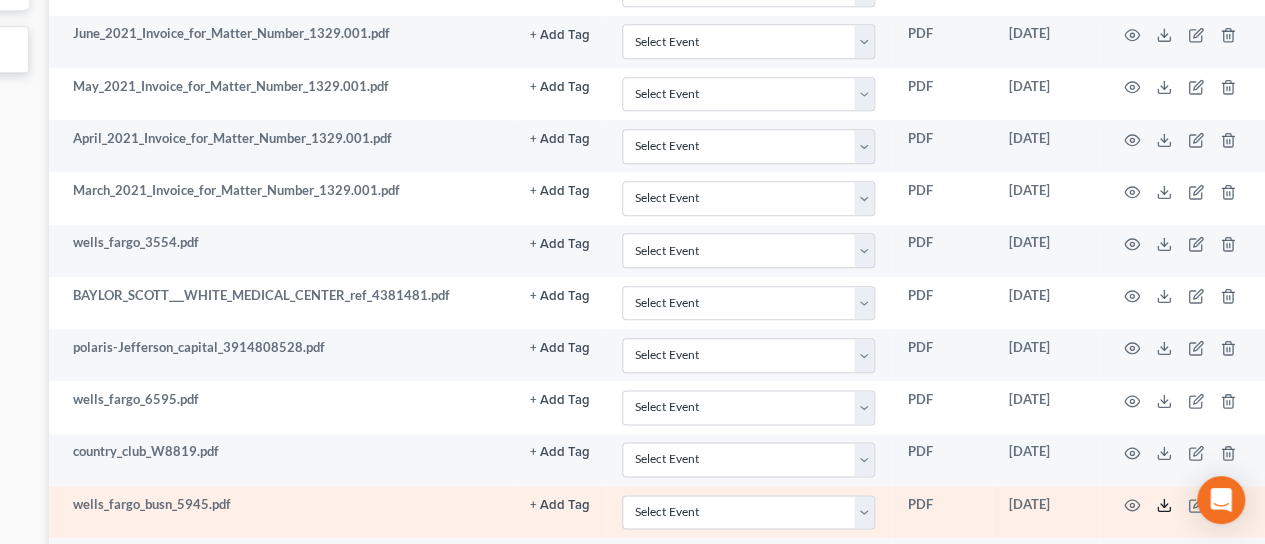 click 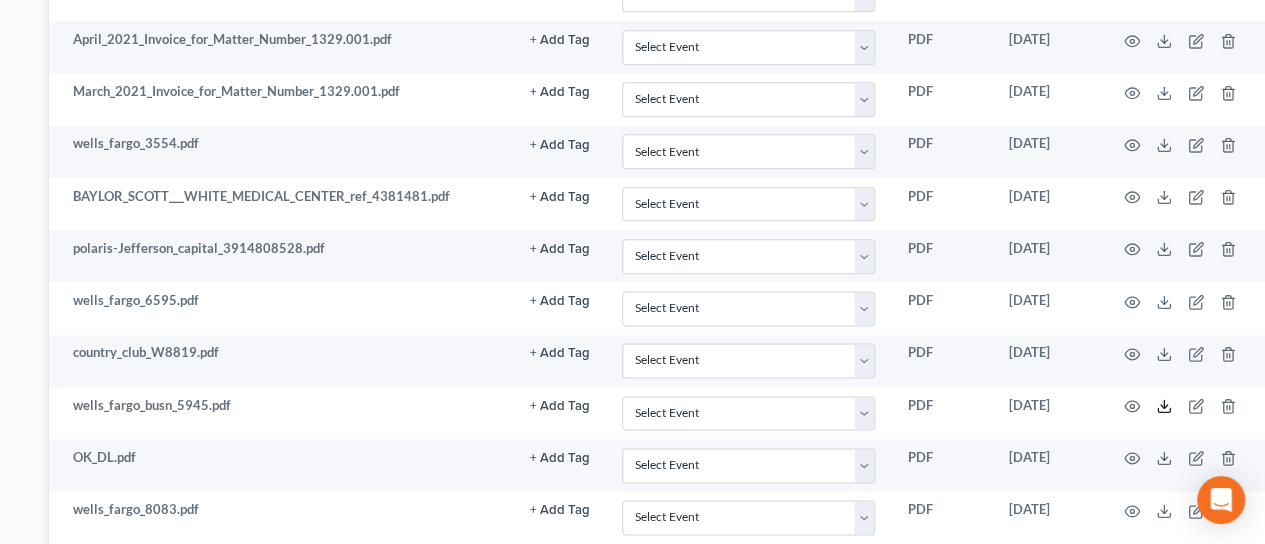 scroll, scrollTop: 1149, scrollLeft: 284, axis: both 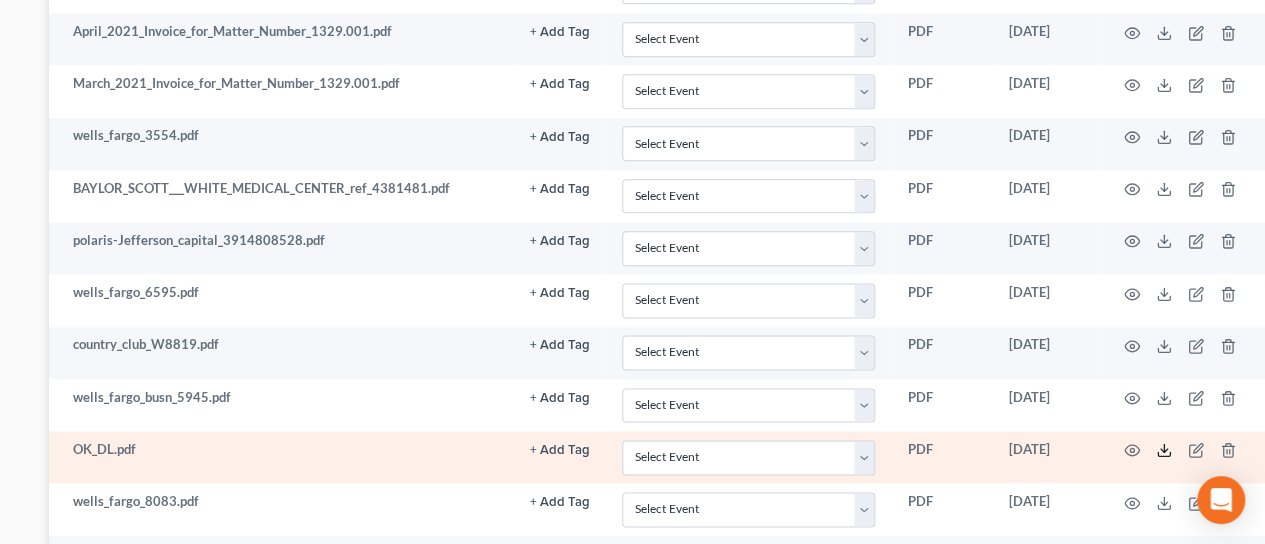 click 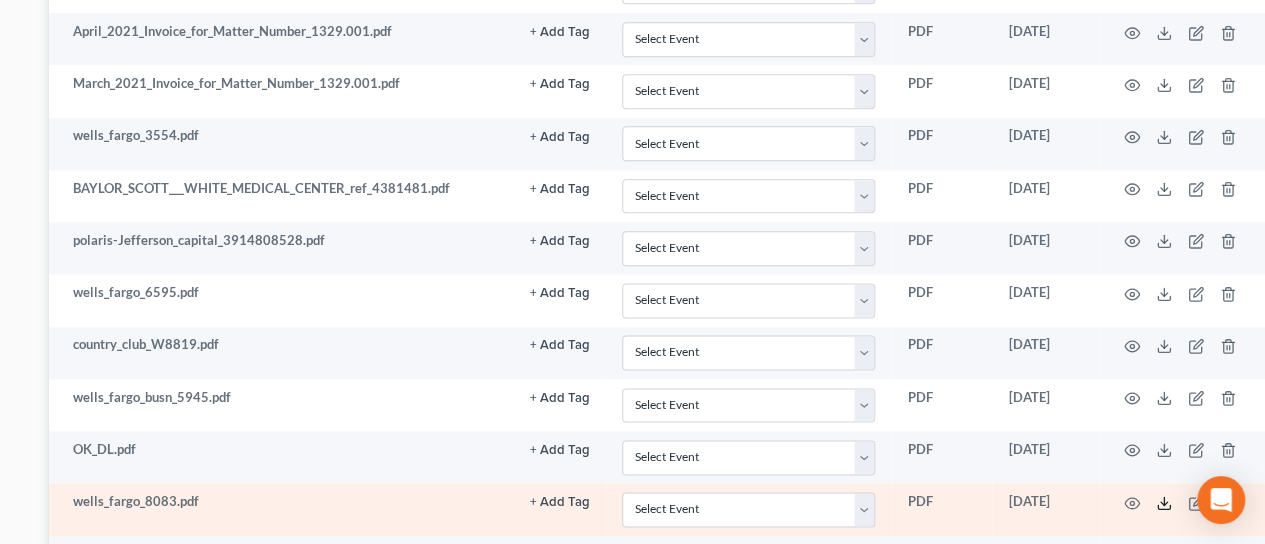 click 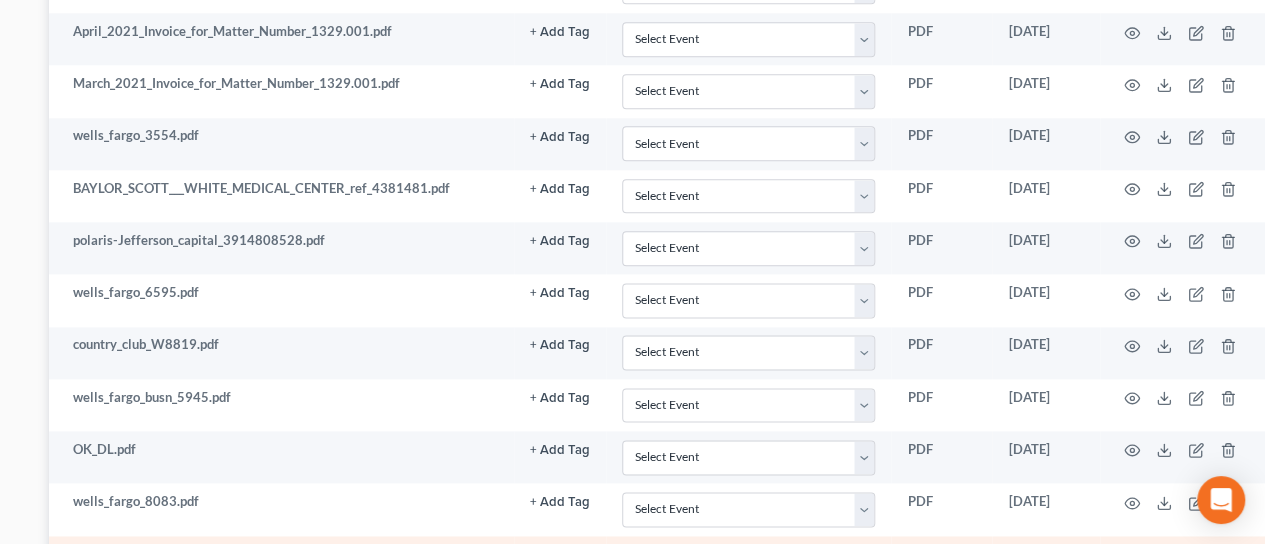 click 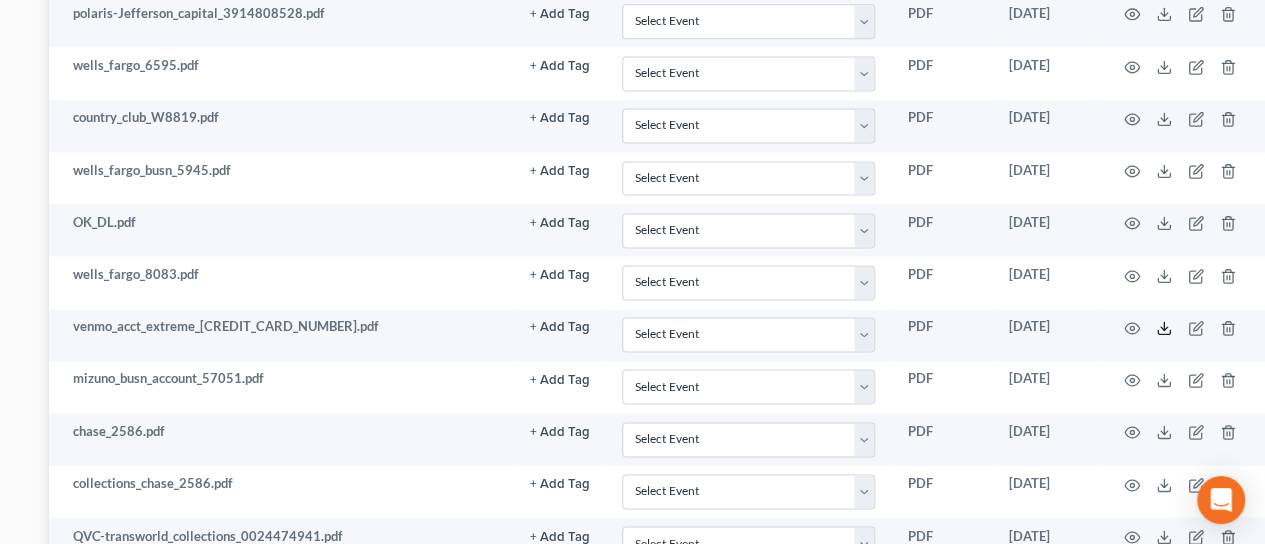 scroll, scrollTop: 1390, scrollLeft: 284, axis: both 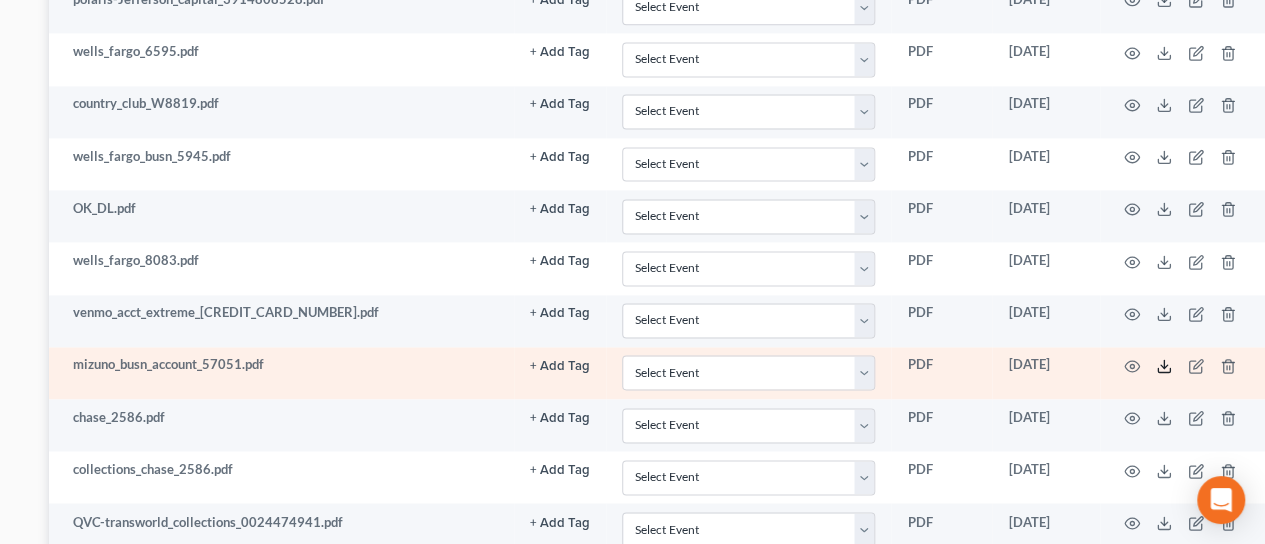 click 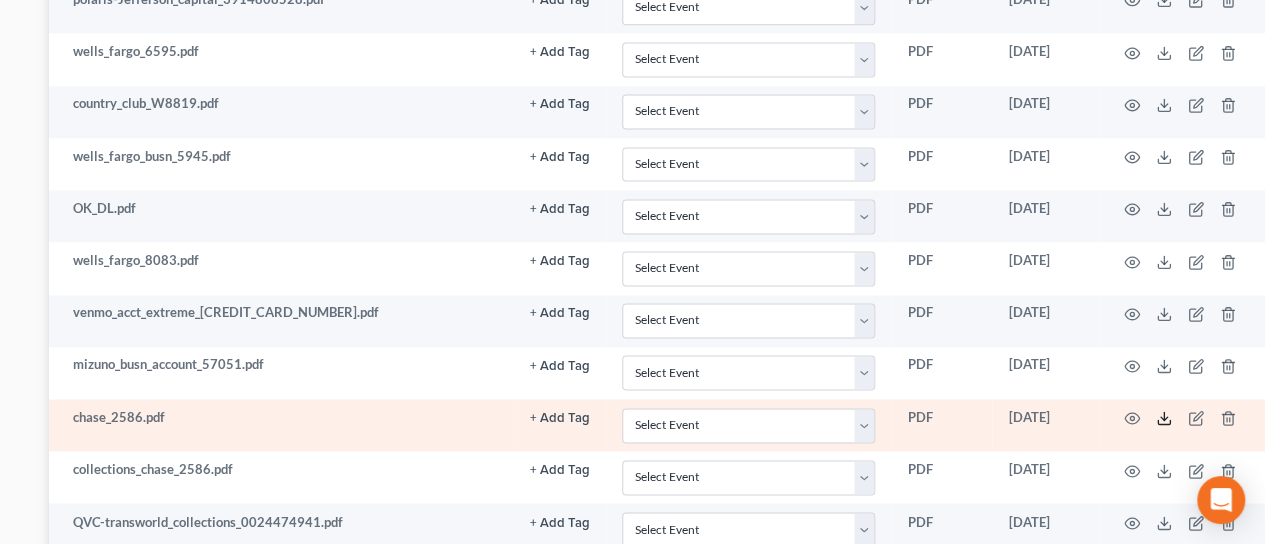 click 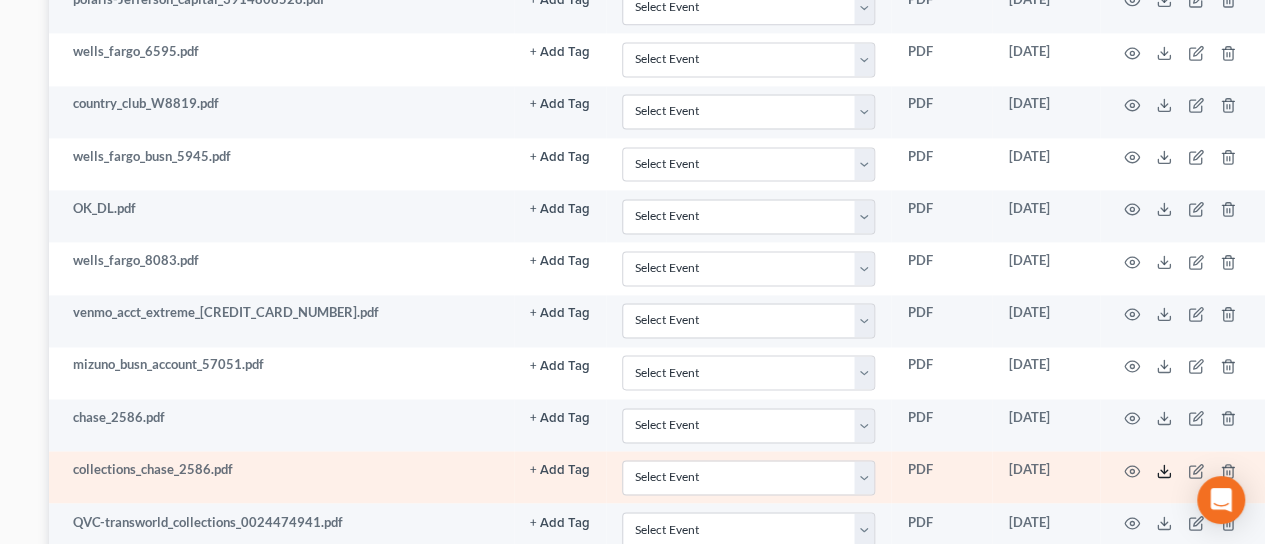 click 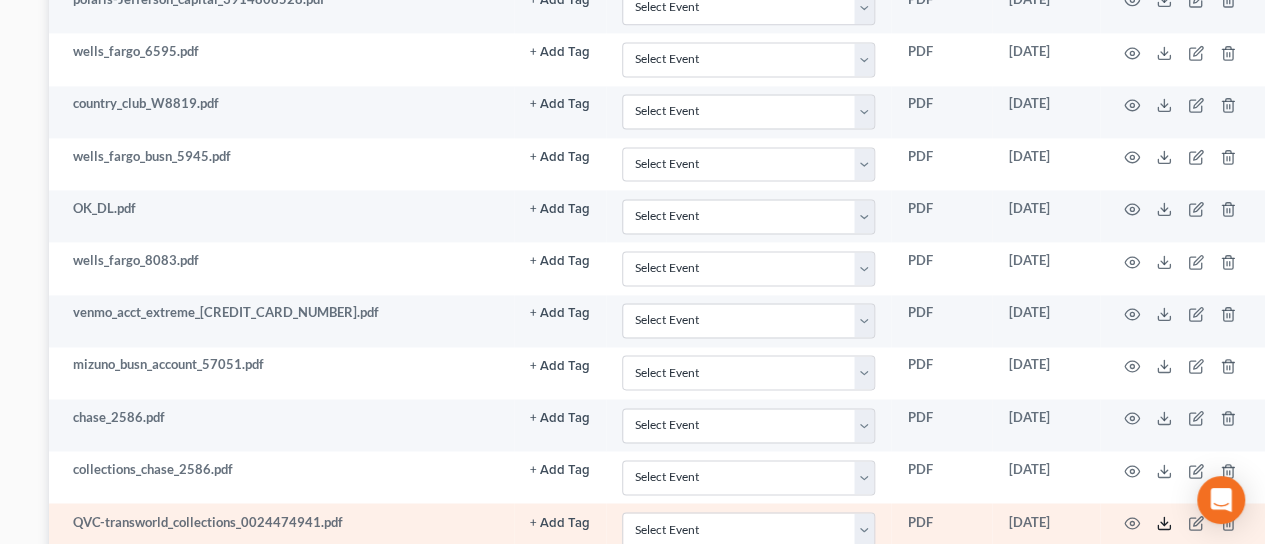 click 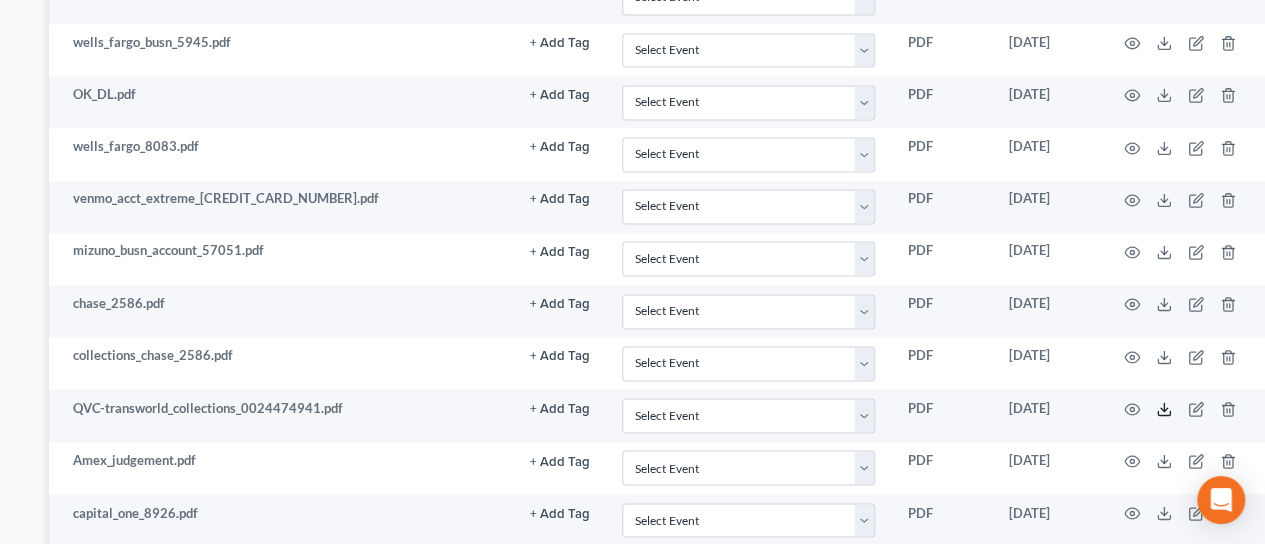 scroll, scrollTop: 1520, scrollLeft: 284, axis: both 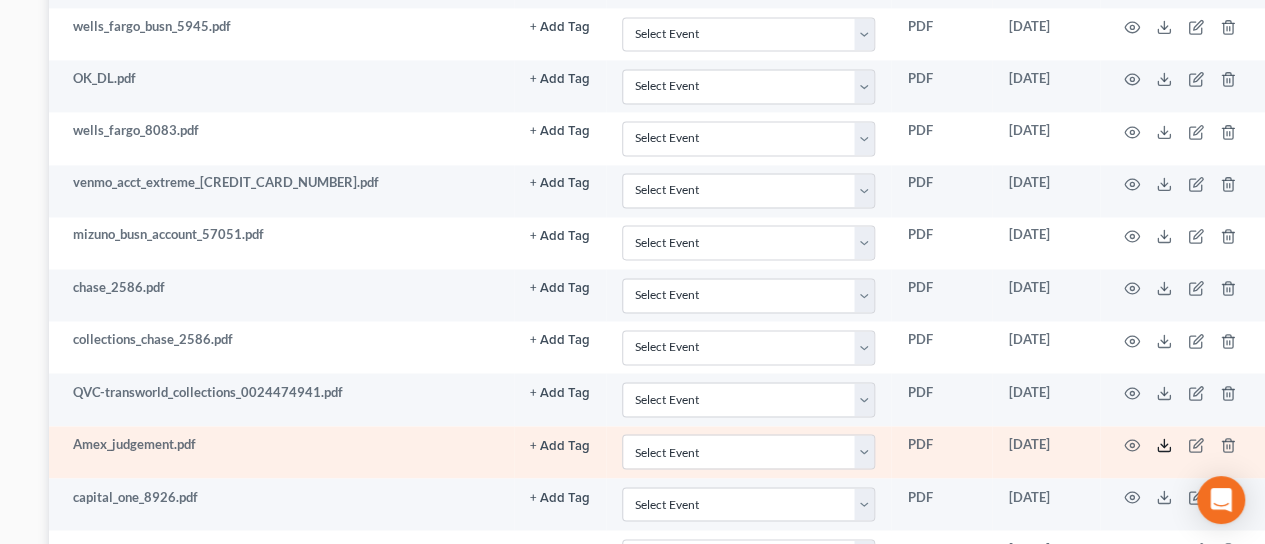 click 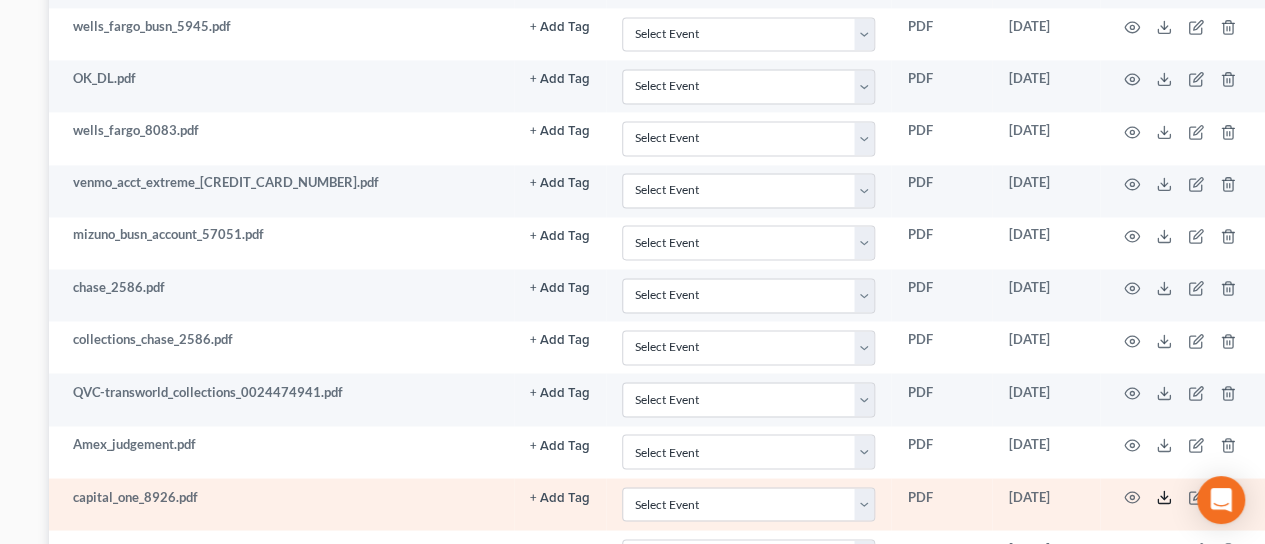 click 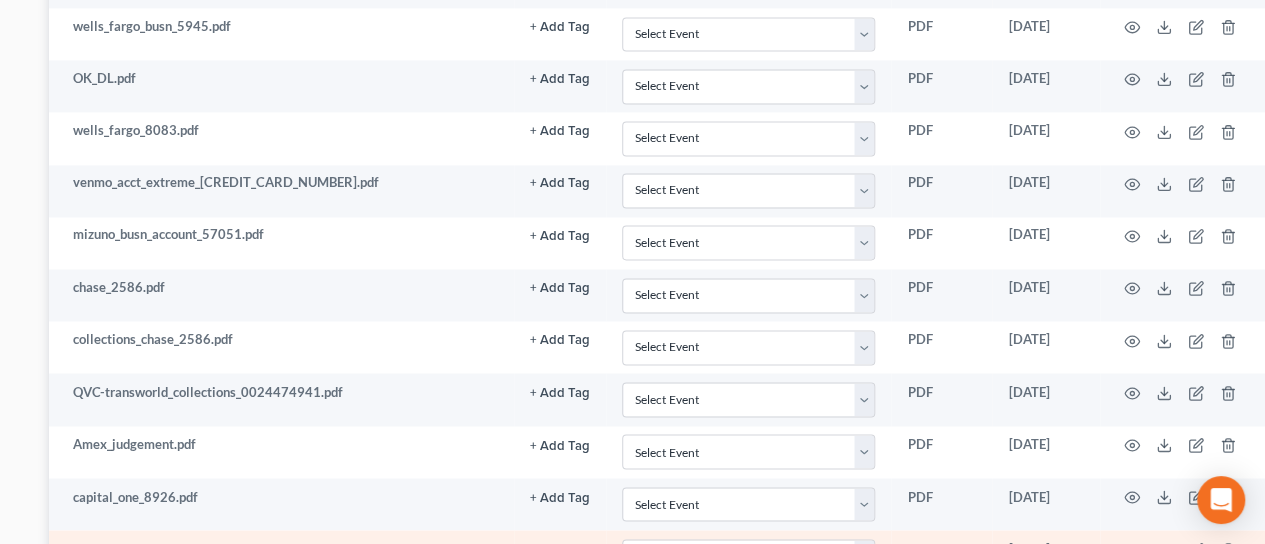 click 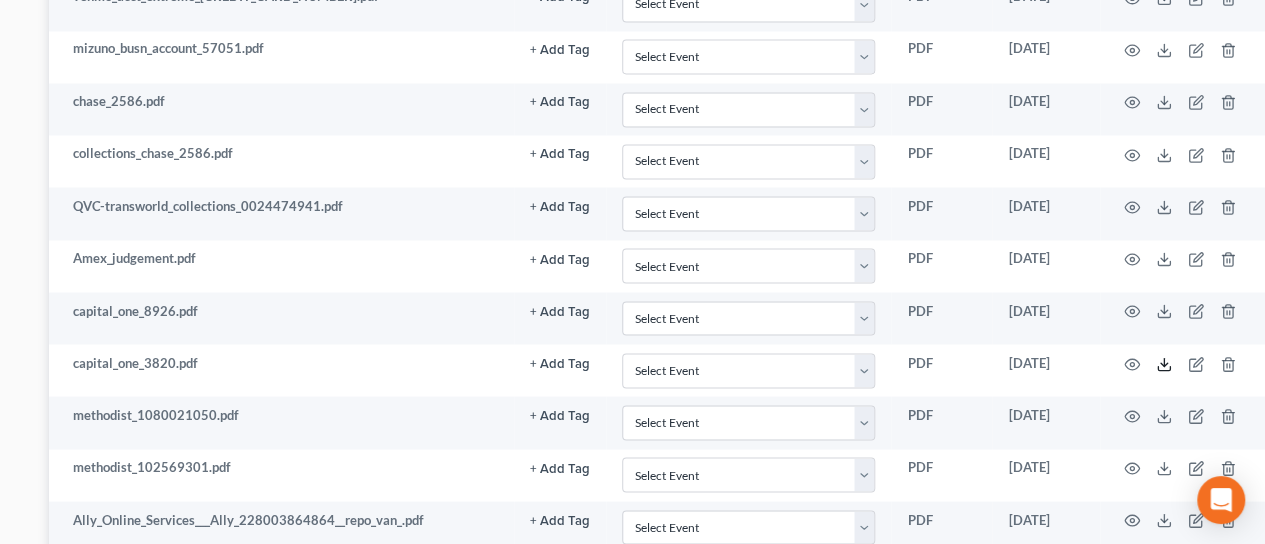 scroll, scrollTop: 1707, scrollLeft: 284, axis: both 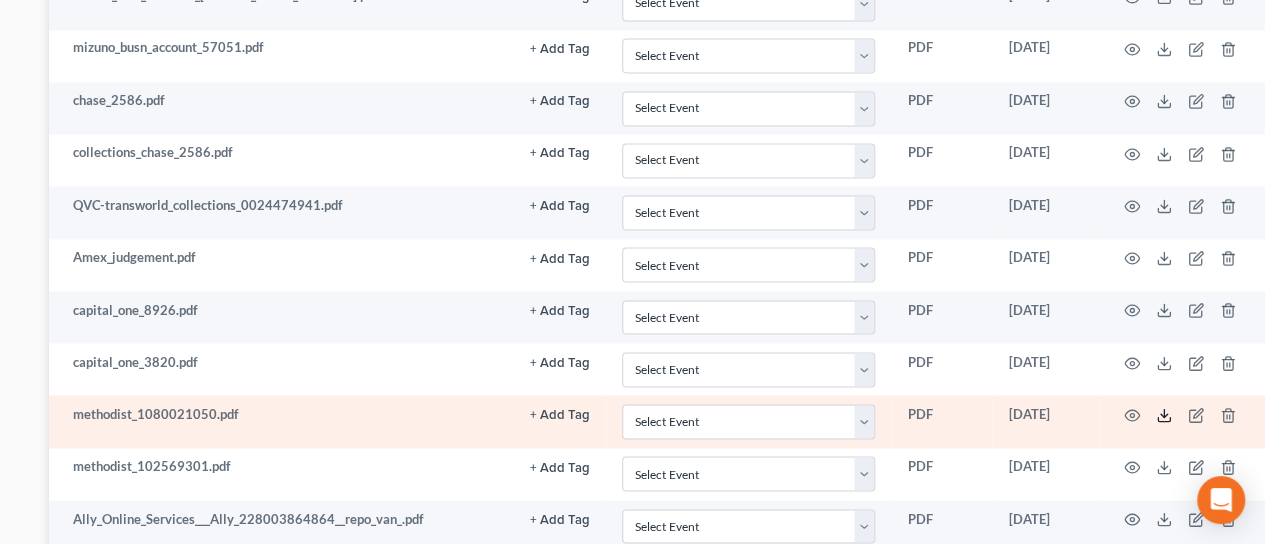 click 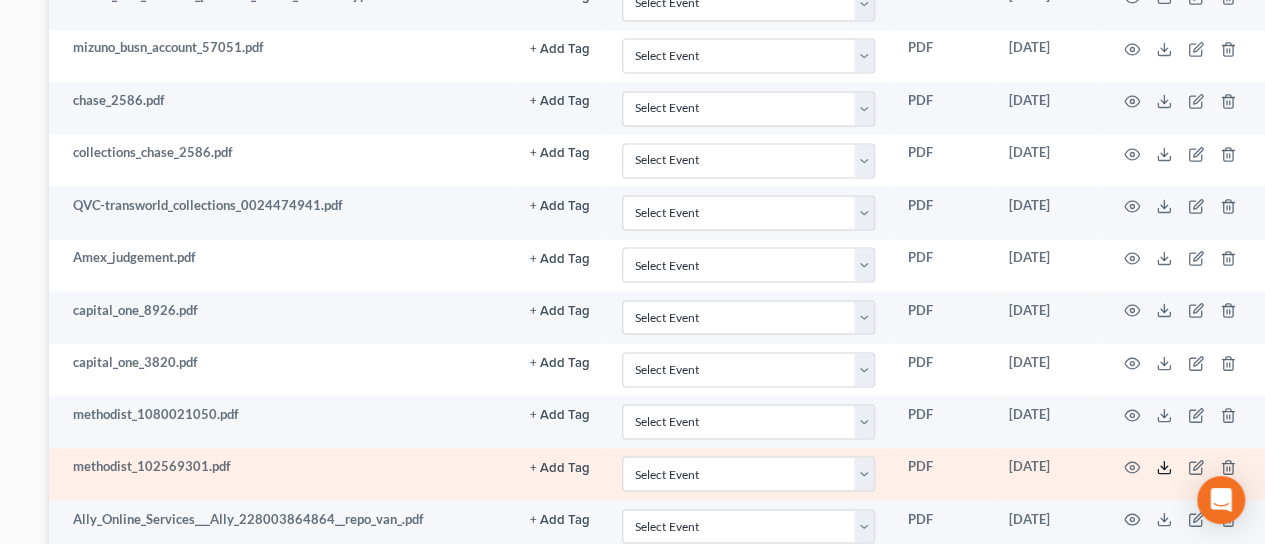 click 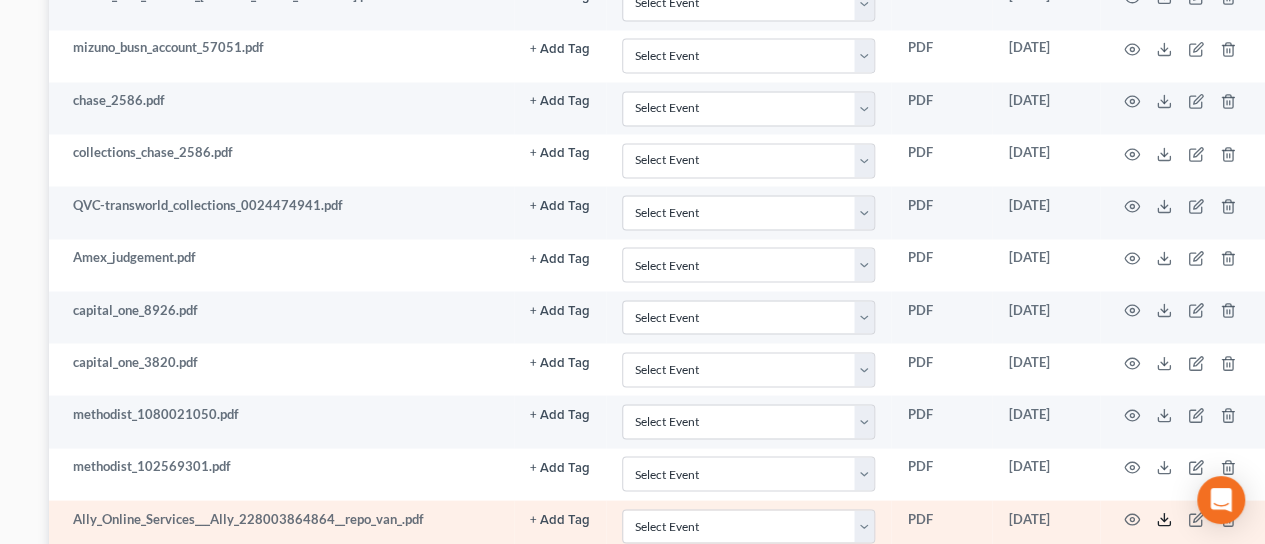 click 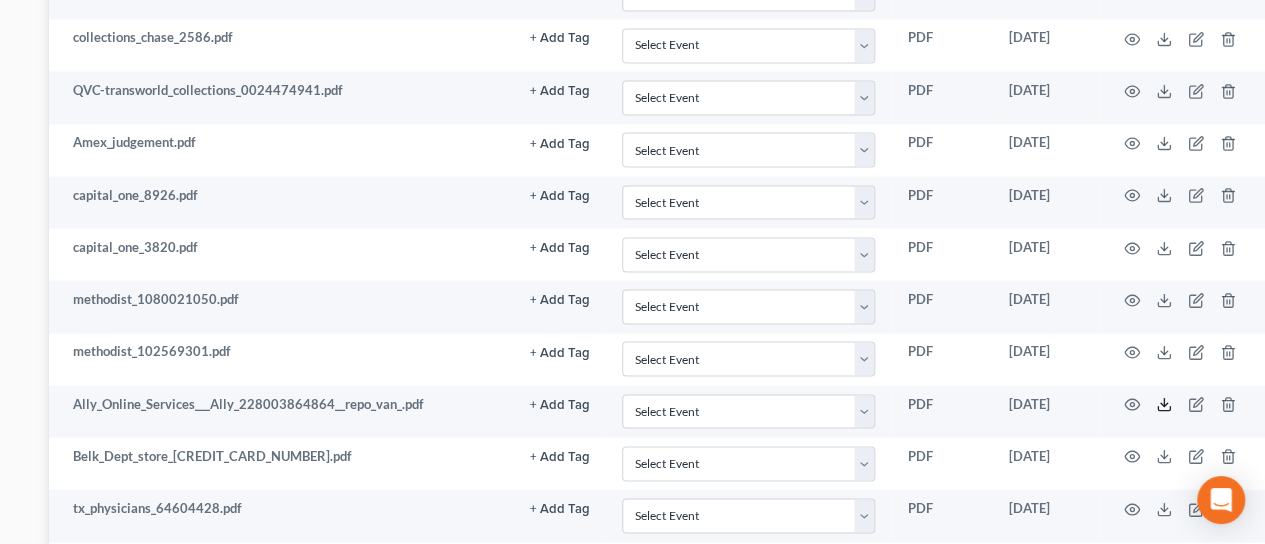 scroll, scrollTop: 1838, scrollLeft: 284, axis: both 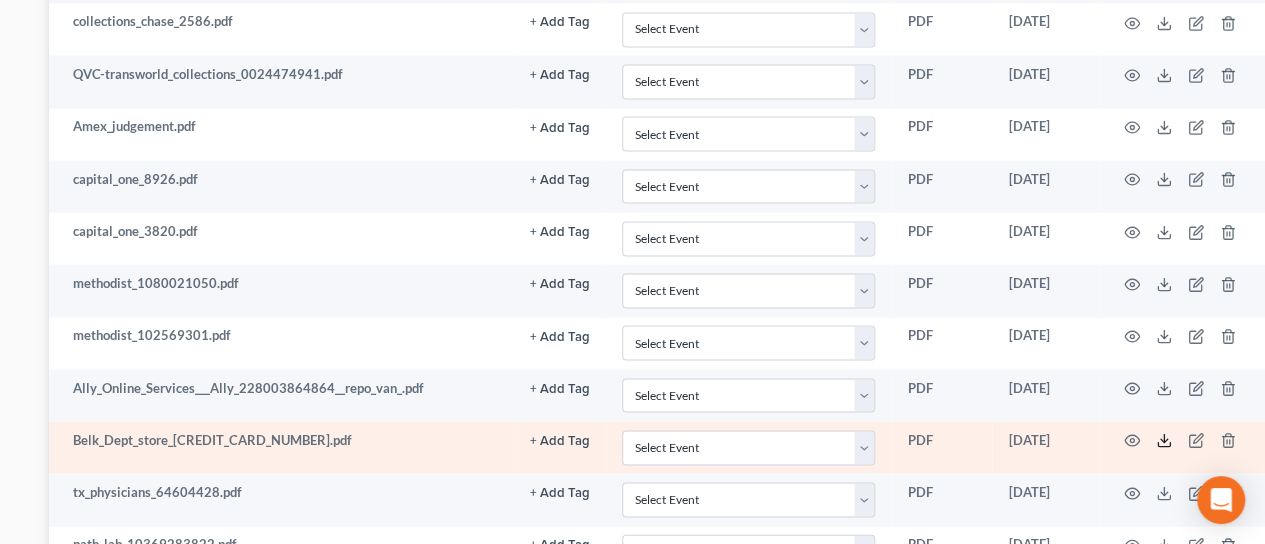 click 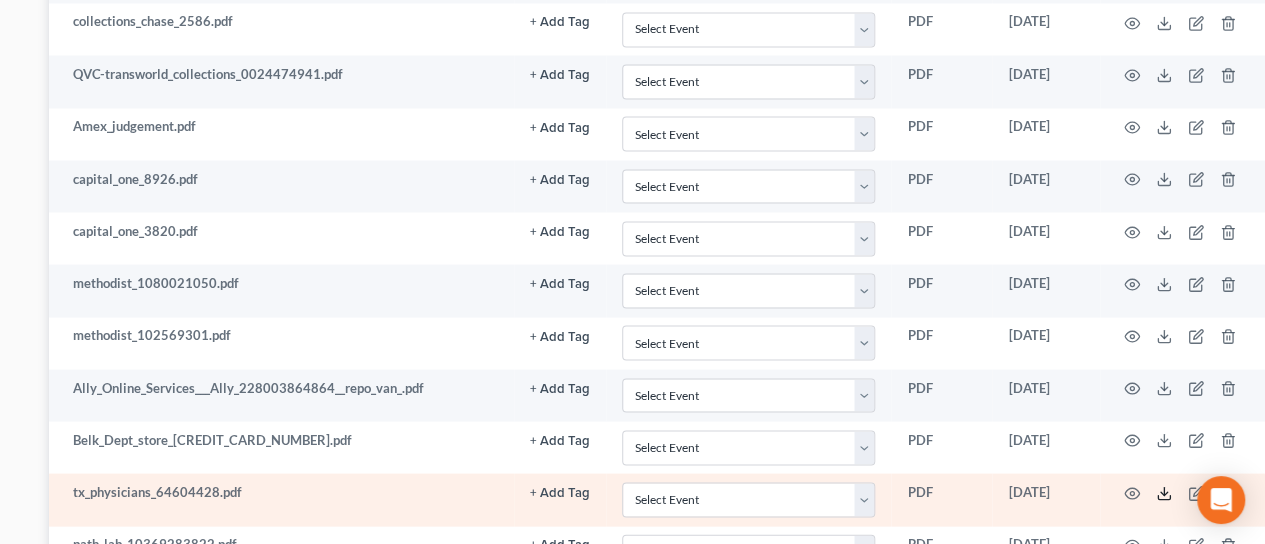 click 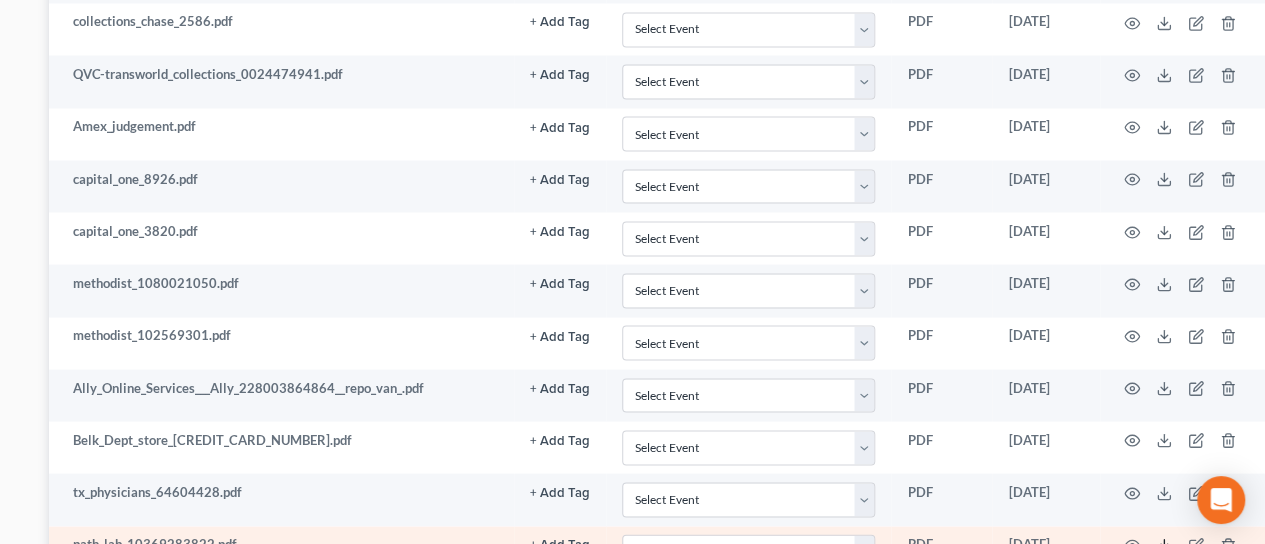 click 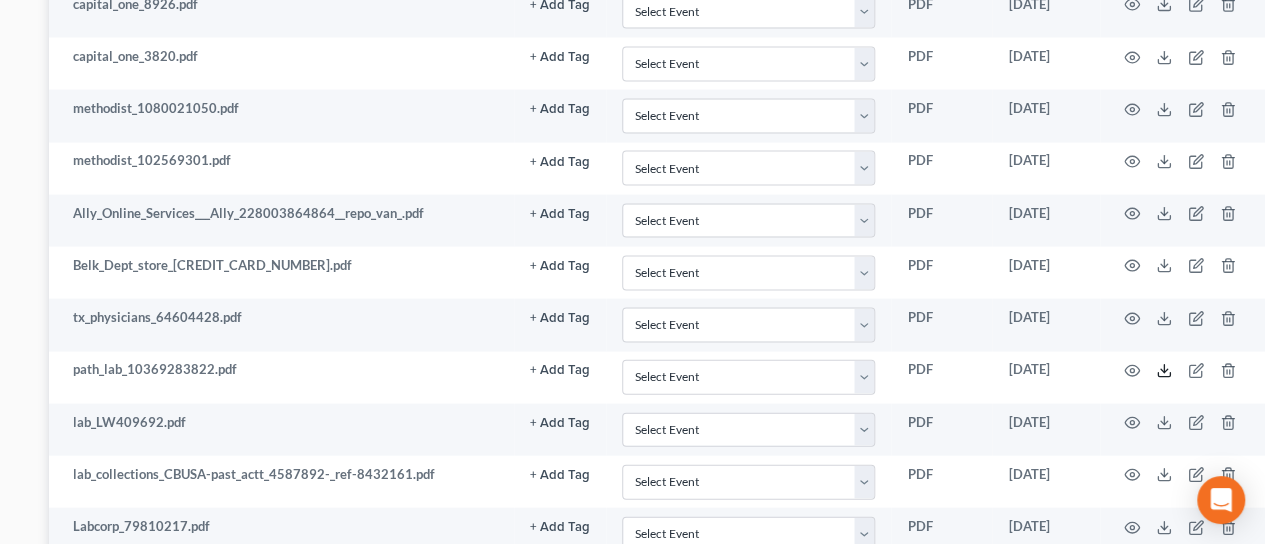 scroll, scrollTop: 2052, scrollLeft: 284, axis: both 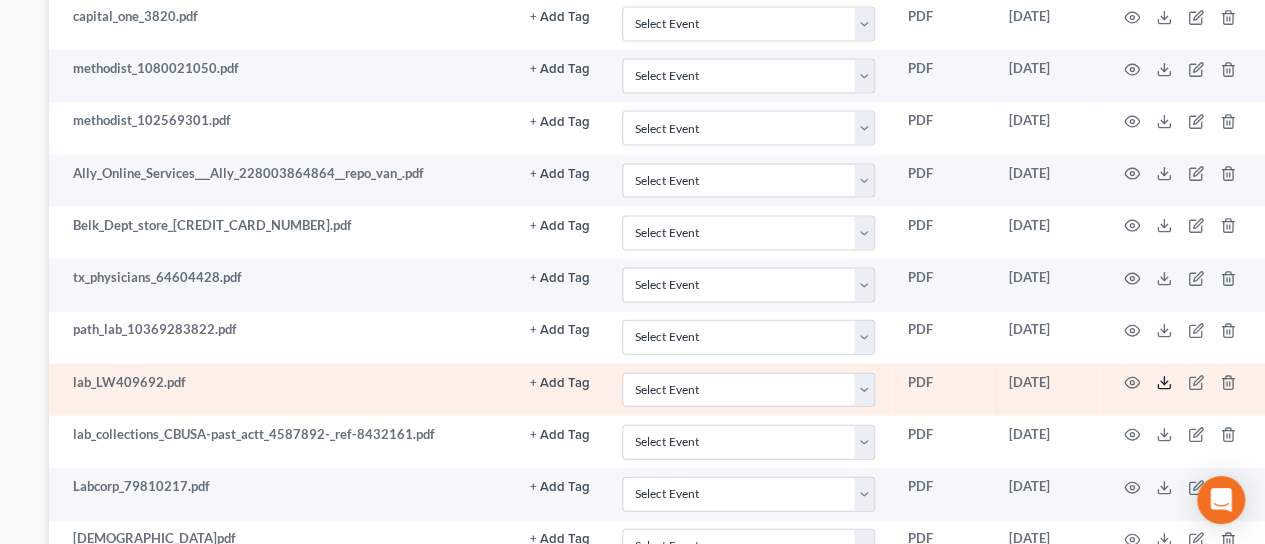 click 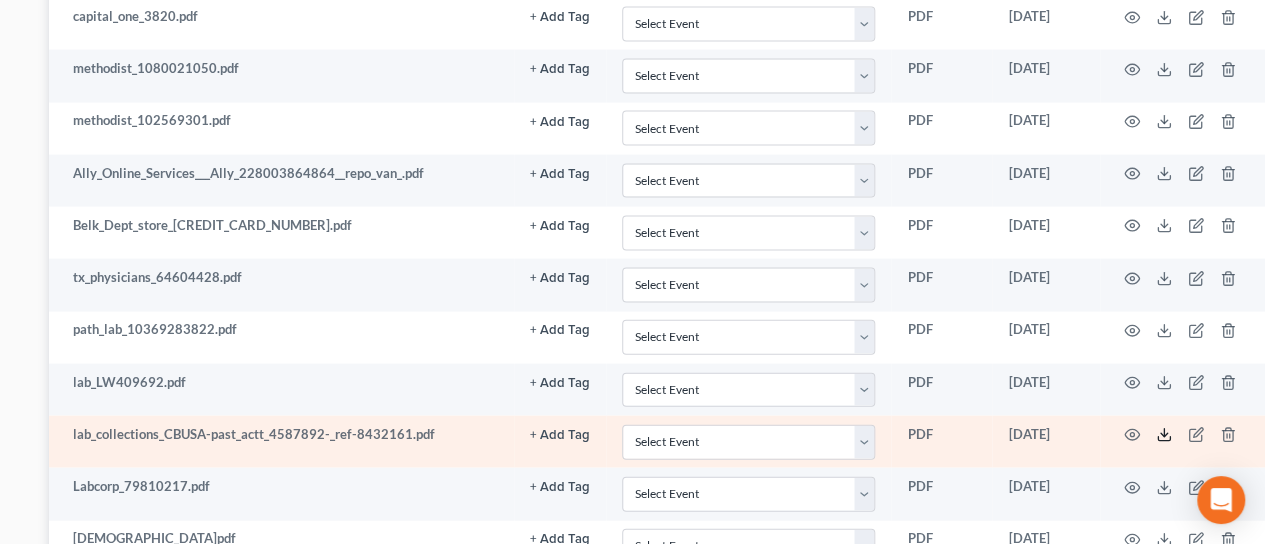 click 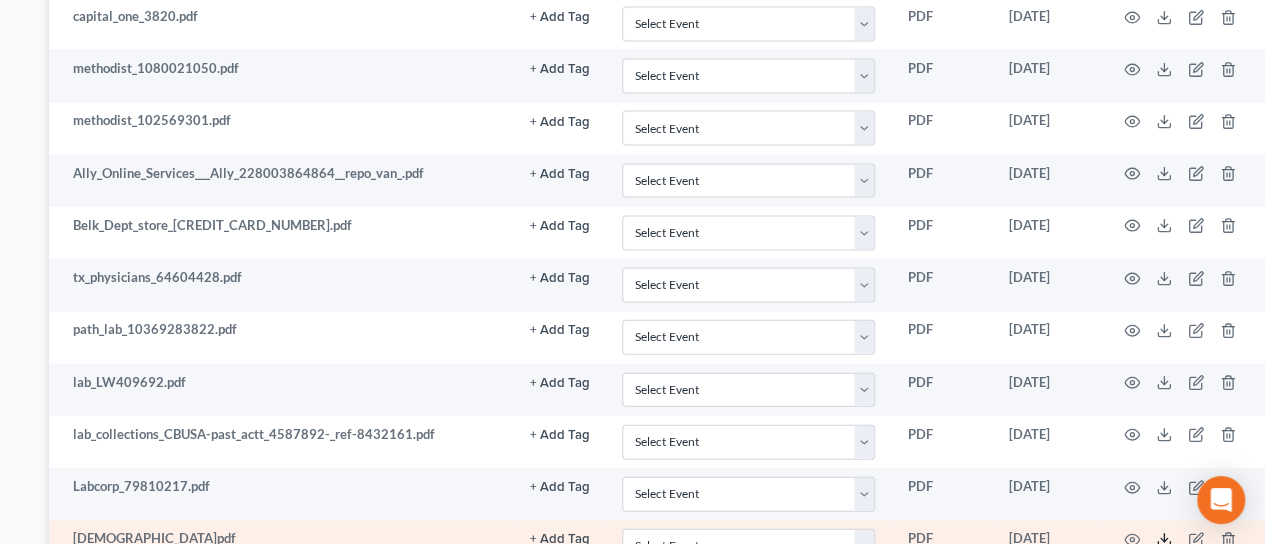 click 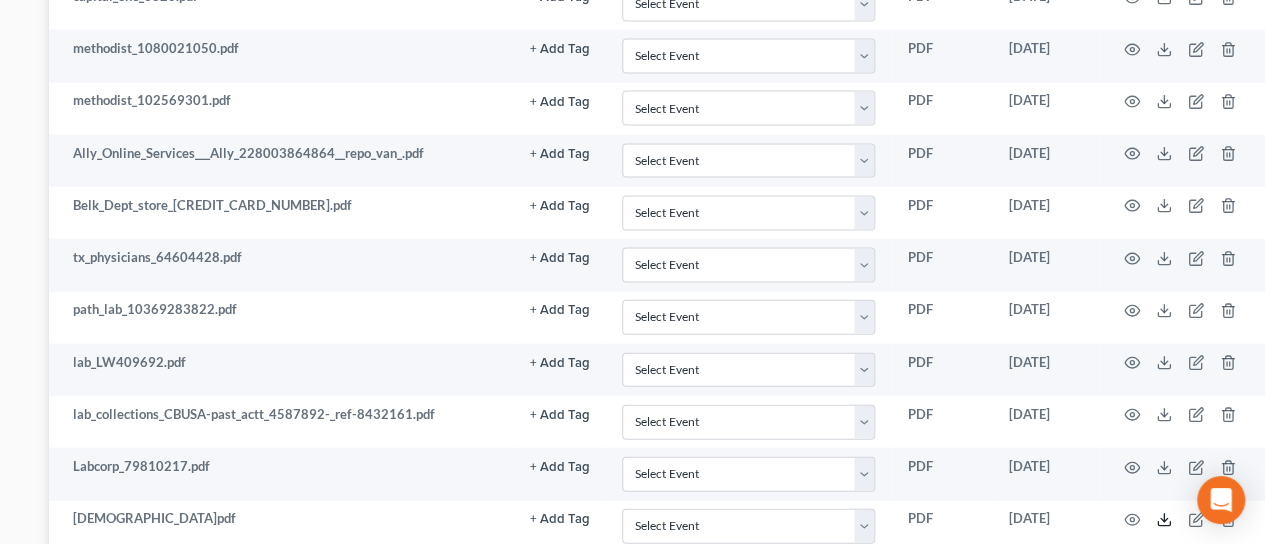 scroll, scrollTop: 2092, scrollLeft: 284, axis: both 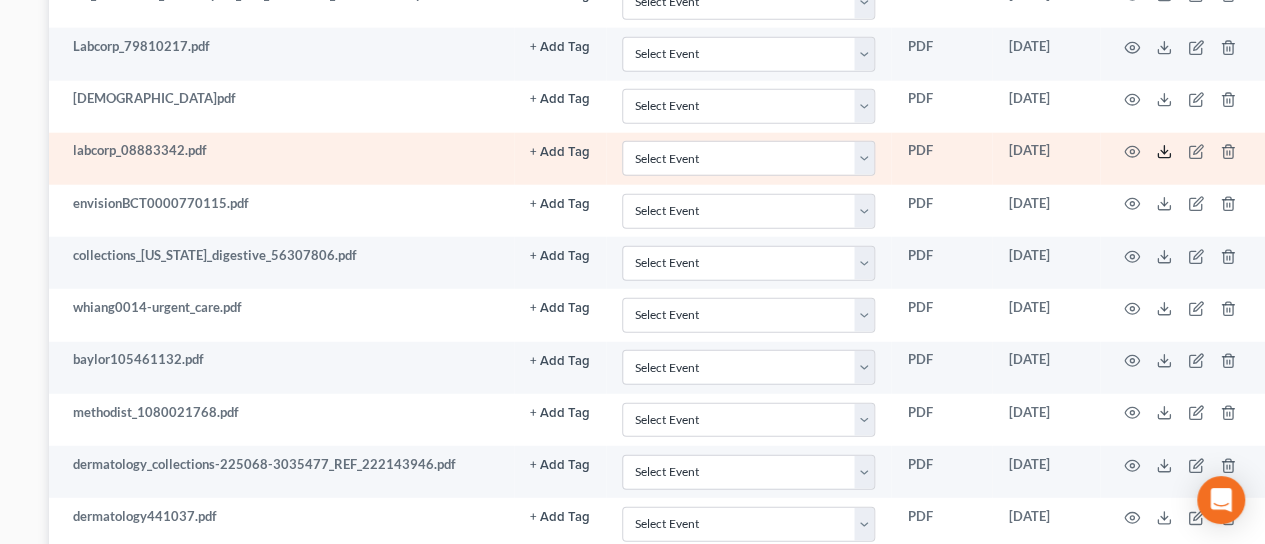 click 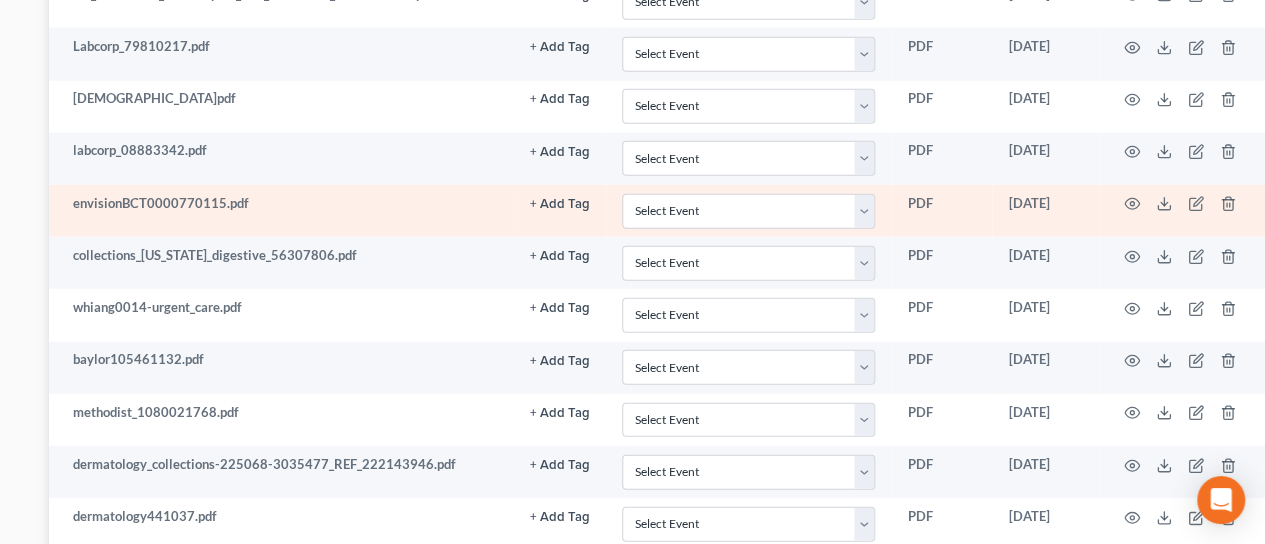 click at bounding box center [1184, 211] 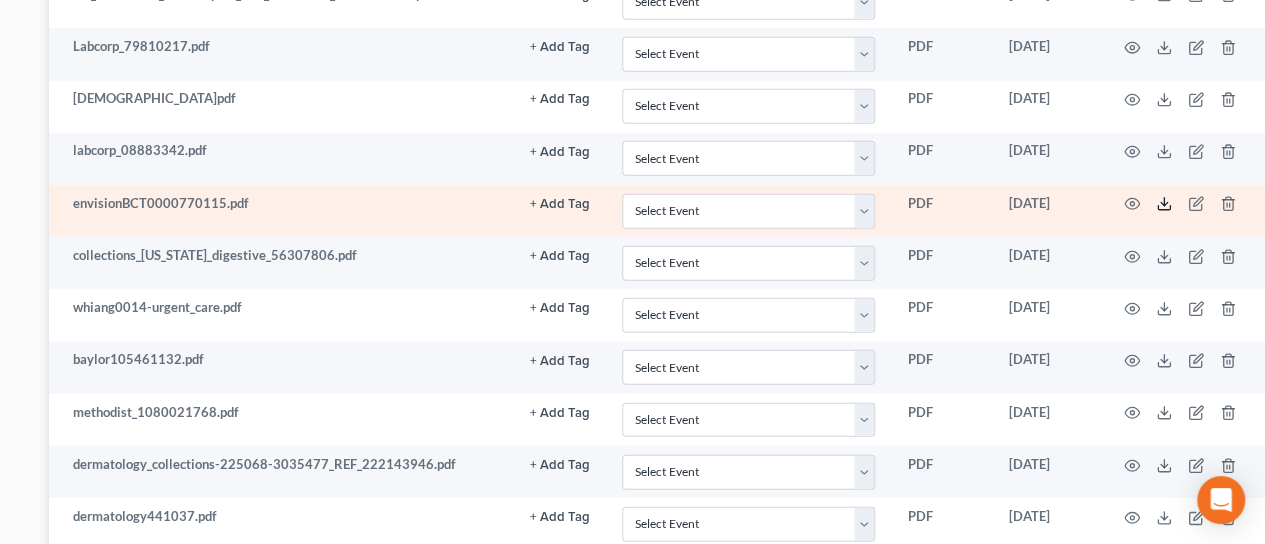 click 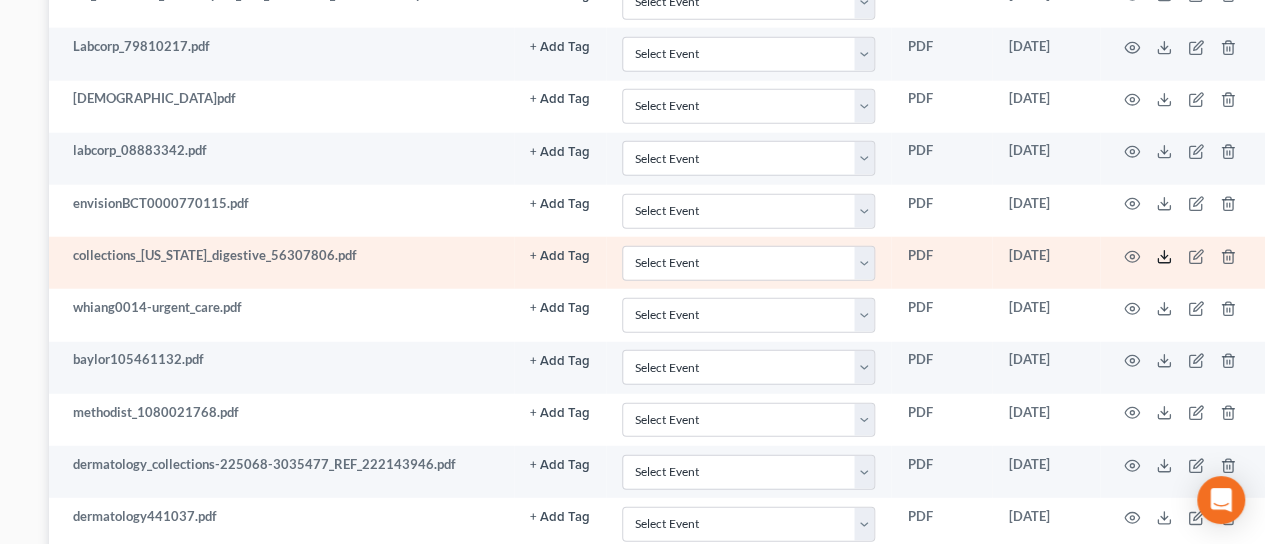 click 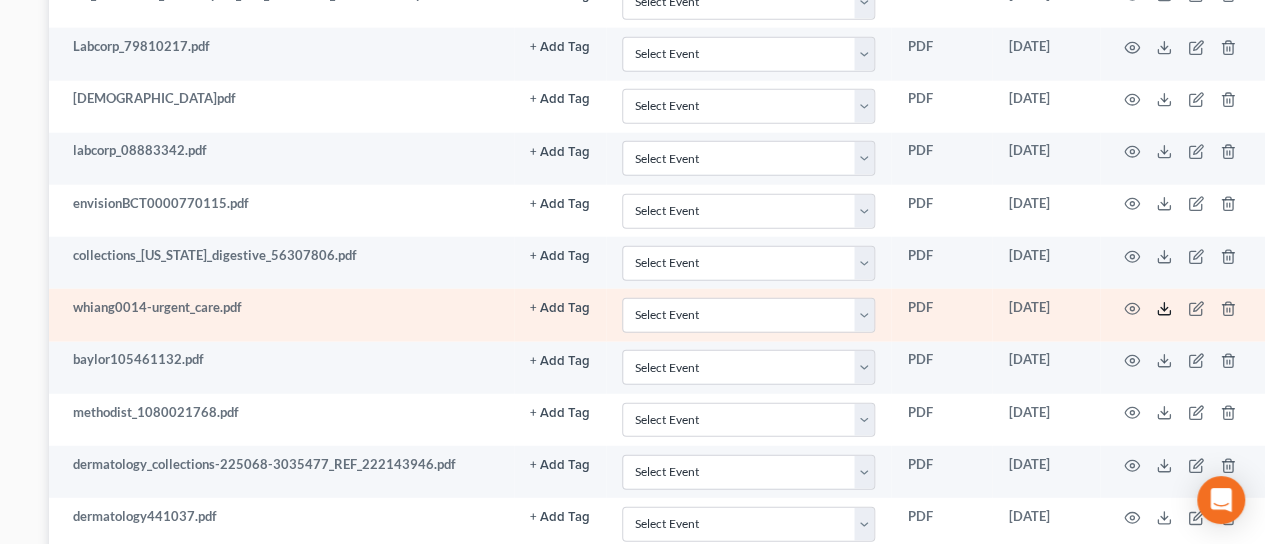 click 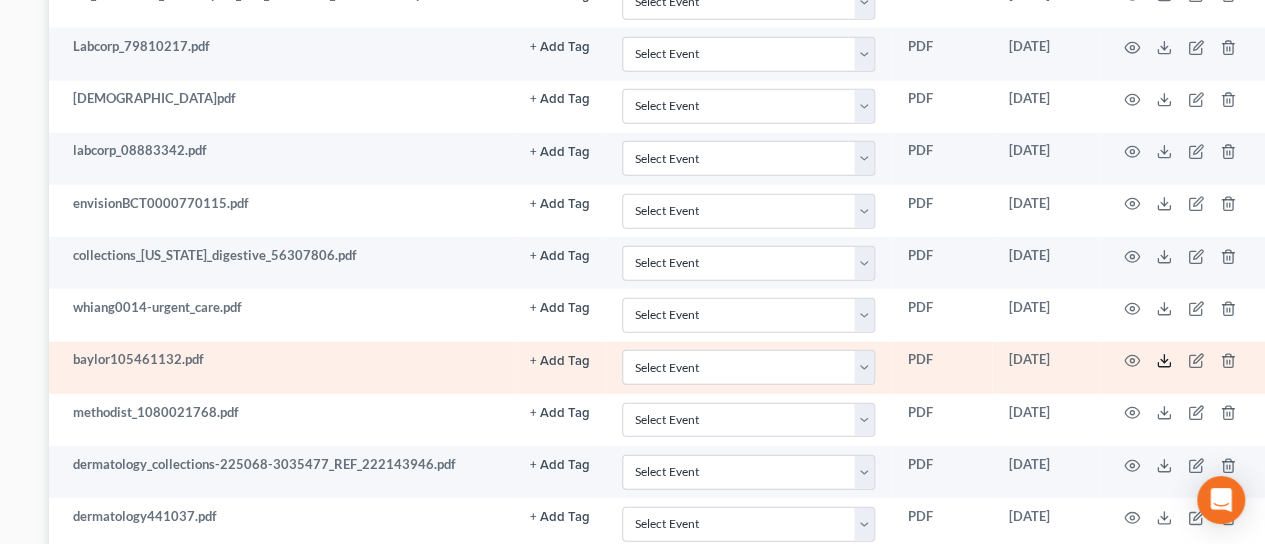 click 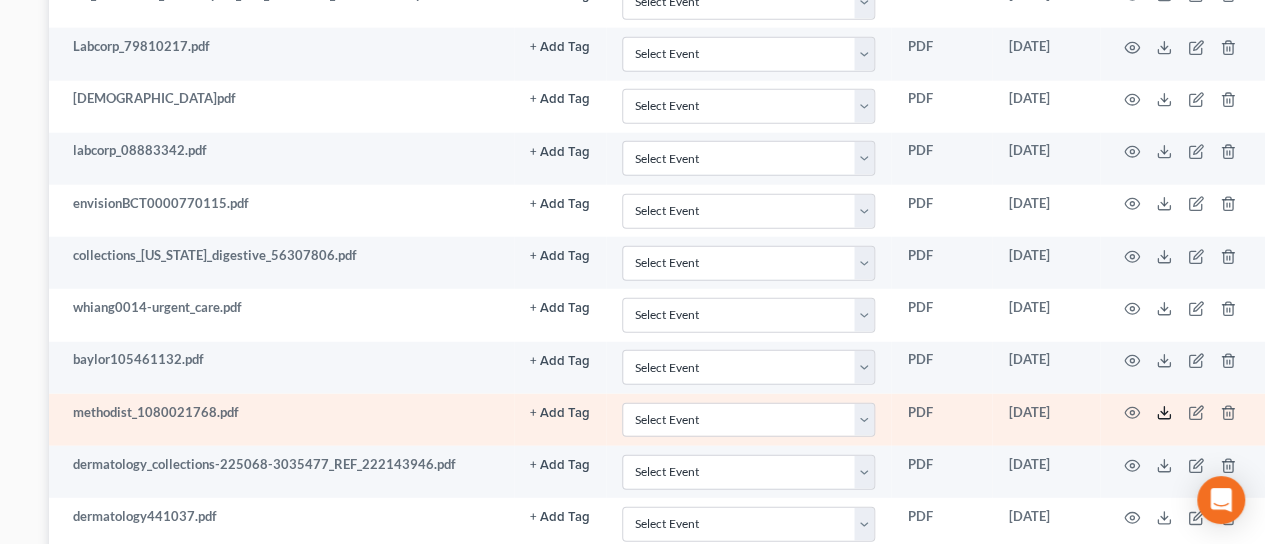 click 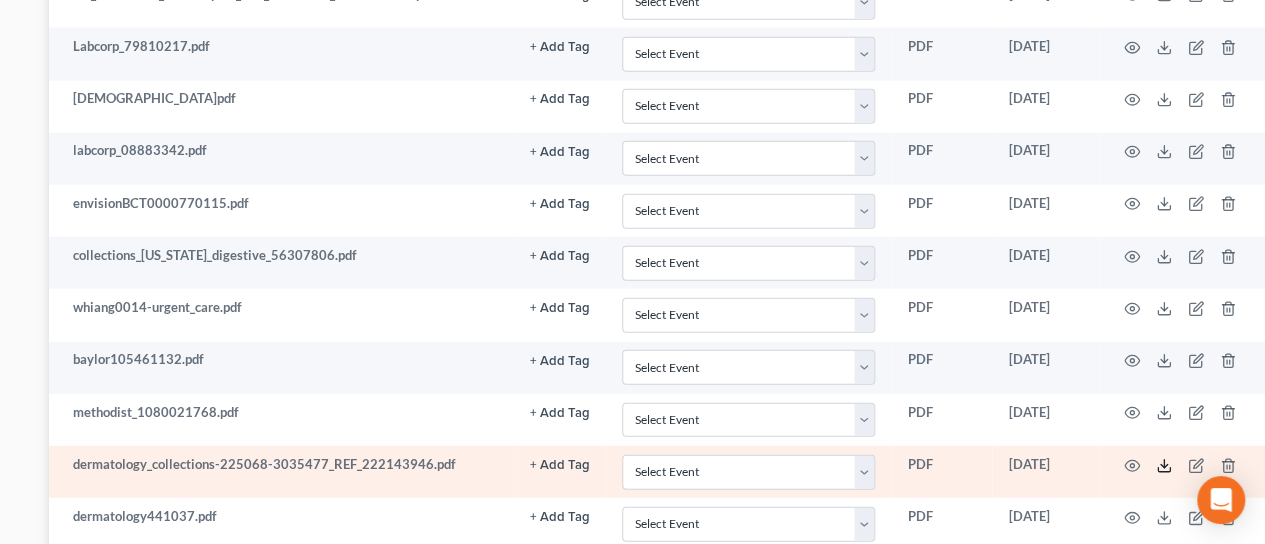 click 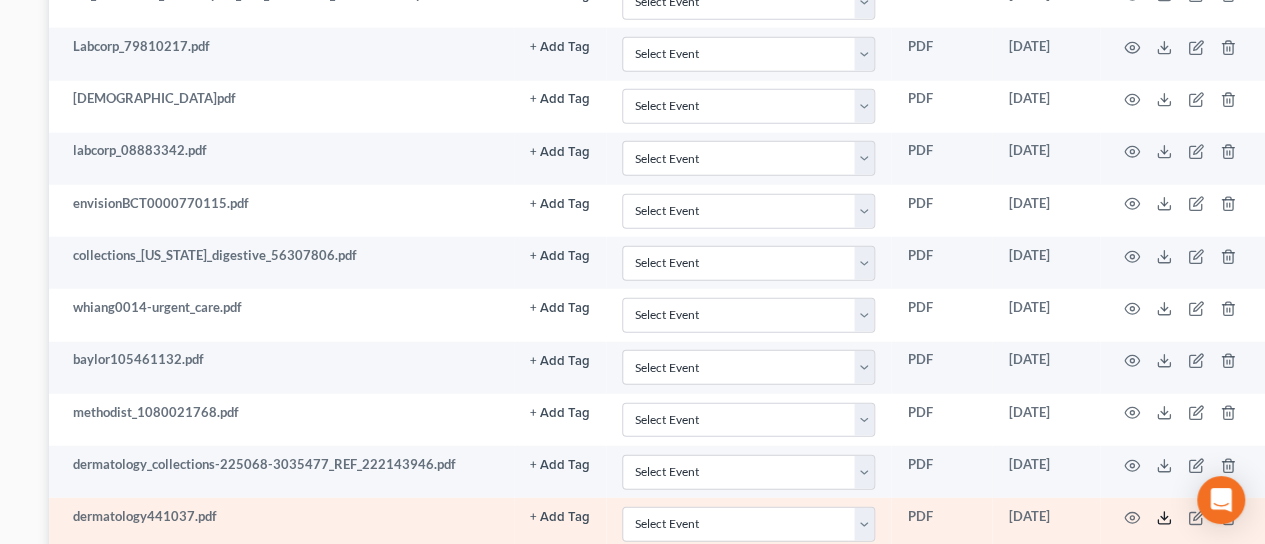 click 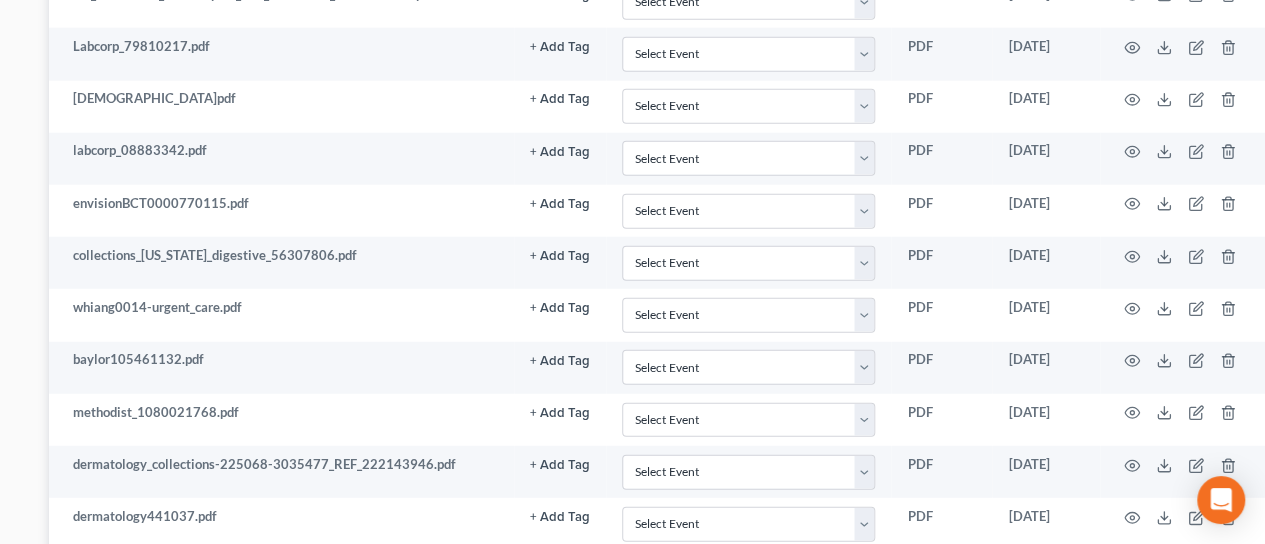 click 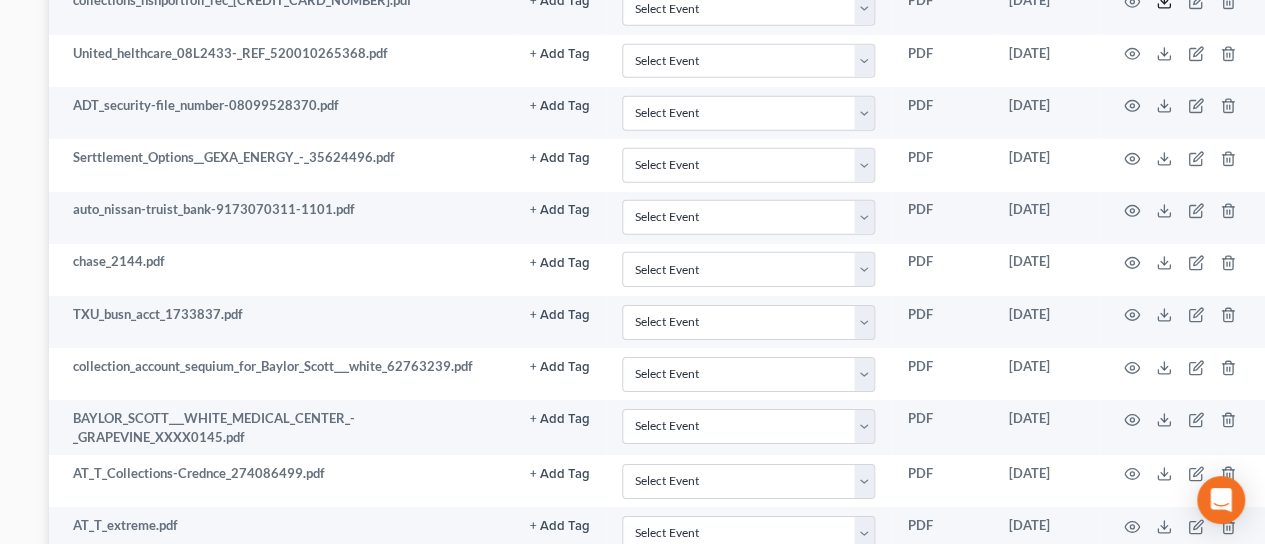 scroll, scrollTop: 3078, scrollLeft: 284, axis: both 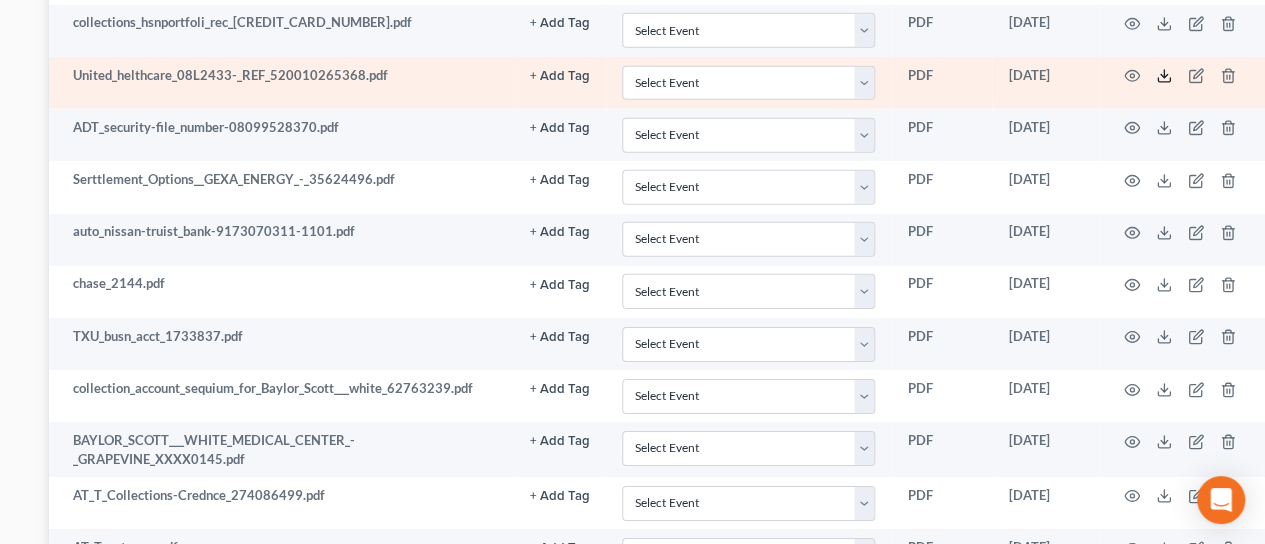 click 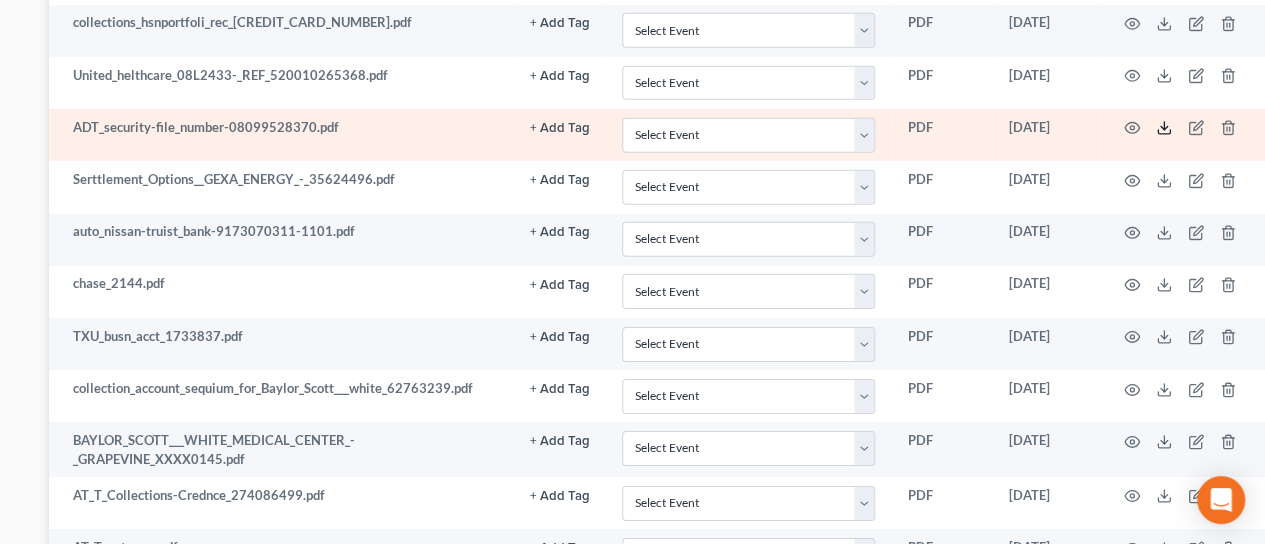 click 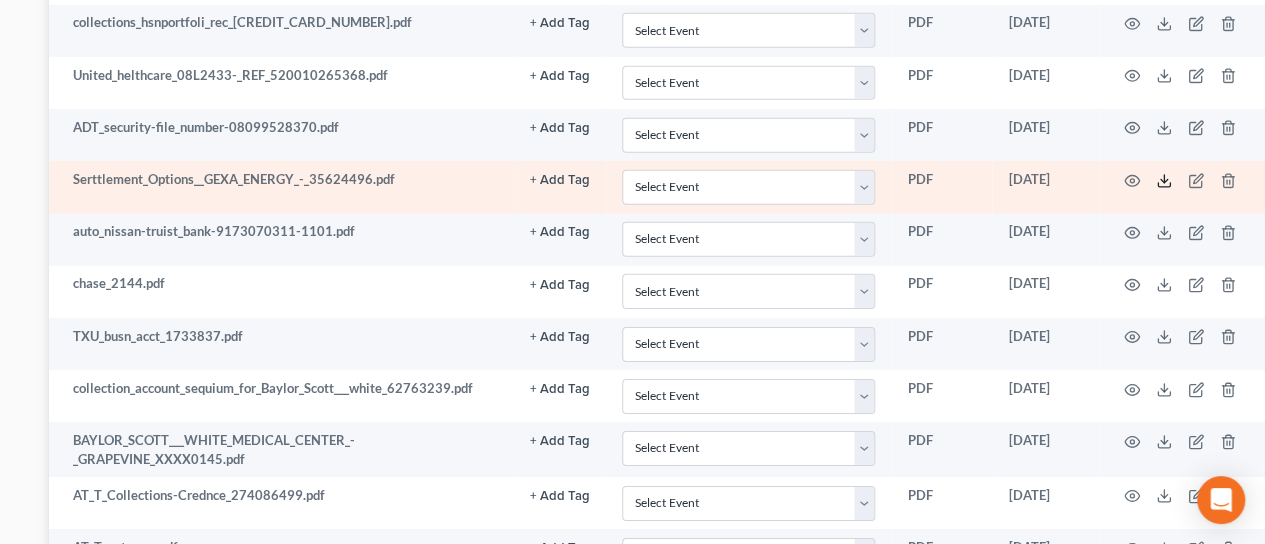 click 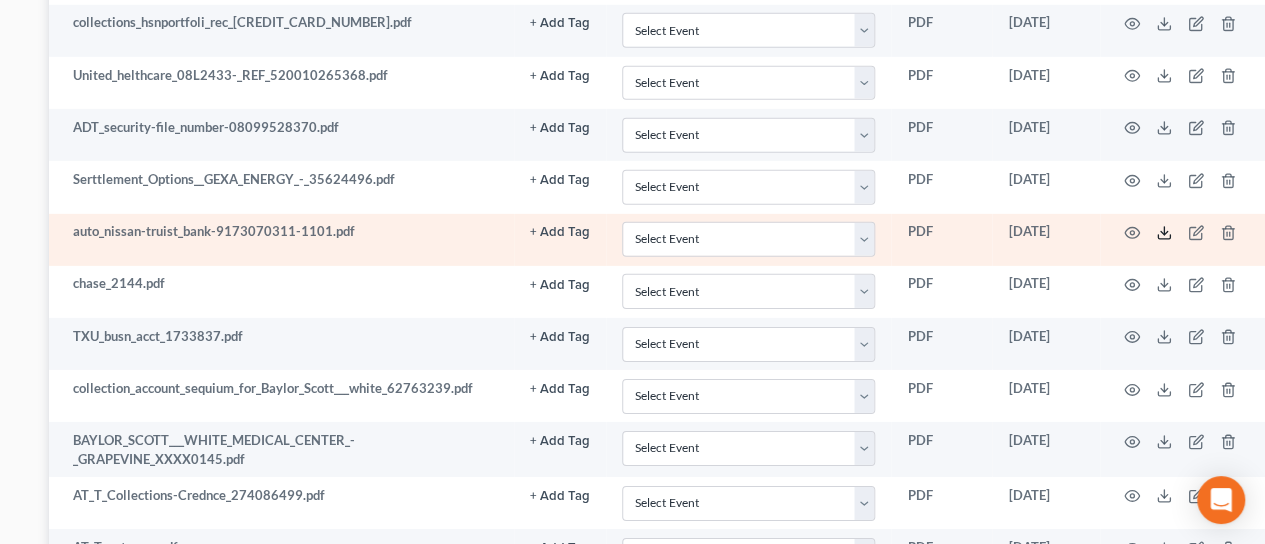 click 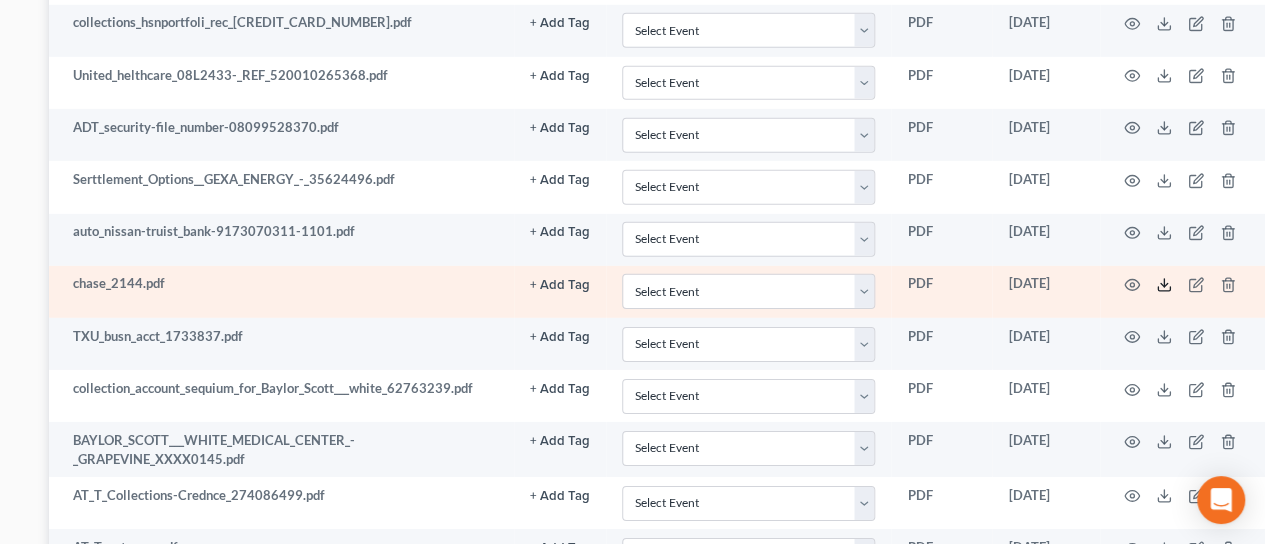 click 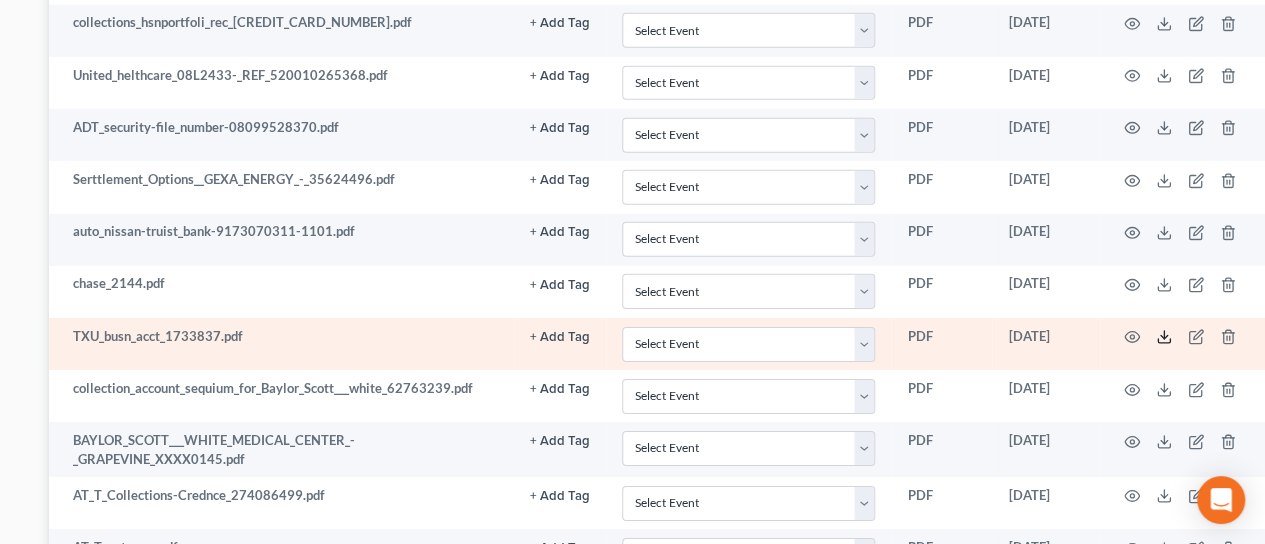 click 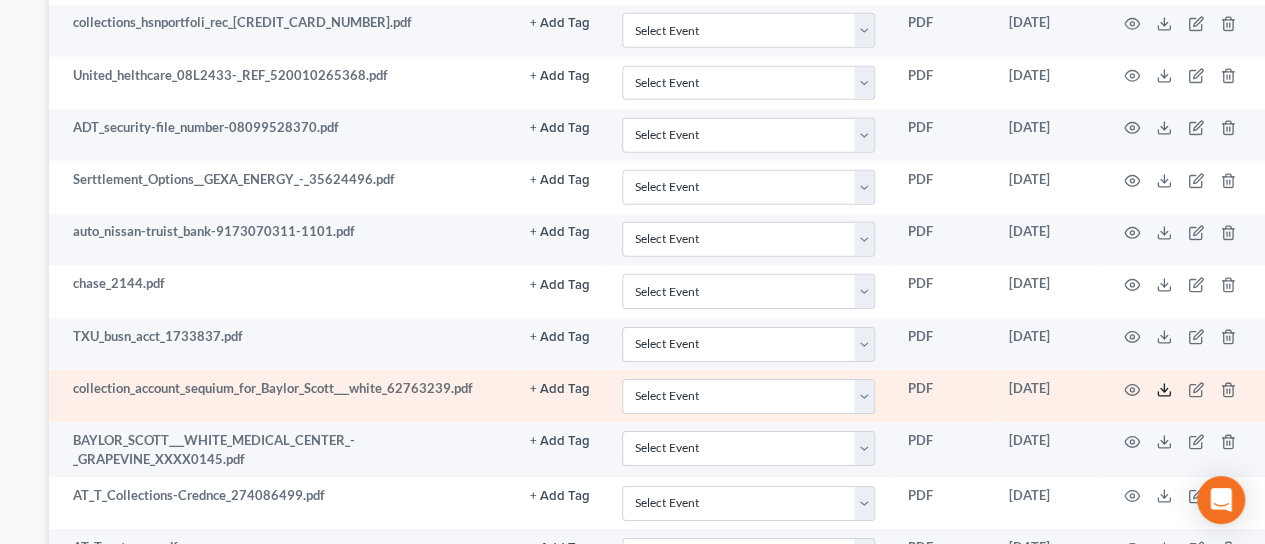 click 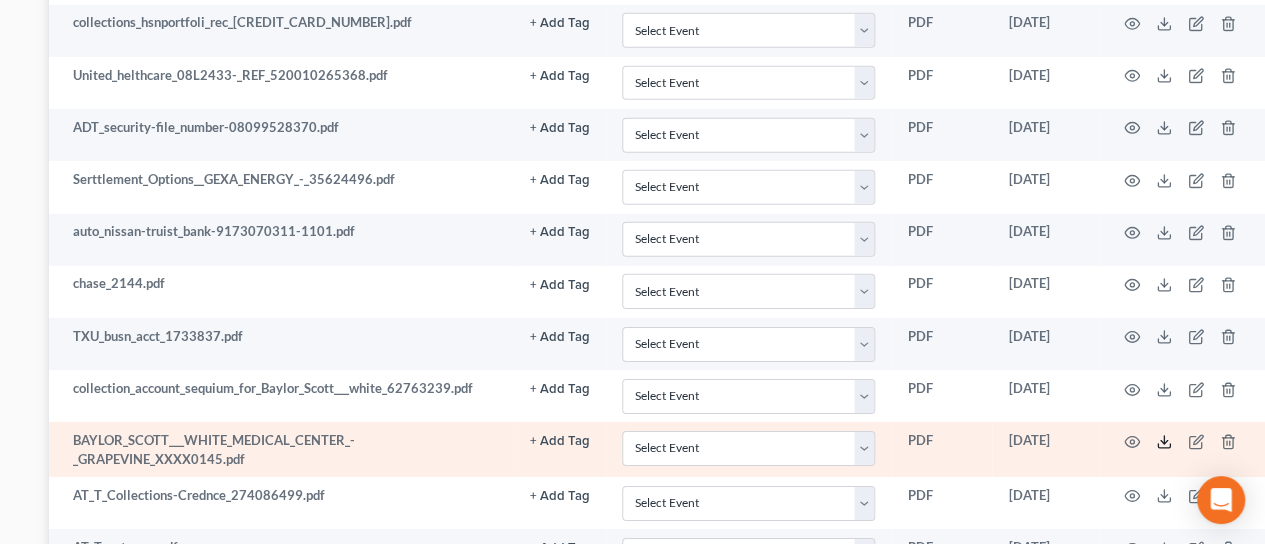 click 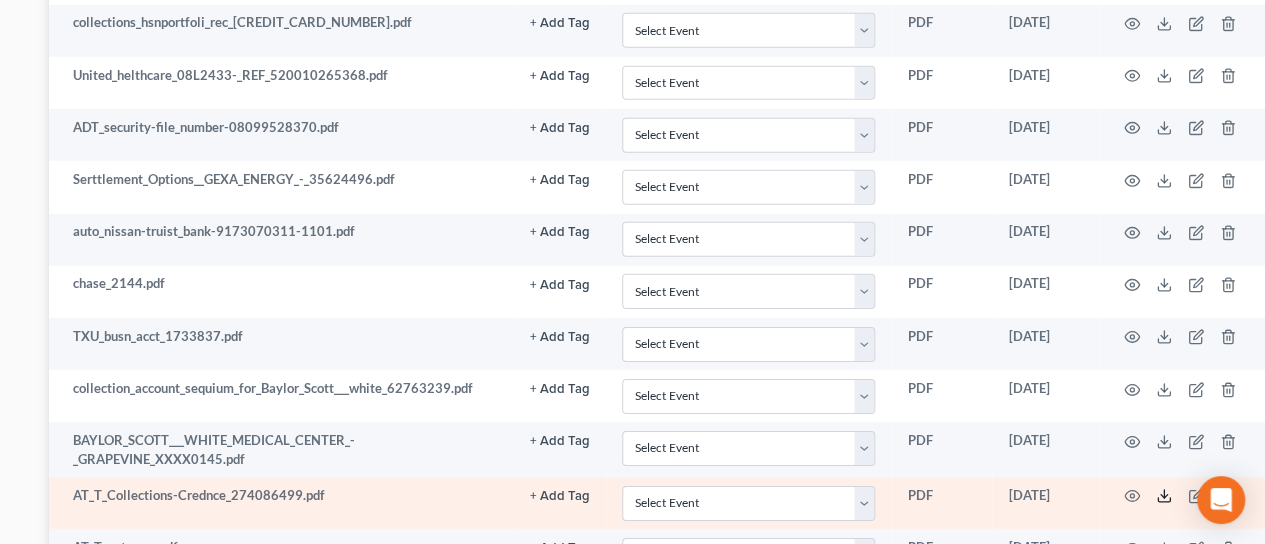click 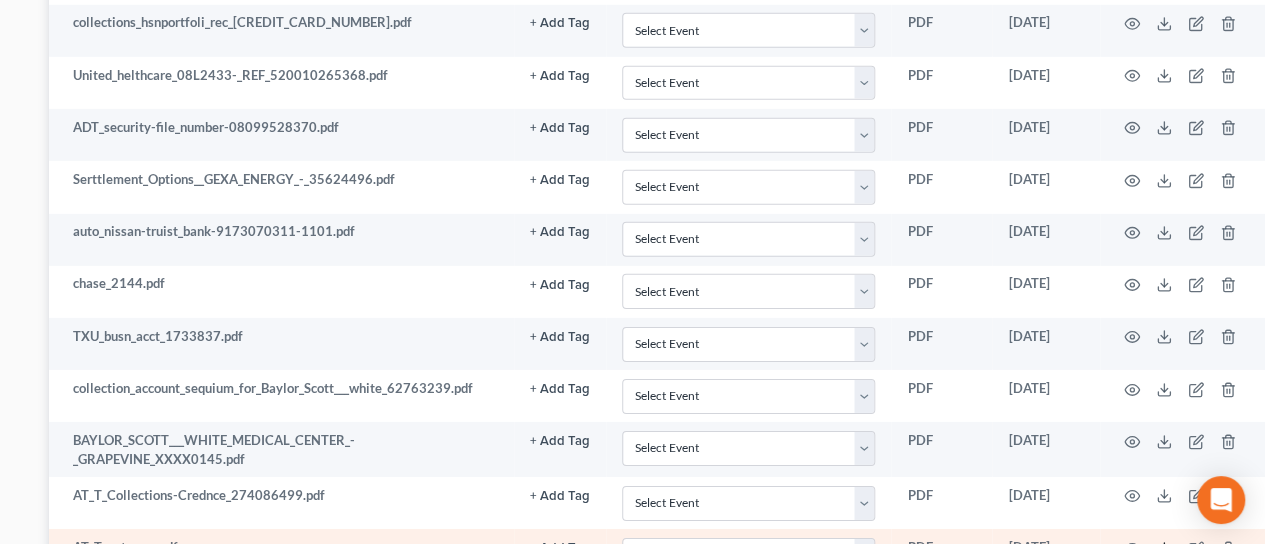 click 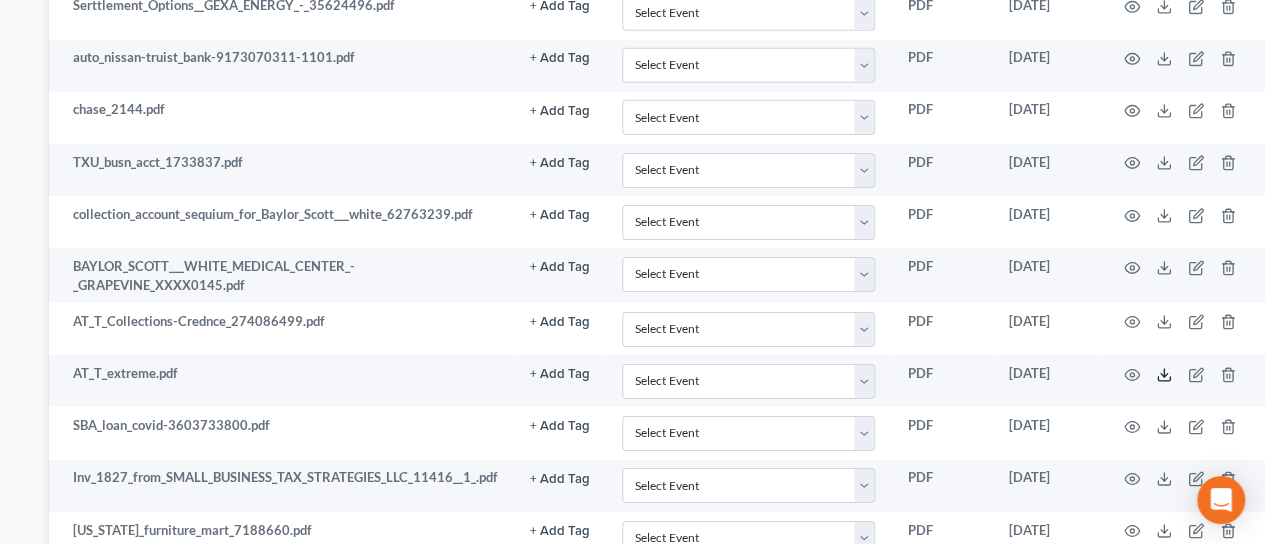 scroll, scrollTop: 3252, scrollLeft: 284, axis: both 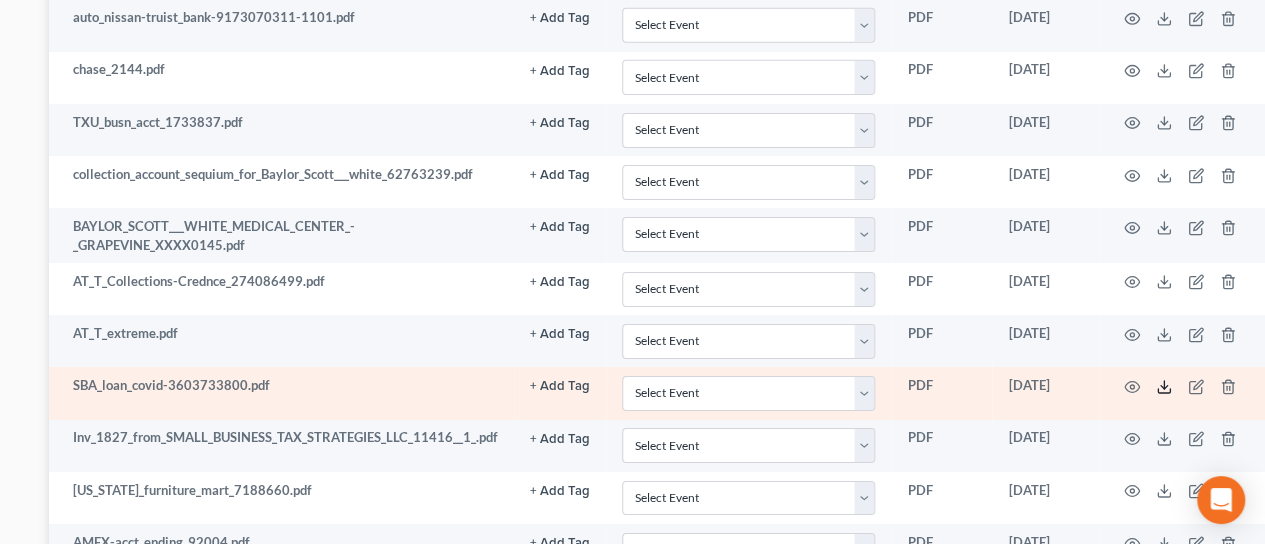 click 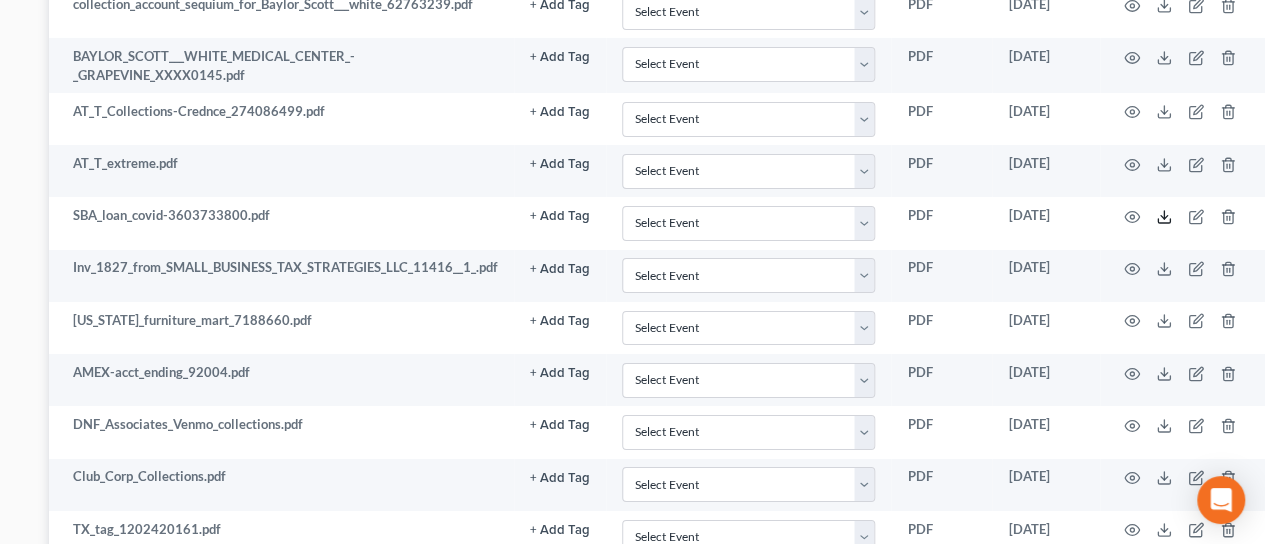 scroll, scrollTop: 3399, scrollLeft: 284, axis: both 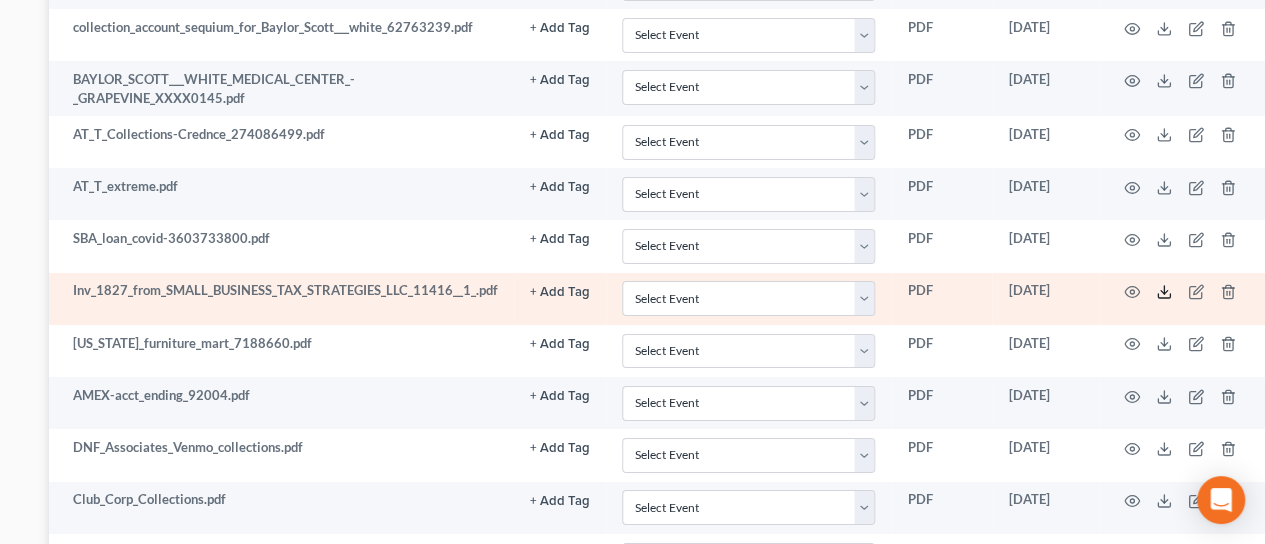 click 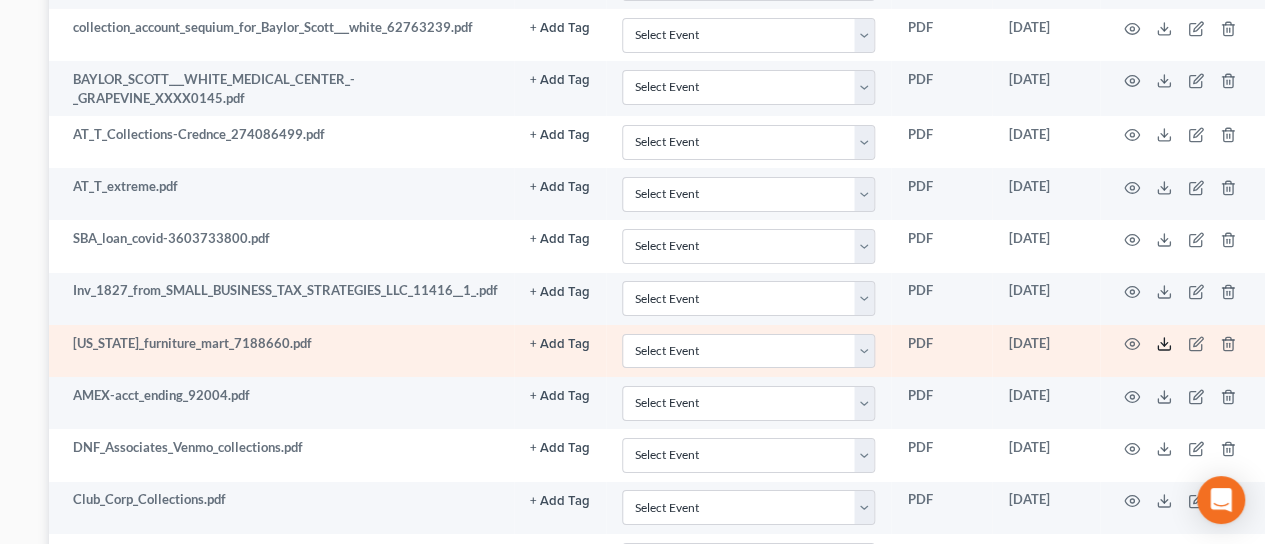 click 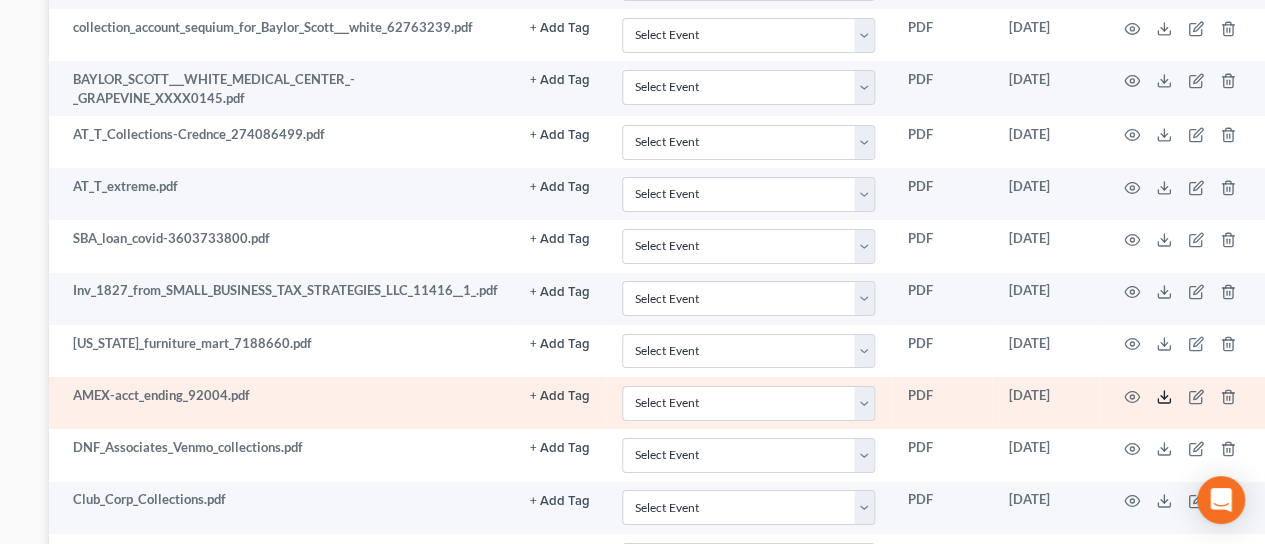 click 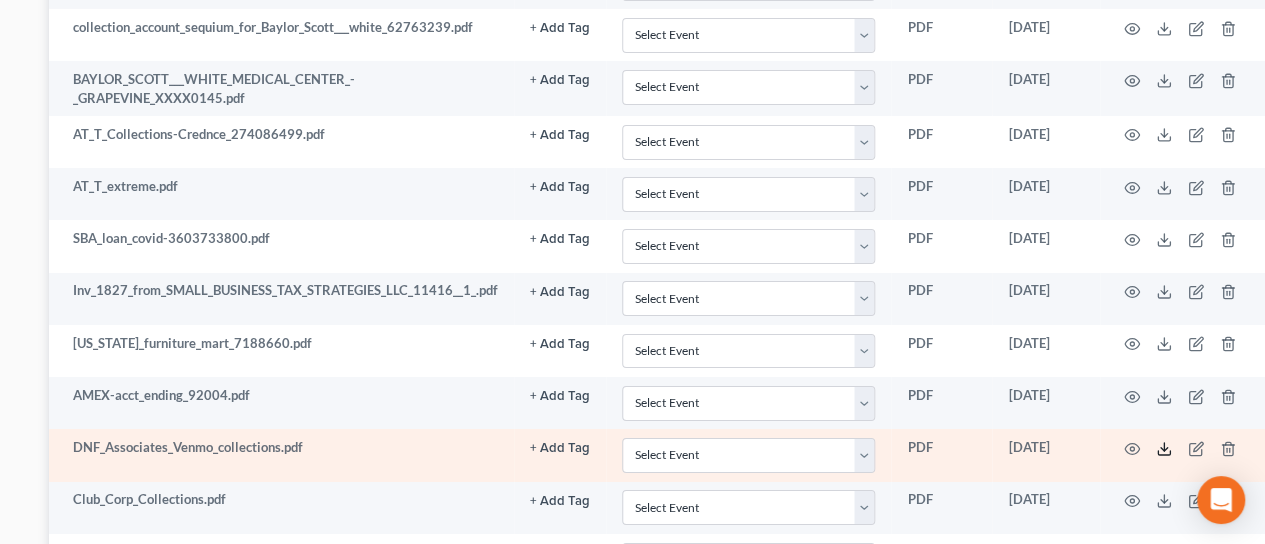 click 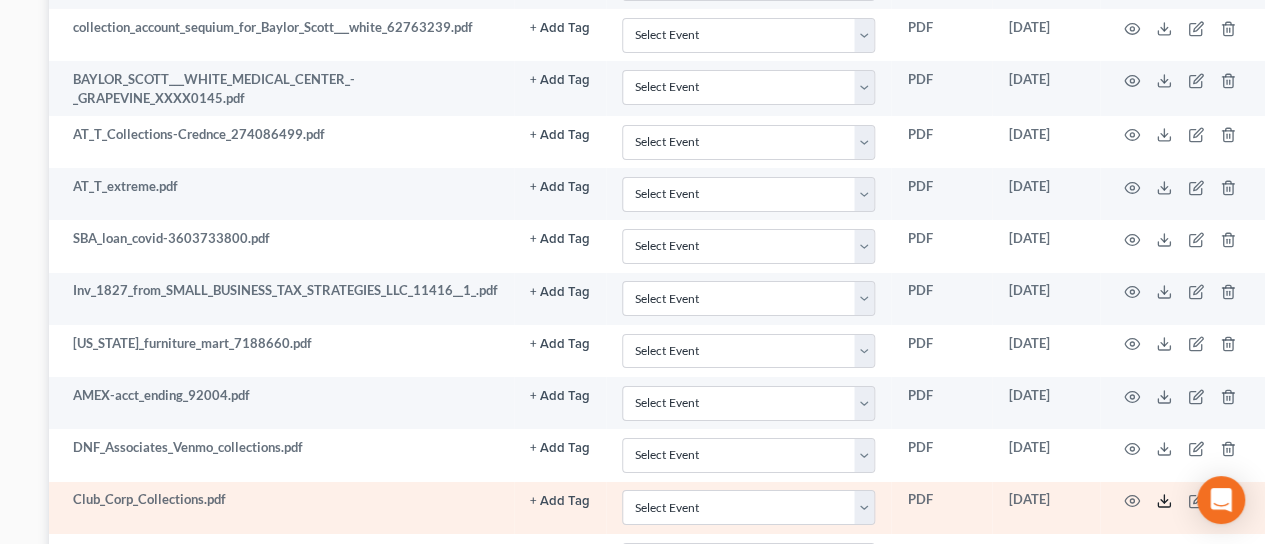 click 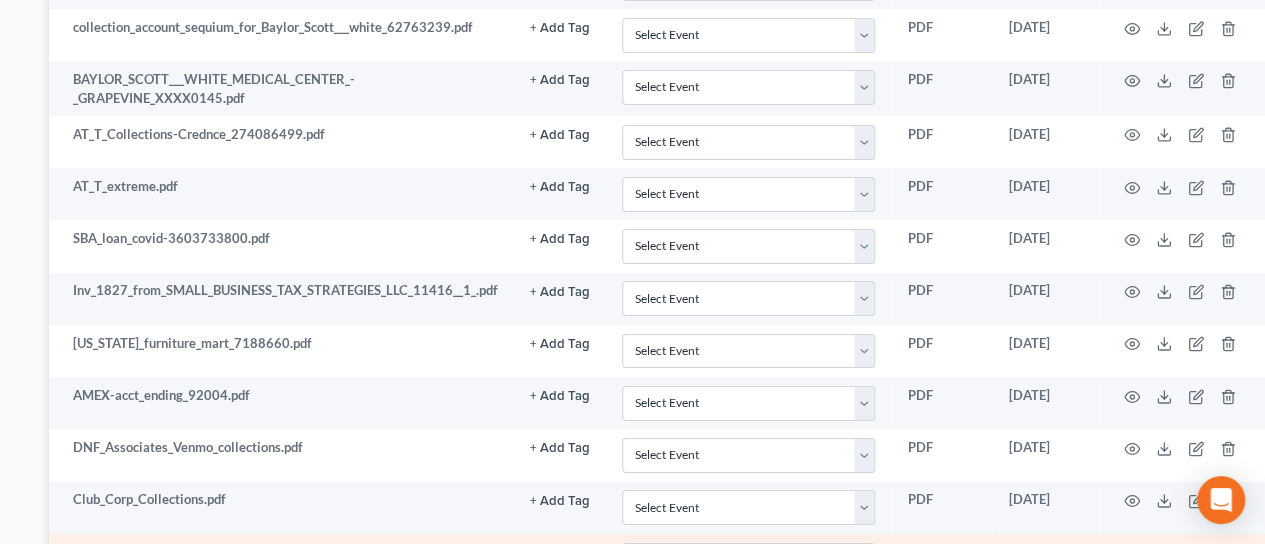 click 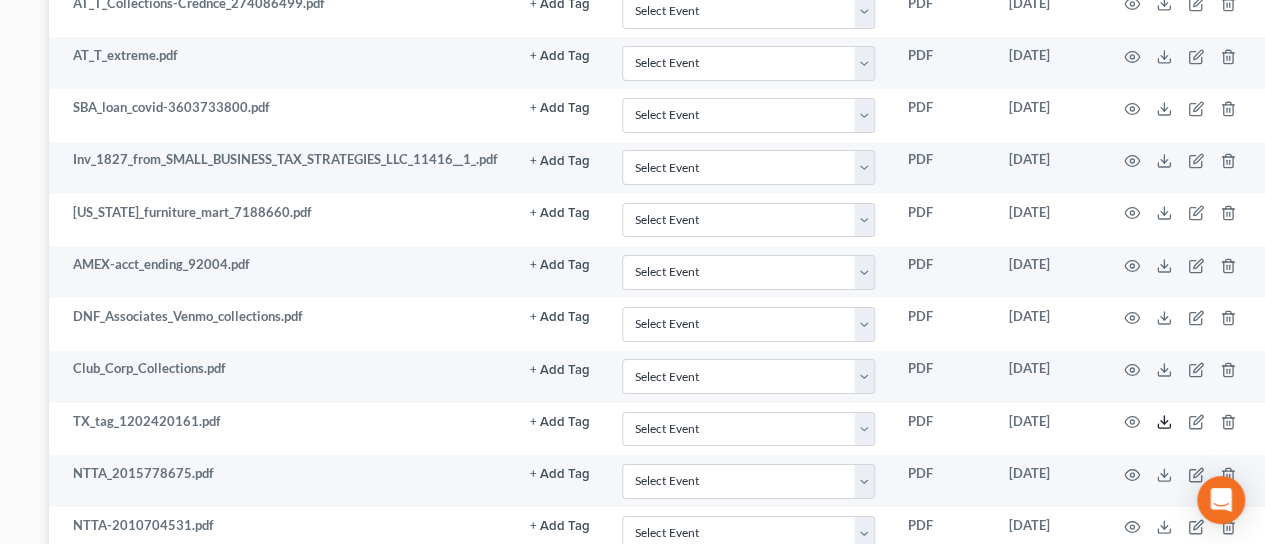 scroll, scrollTop: 3554, scrollLeft: 284, axis: both 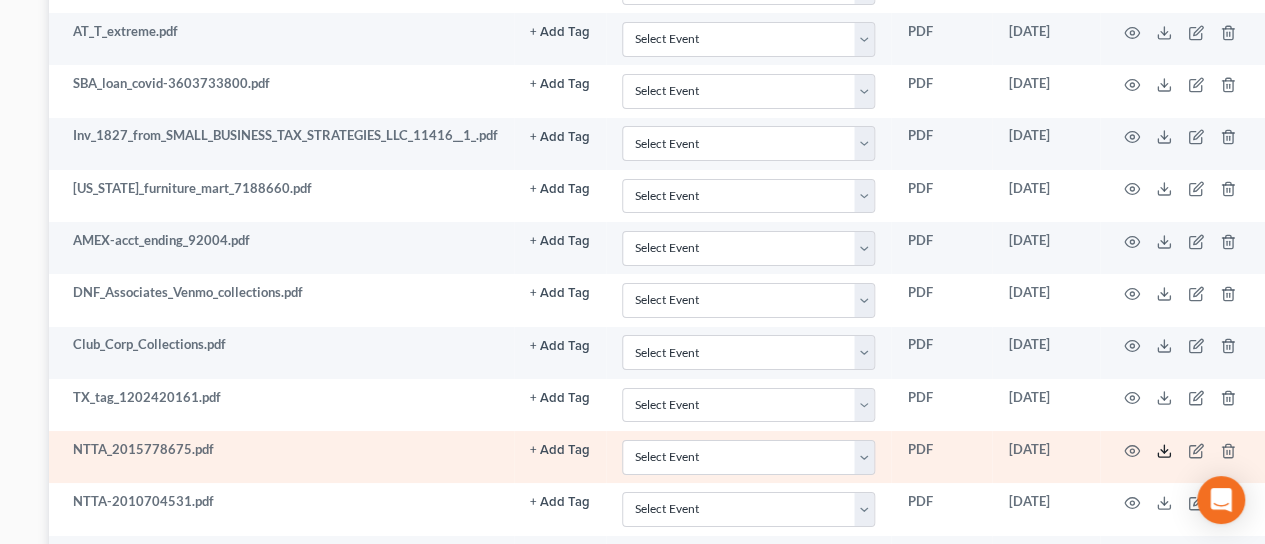 click 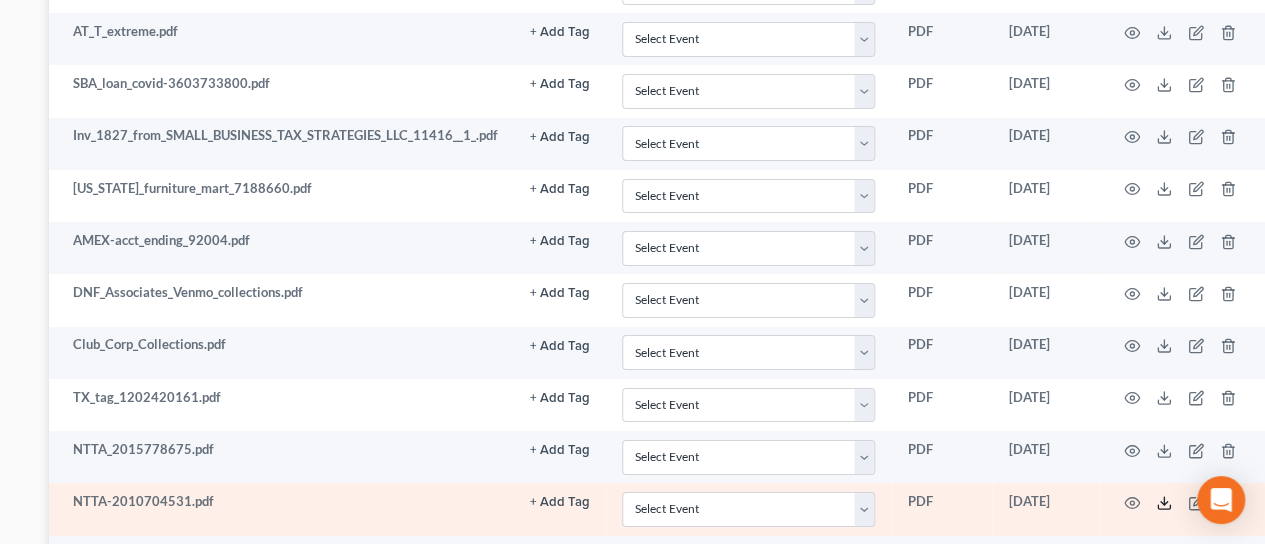 click 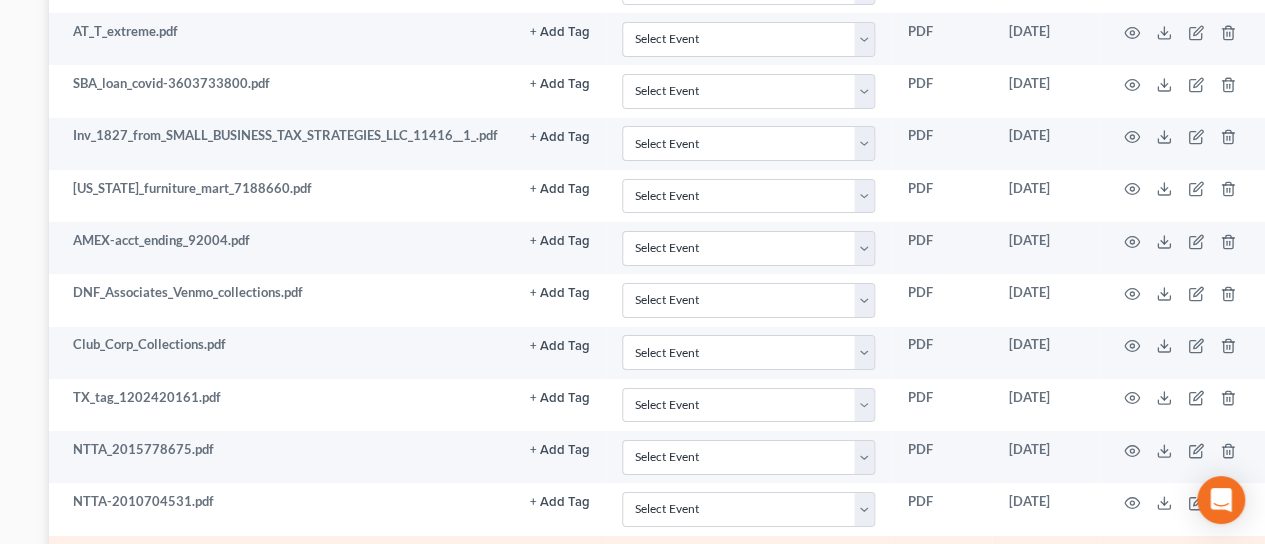 click 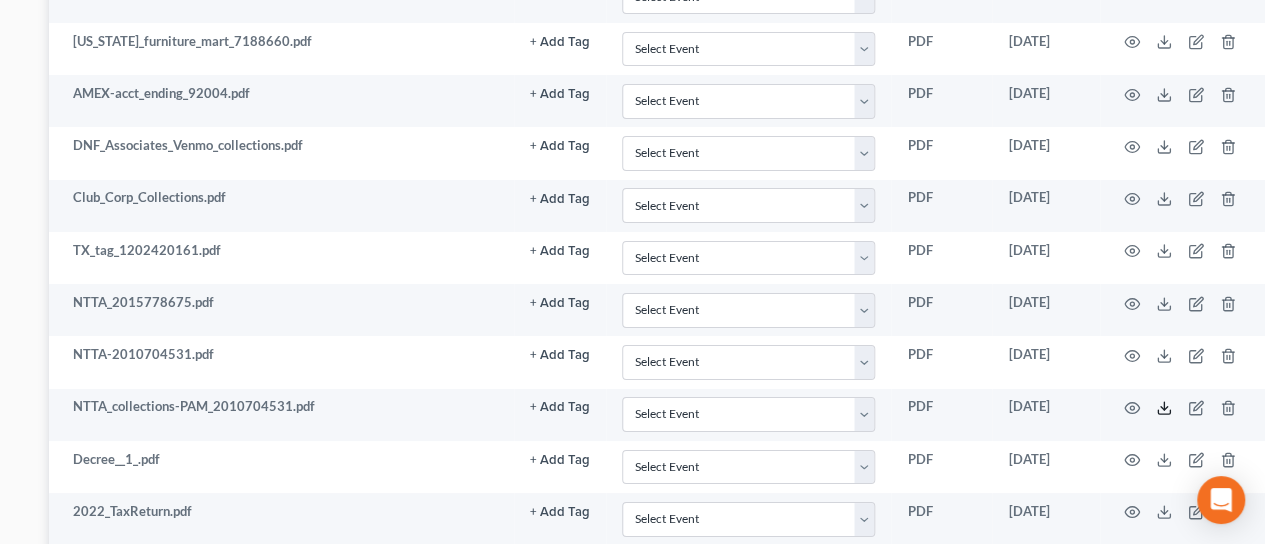 scroll, scrollTop: 3732, scrollLeft: 284, axis: both 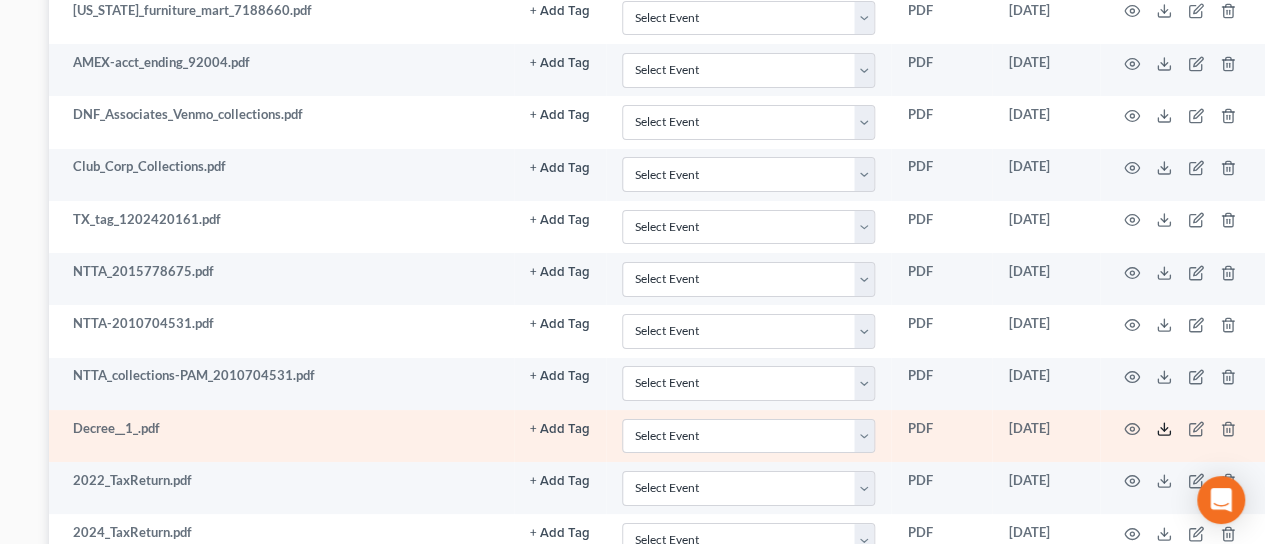 click 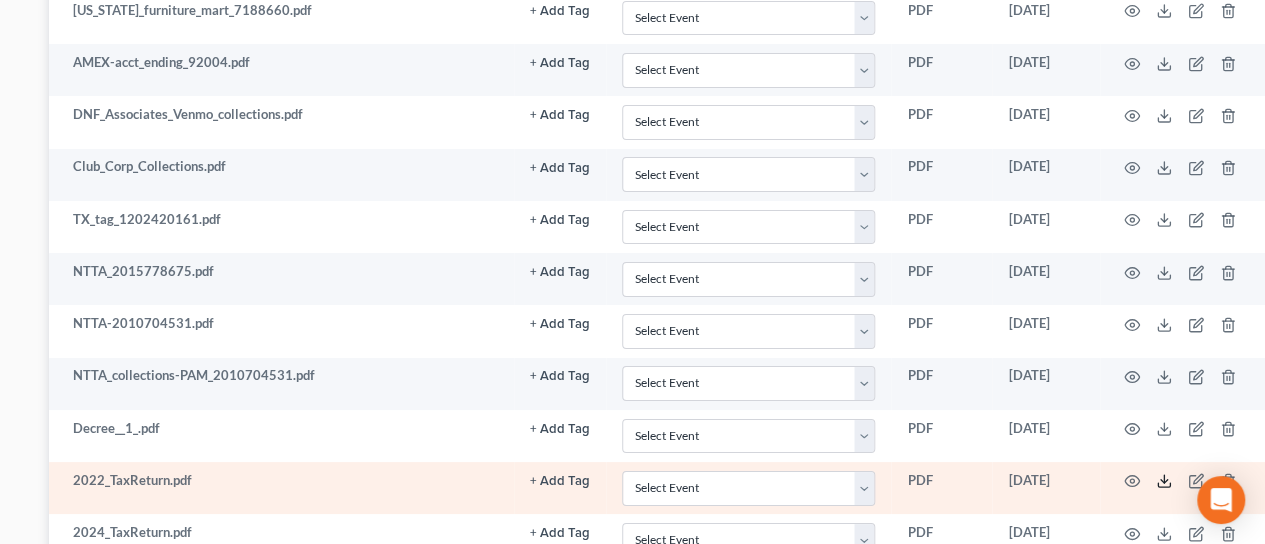 click 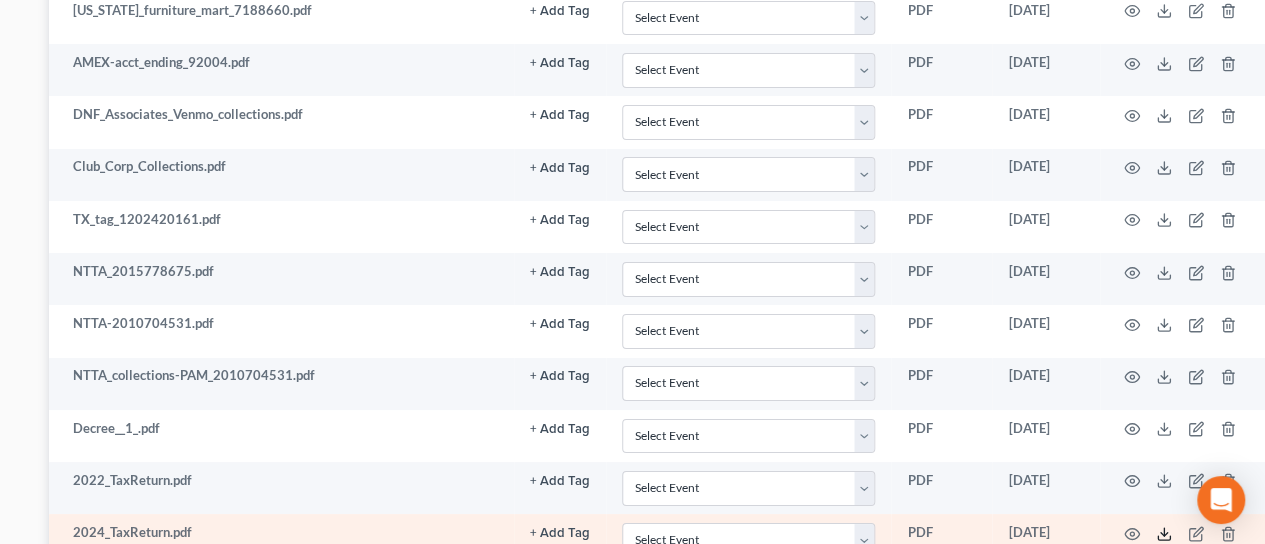 click 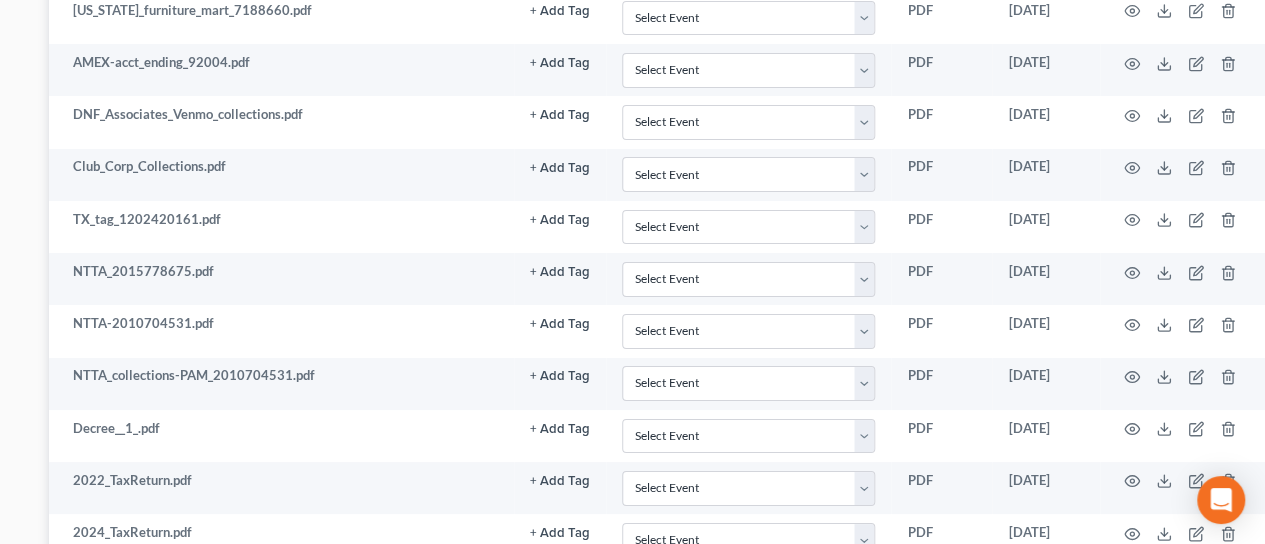 click 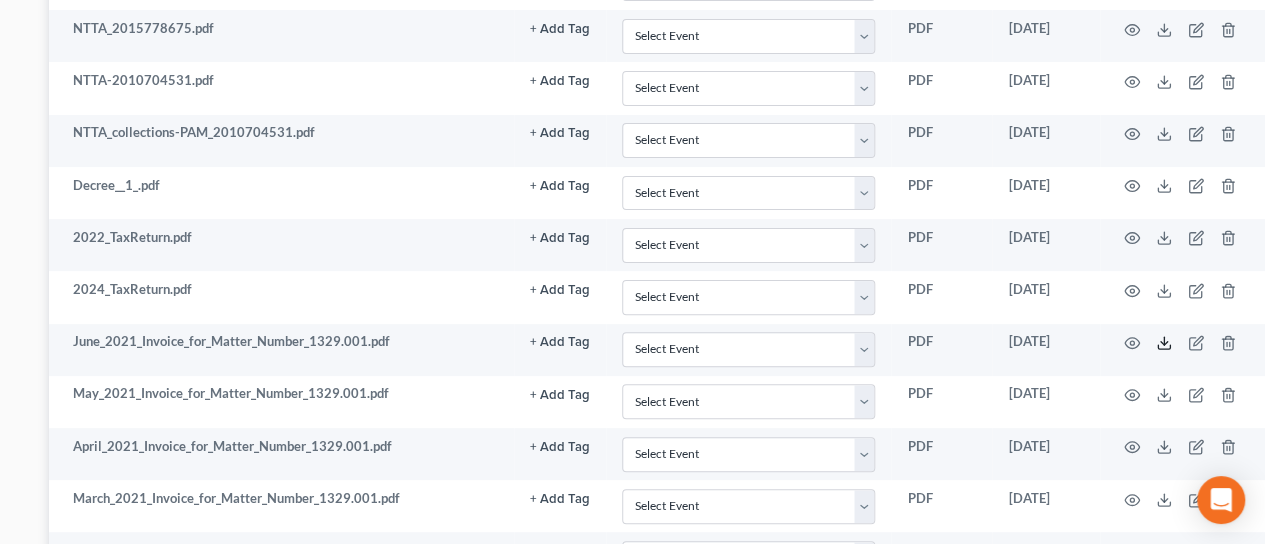 scroll, scrollTop: 3983, scrollLeft: 284, axis: both 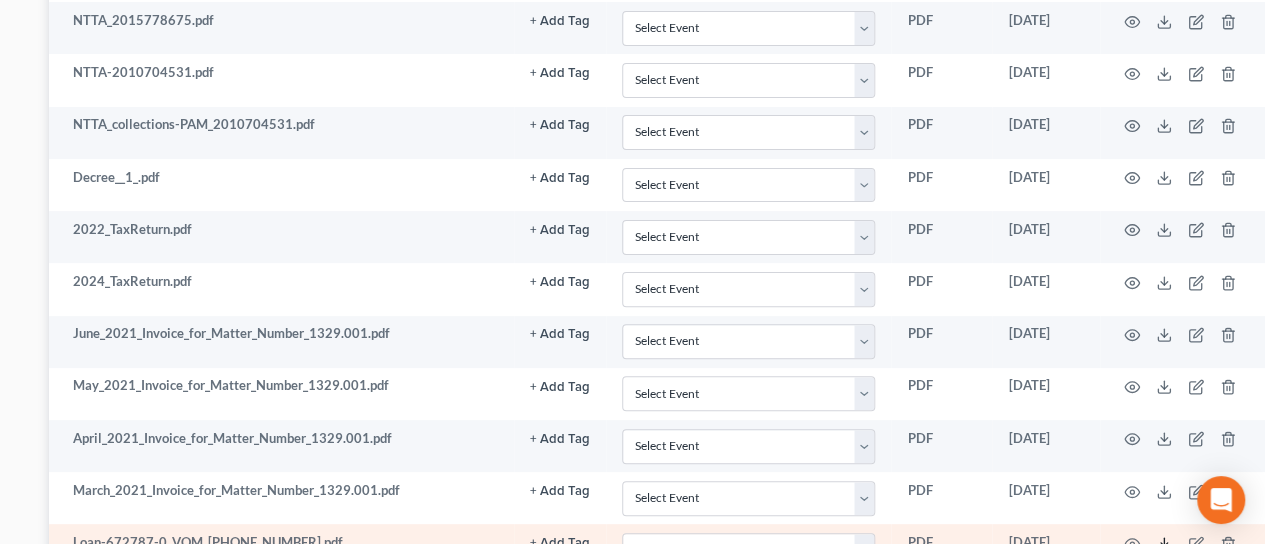 click 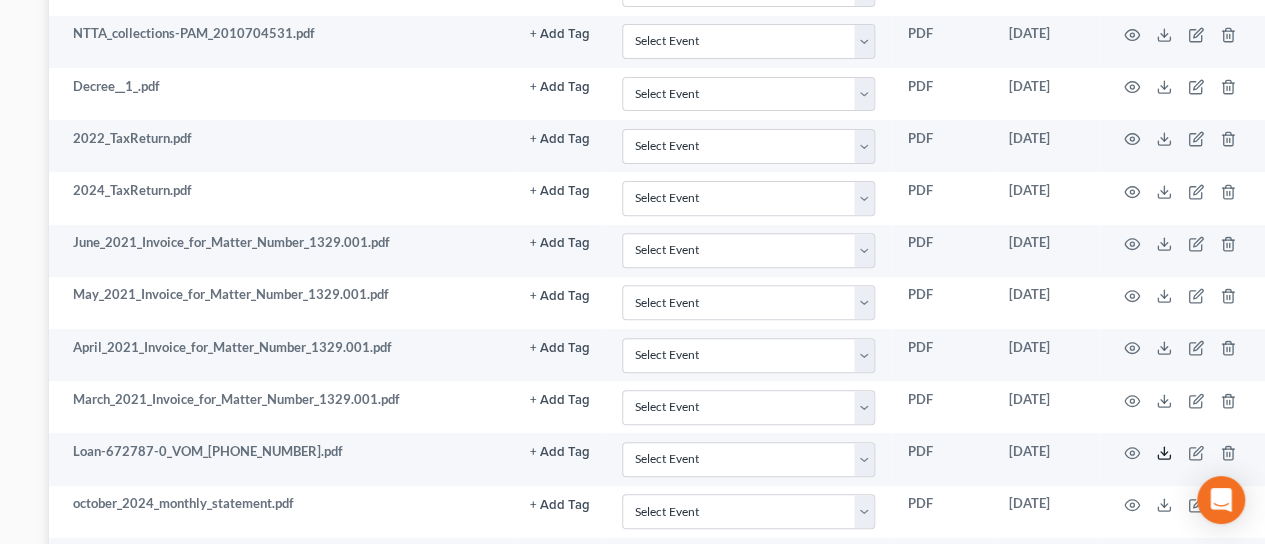 scroll, scrollTop: 4090, scrollLeft: 284, axis: both 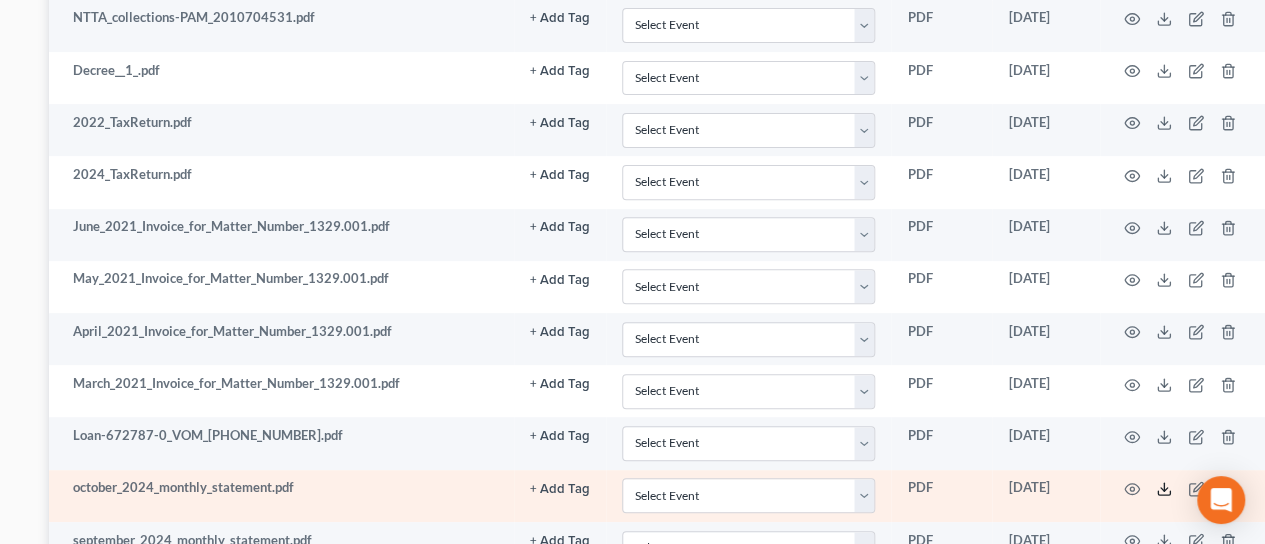 click 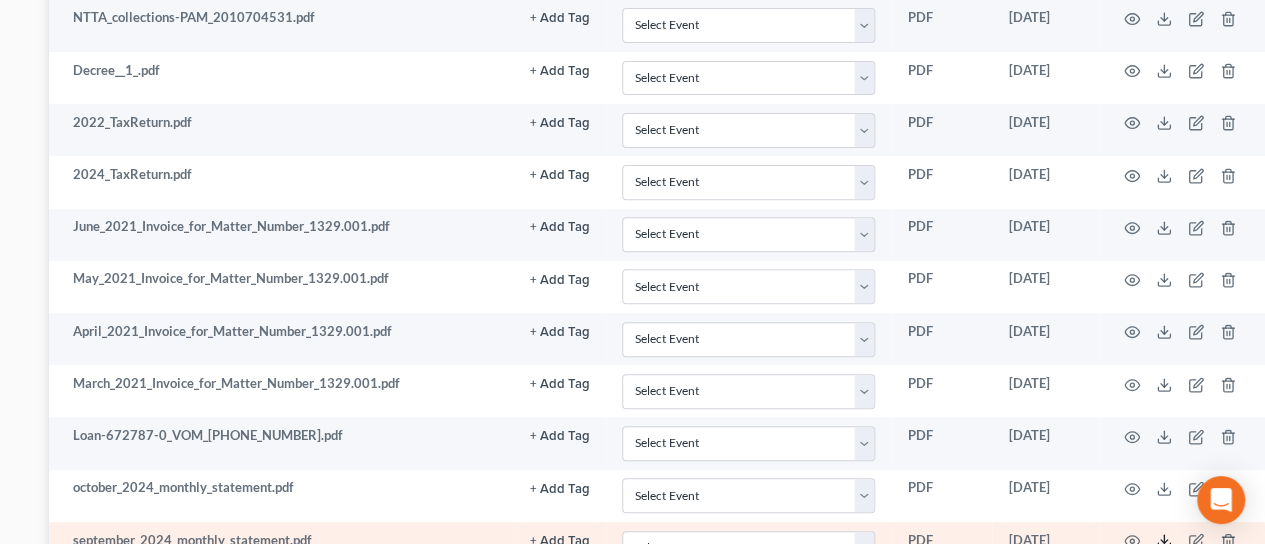 click 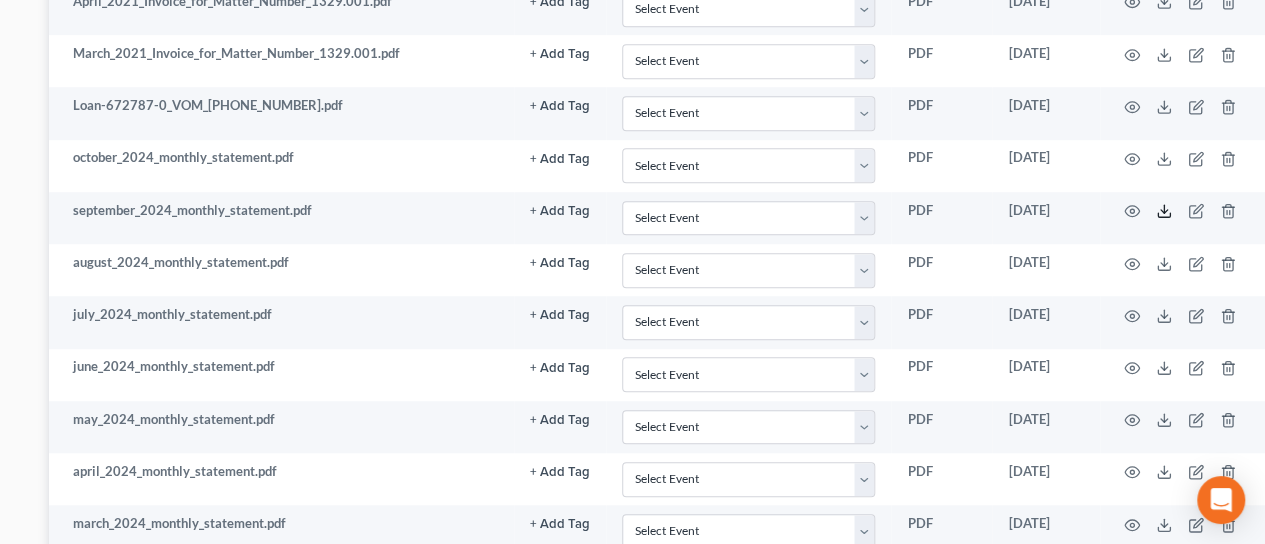 scroll, scrollTop: 4428, scrollLeft: 284, axis: both 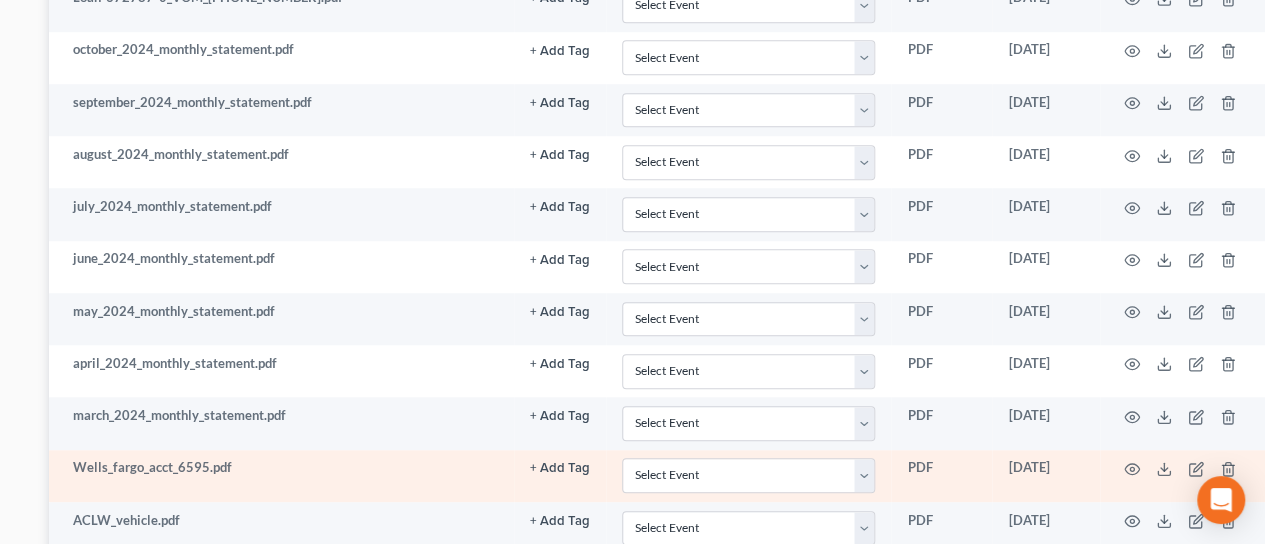 click at bounding box center [1184, 476] 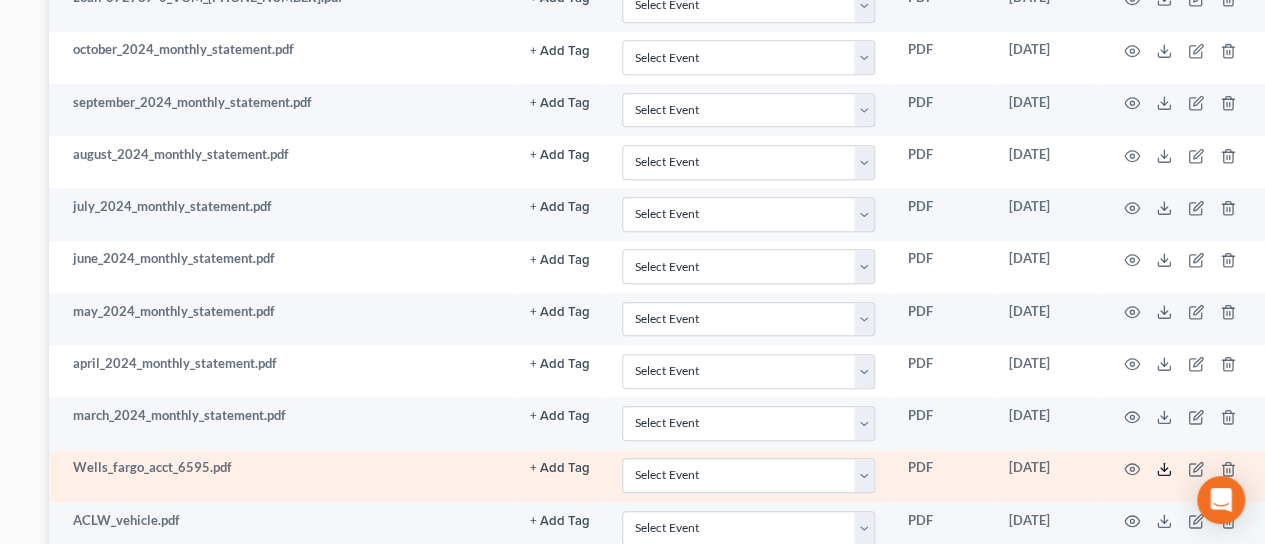 click 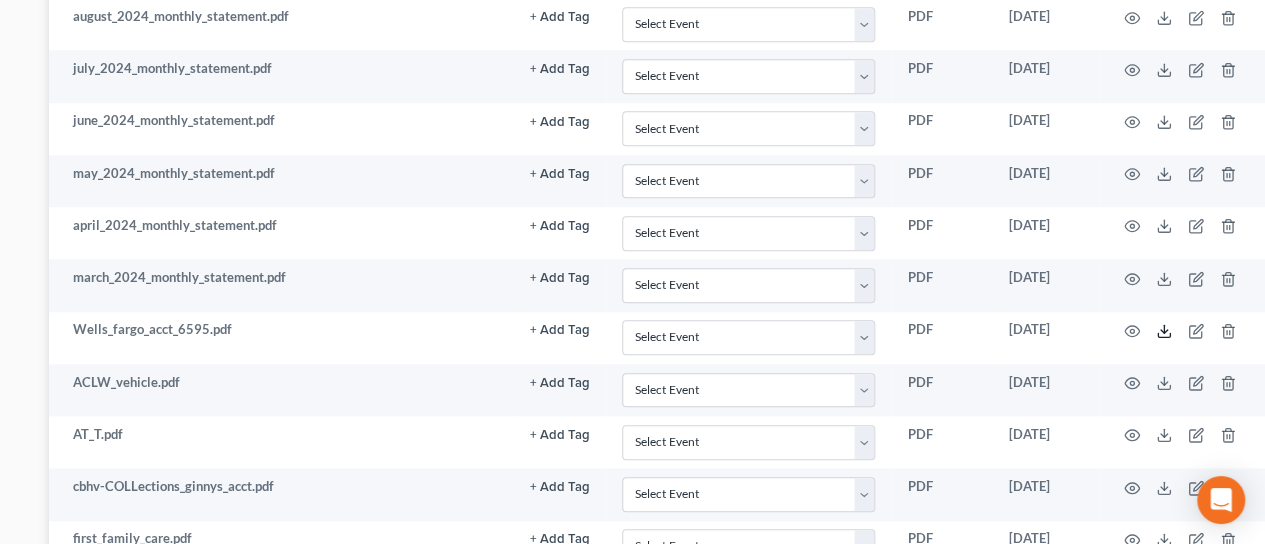 scroll, scrollTop: 4674, scrollLeft: 284, axis: both 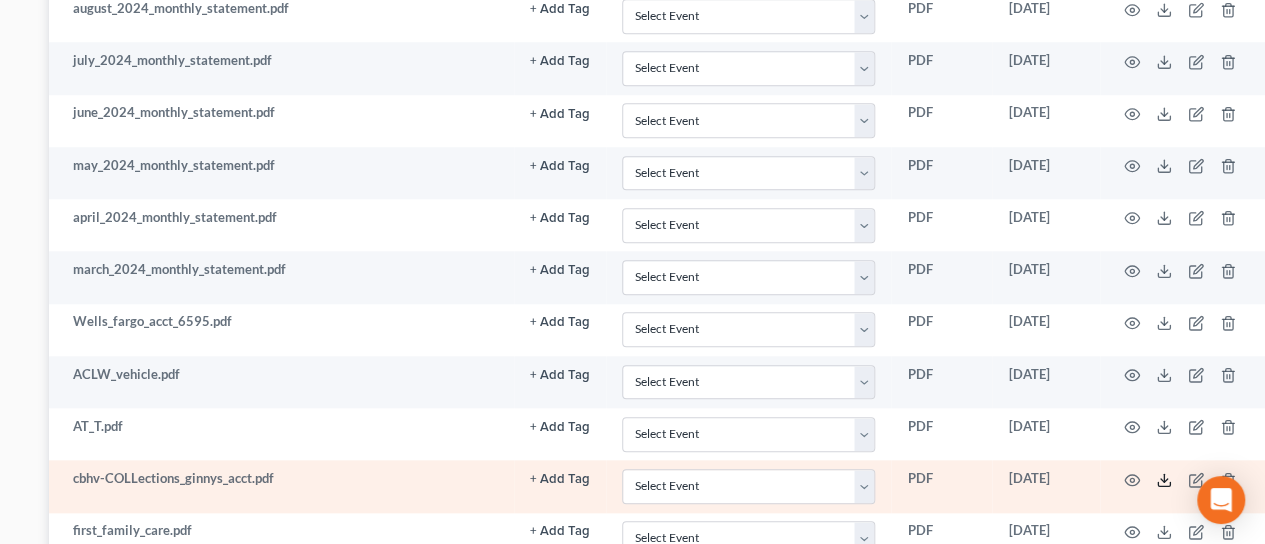 click 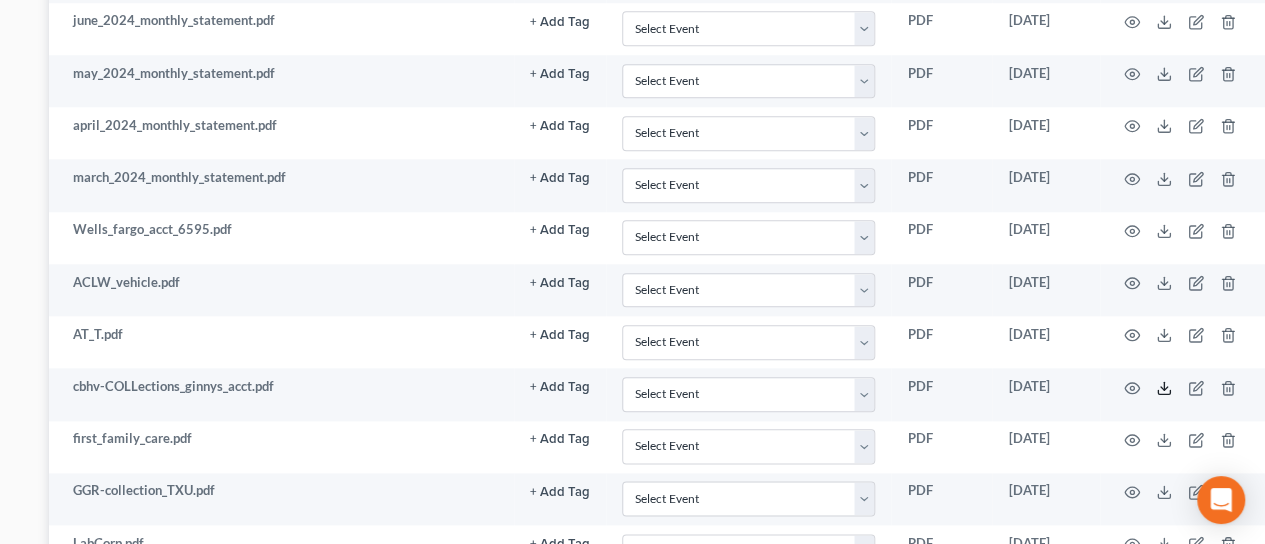 scroll, scrollTop: 4782, scrollLeft: 284, axis: both 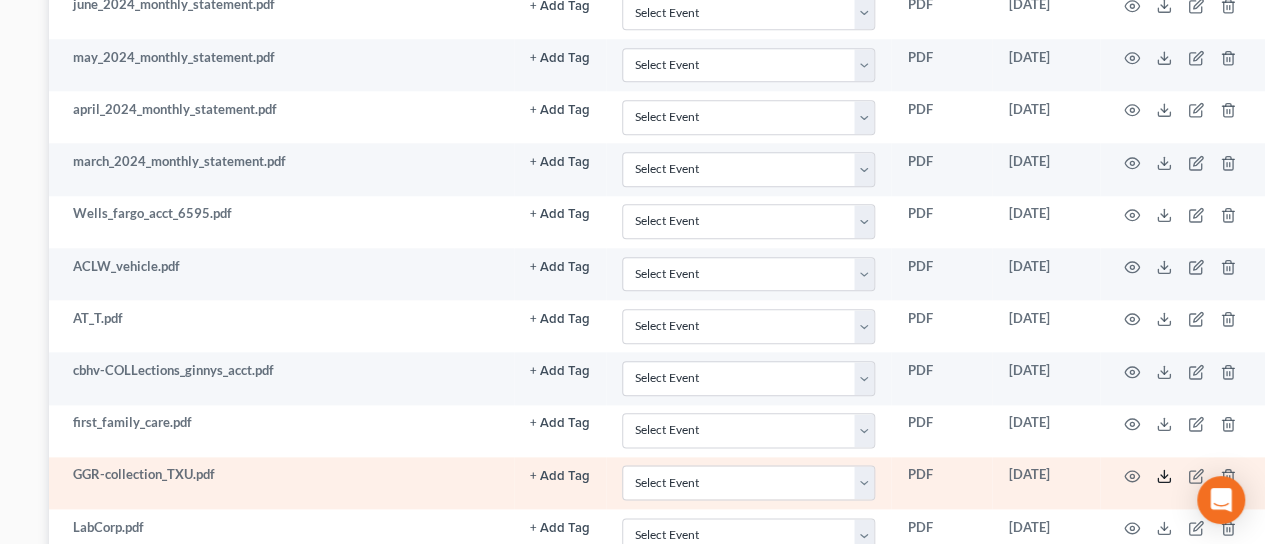 click 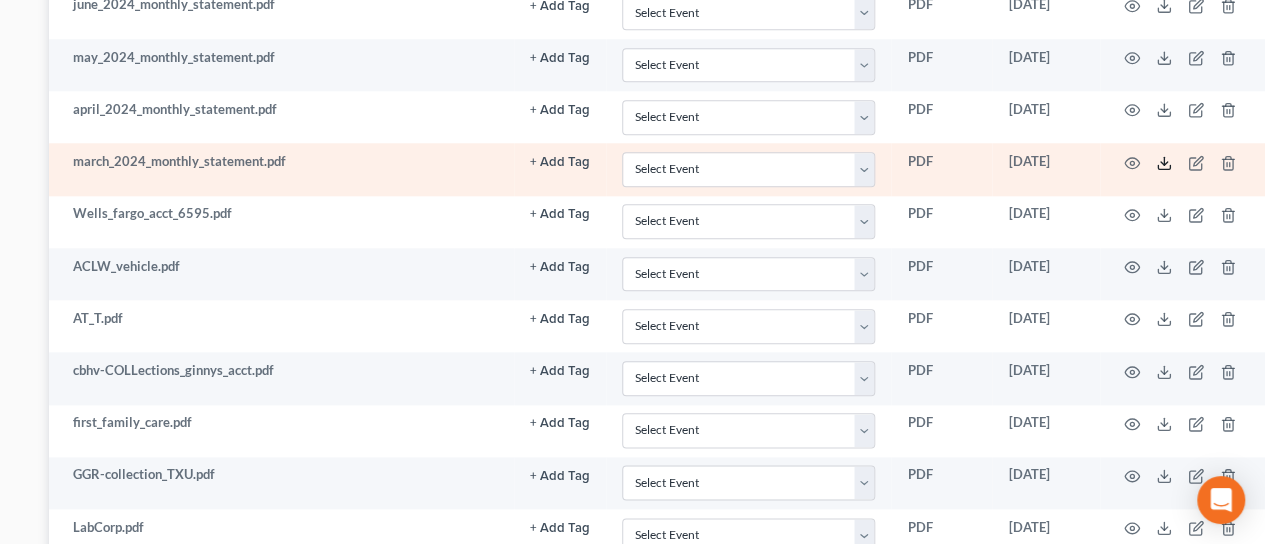 click 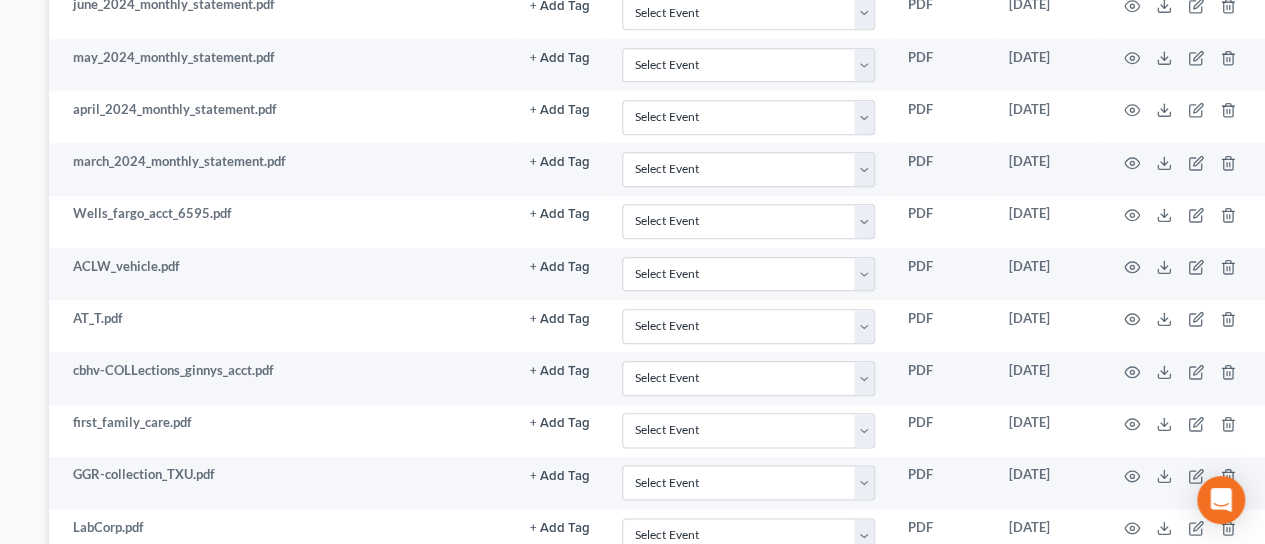 click 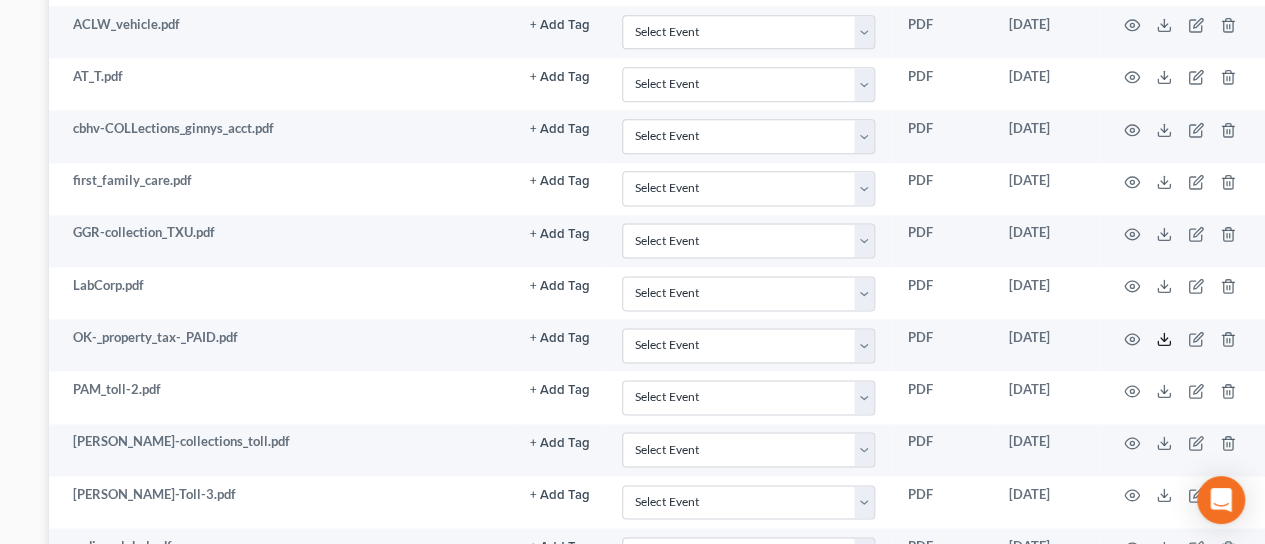 scroll, scrollTop: 5032, scrollLeft: 284, axis: both 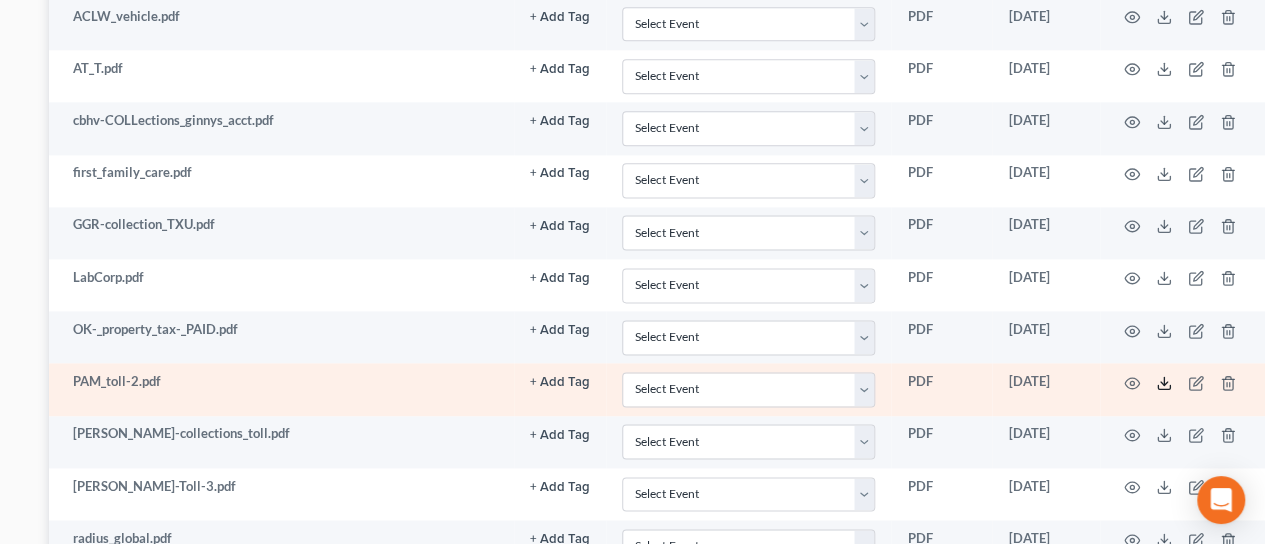 click 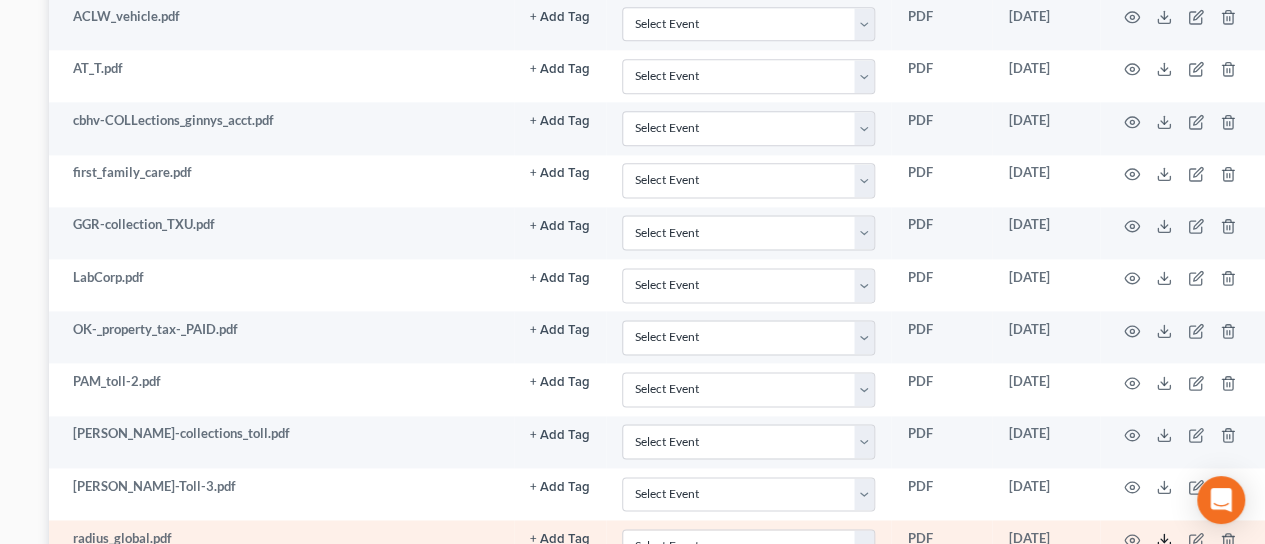 click 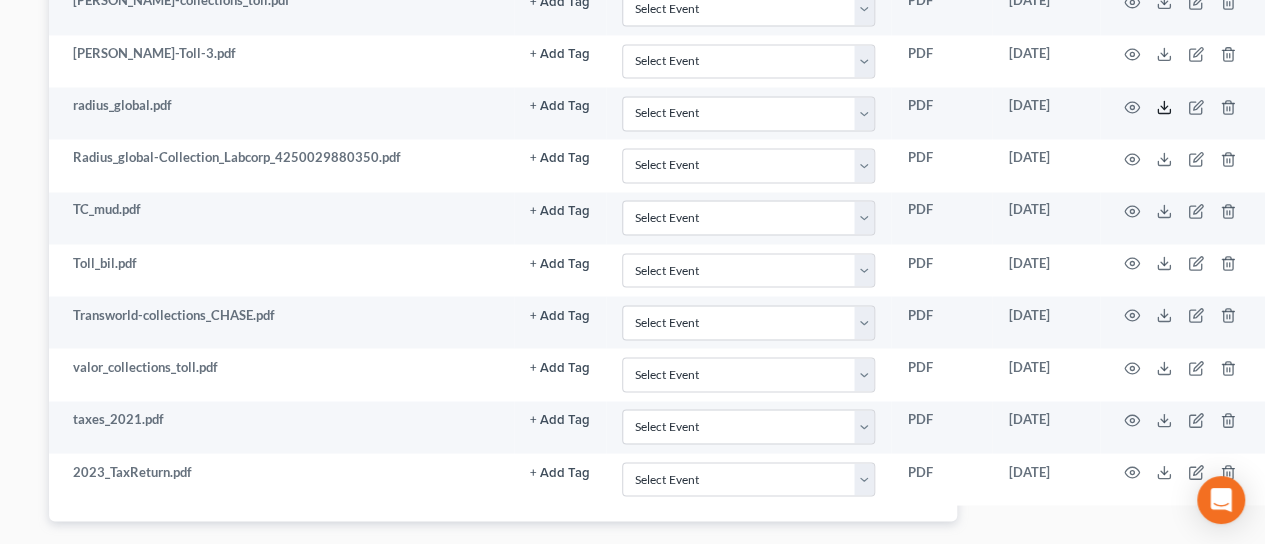 scroll, scrollTop: 5473, scrollLeft: 284, axis: both 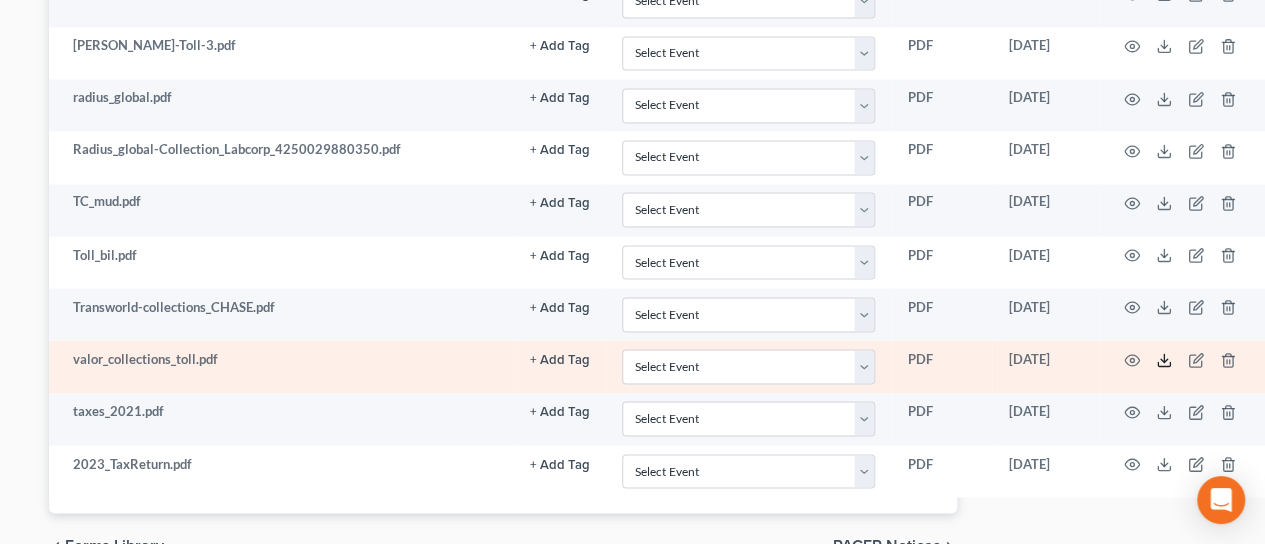 click 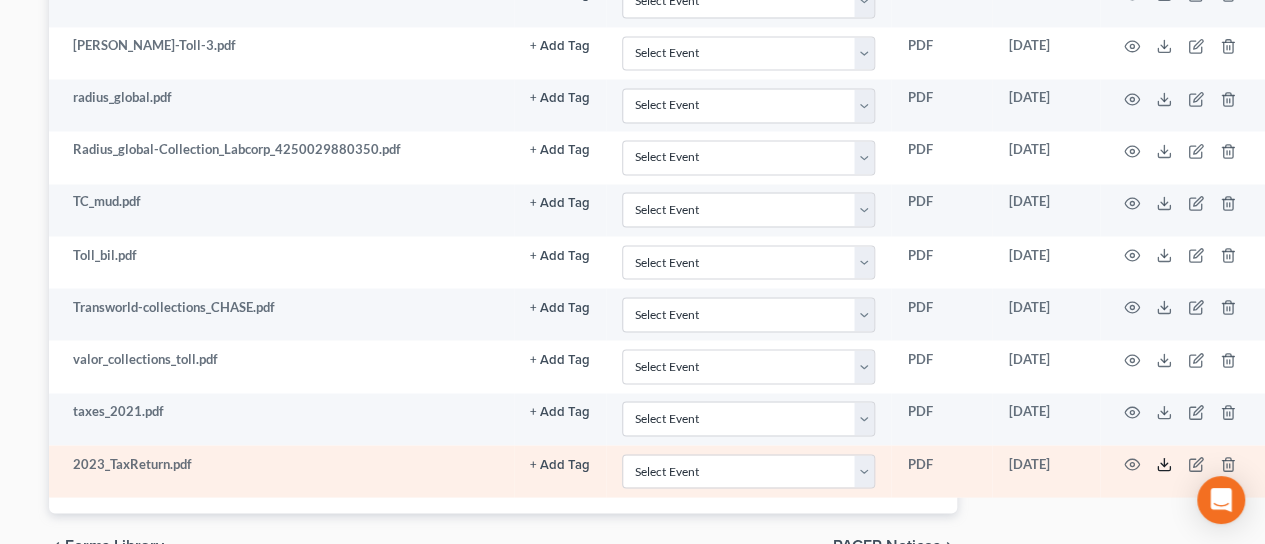 click 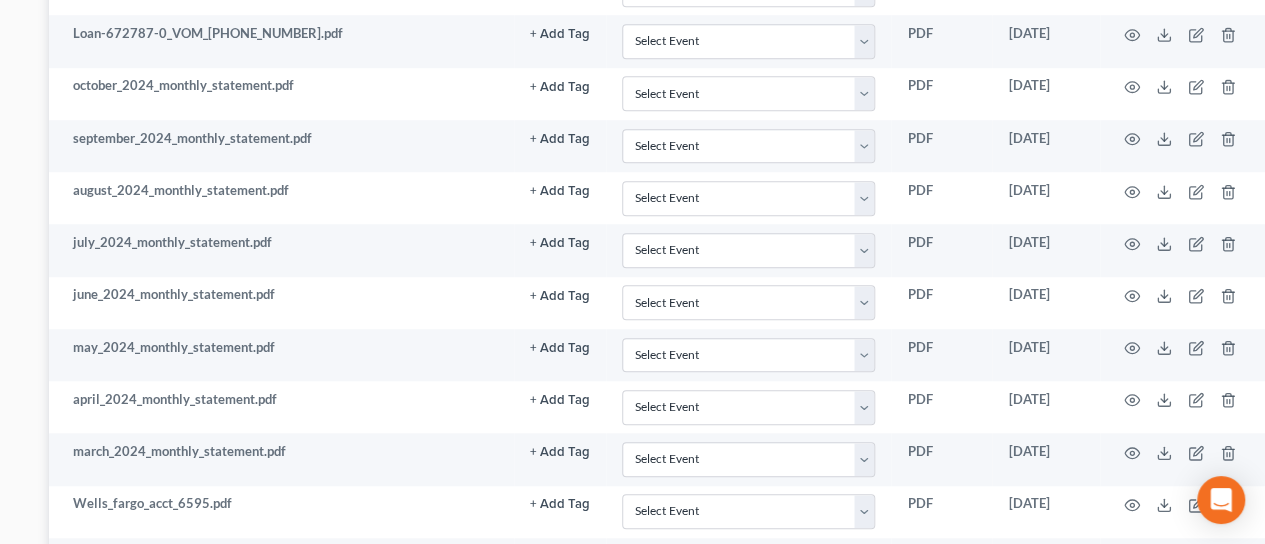 scroll, scrollTop: 4388, scrollLeft: 284, axis: both 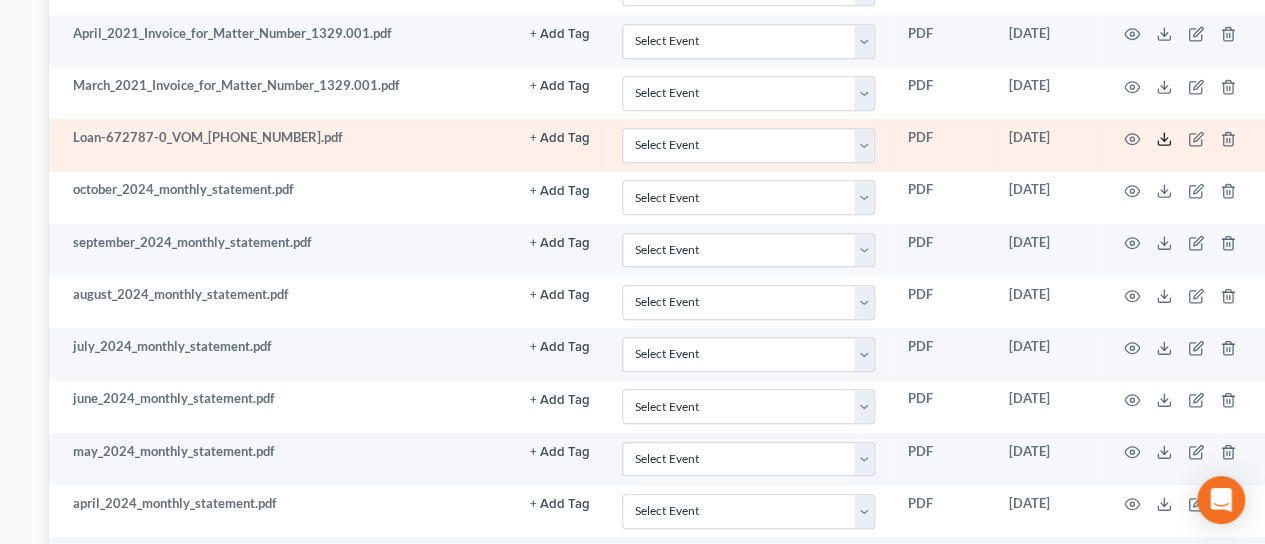 click 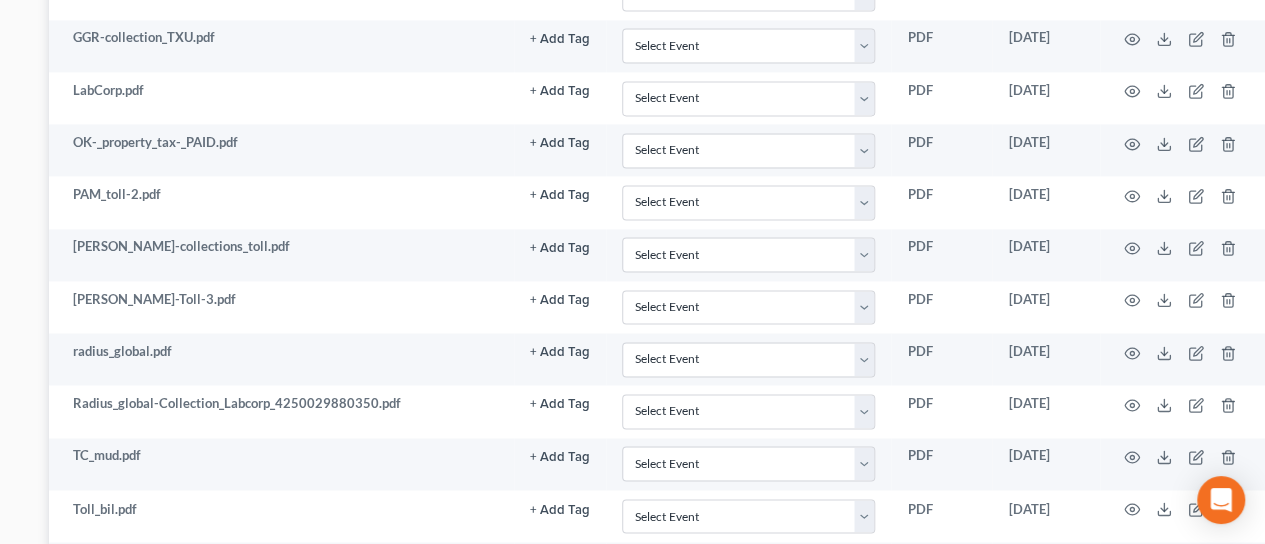 scroll, scrollTop: 5516, scrollLeft: 284, axis: both 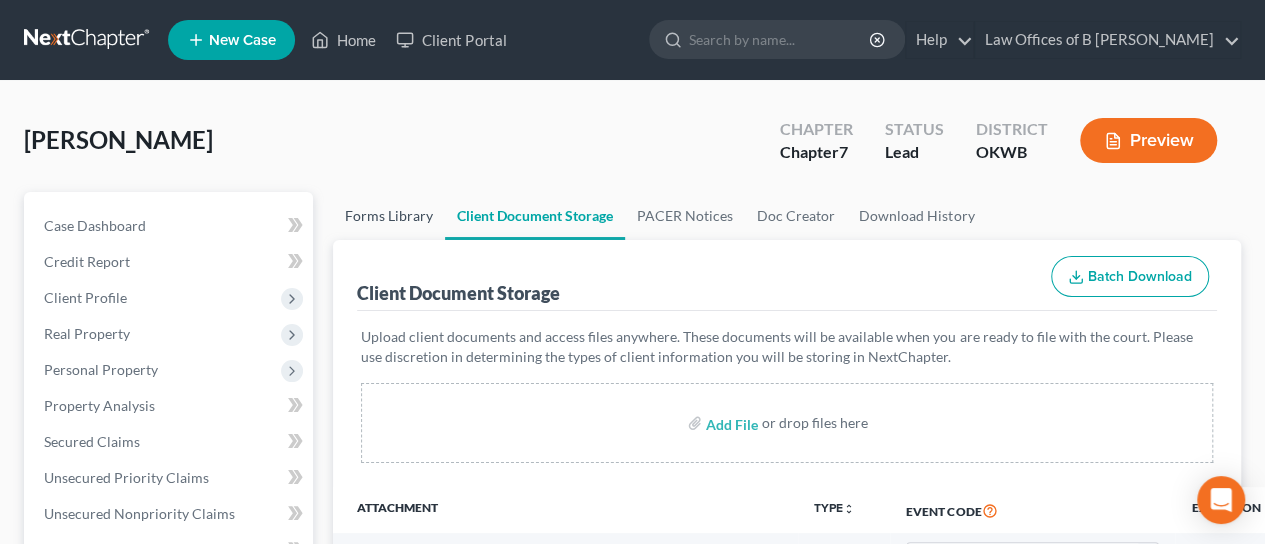 click on "Forms Library" at bounding box center [389, 216] 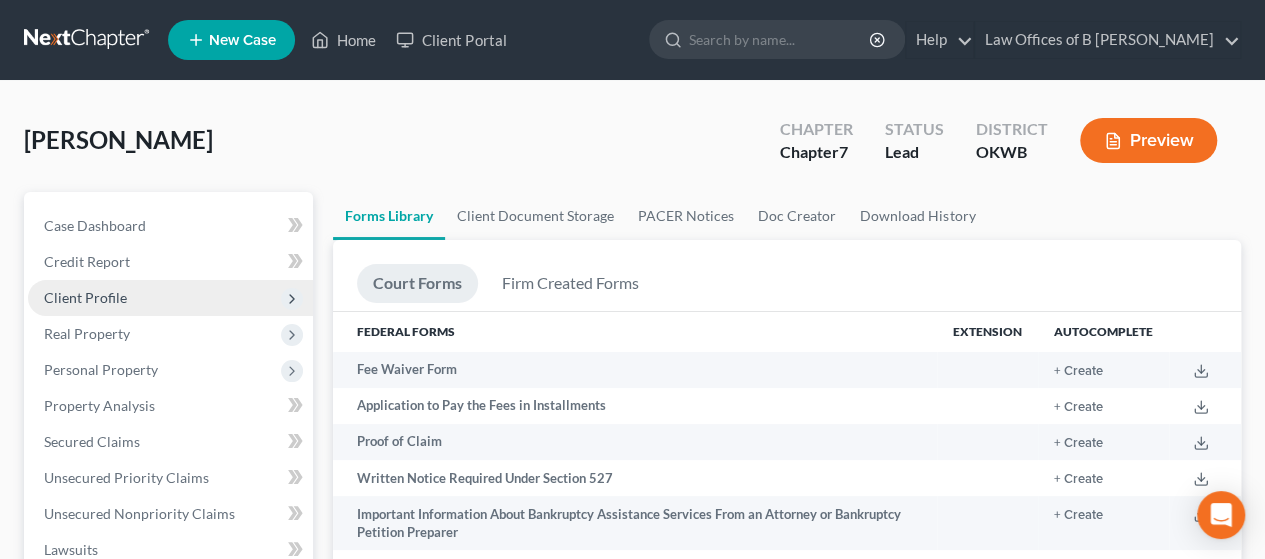 click on "Client Profile" at bounding box center [85, 297] 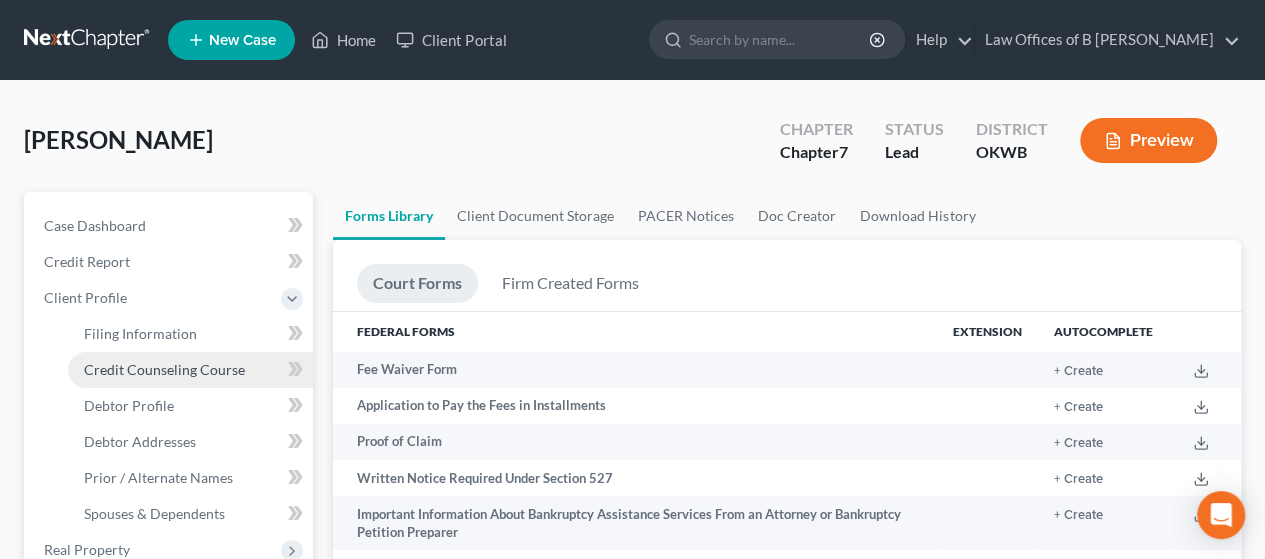 click on "Credit Counseling Course" at bounding box center [190, 370] 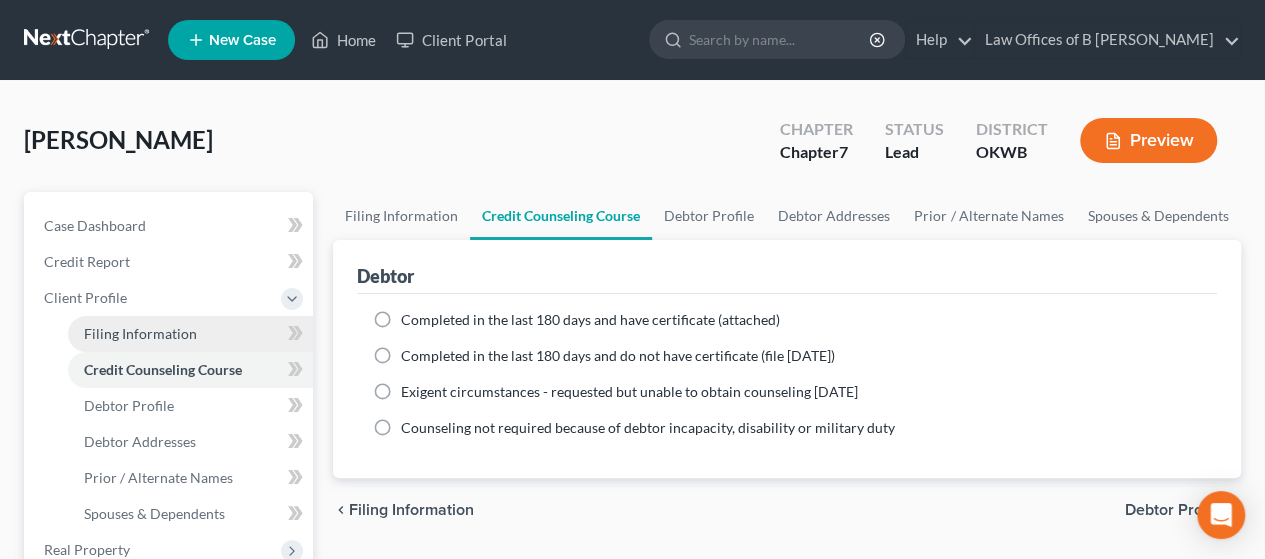 click on "Filing Information" at bounding box center [140, 333] 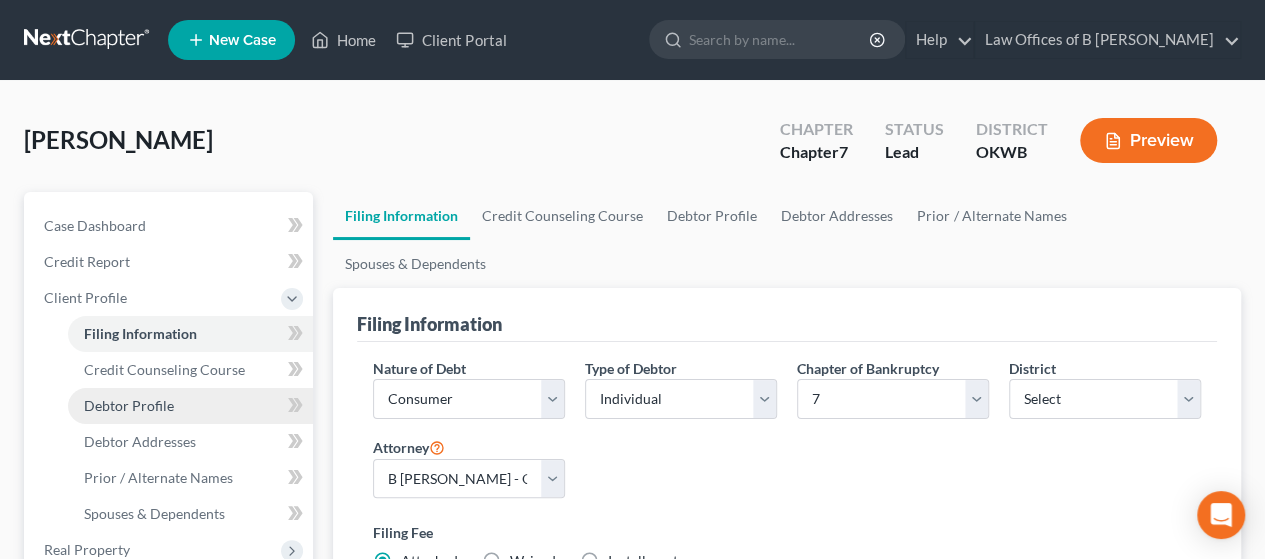 click on "Debtor Profile" at bounding box center [129, 405] 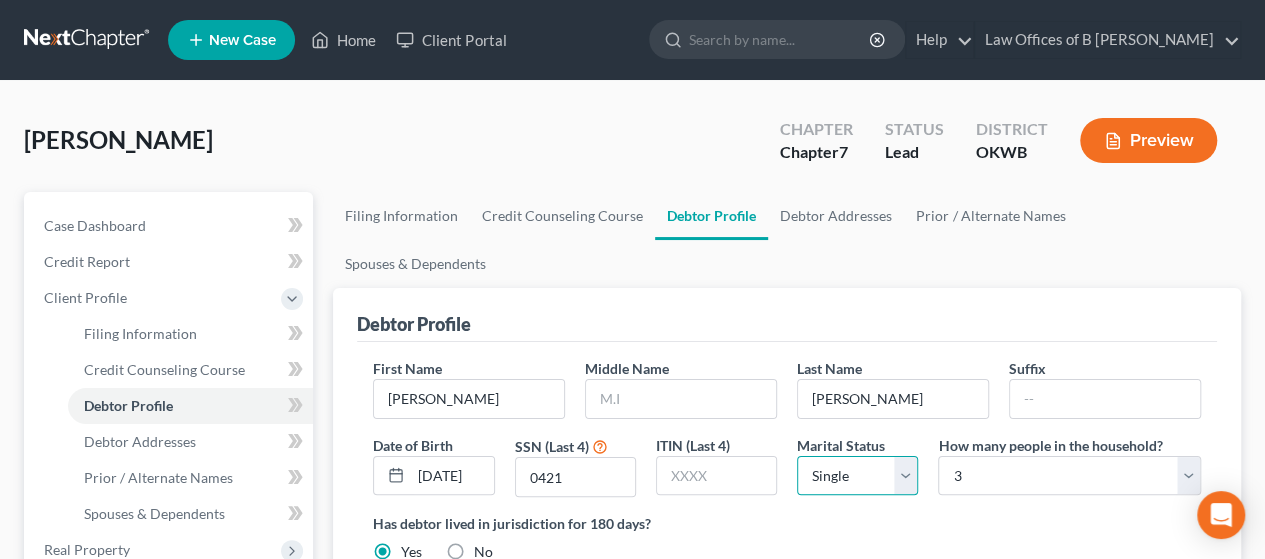 click on "Select Single Married Separated Divorced Widowed" at bounding box center (857, 476) 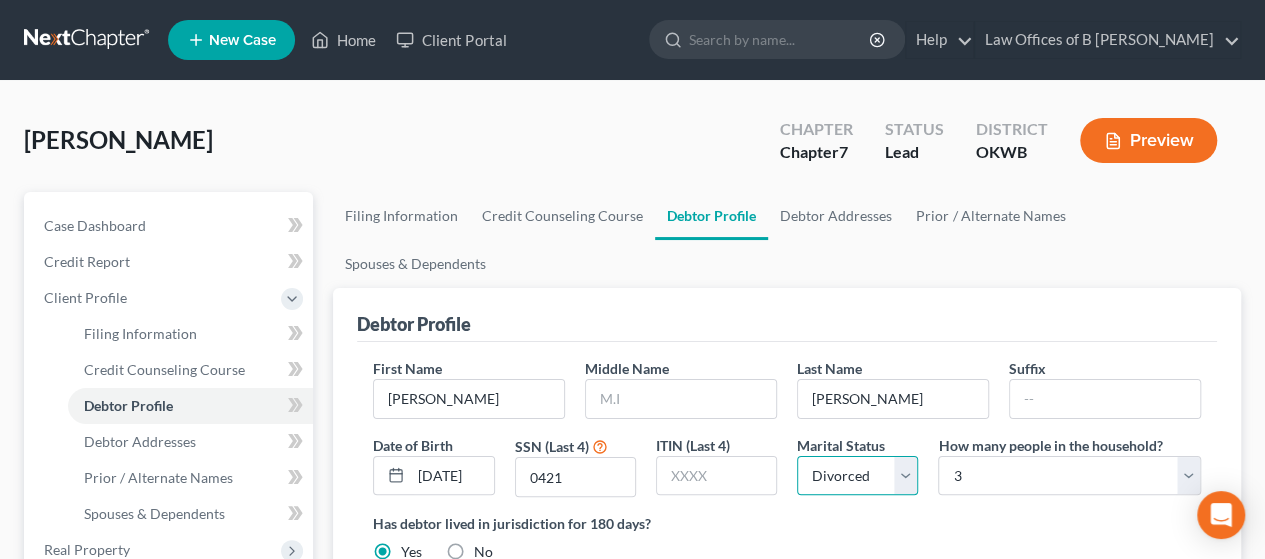 click on "Select Single Married Separated Divorced Widowed" at bounding box center [857, 476] 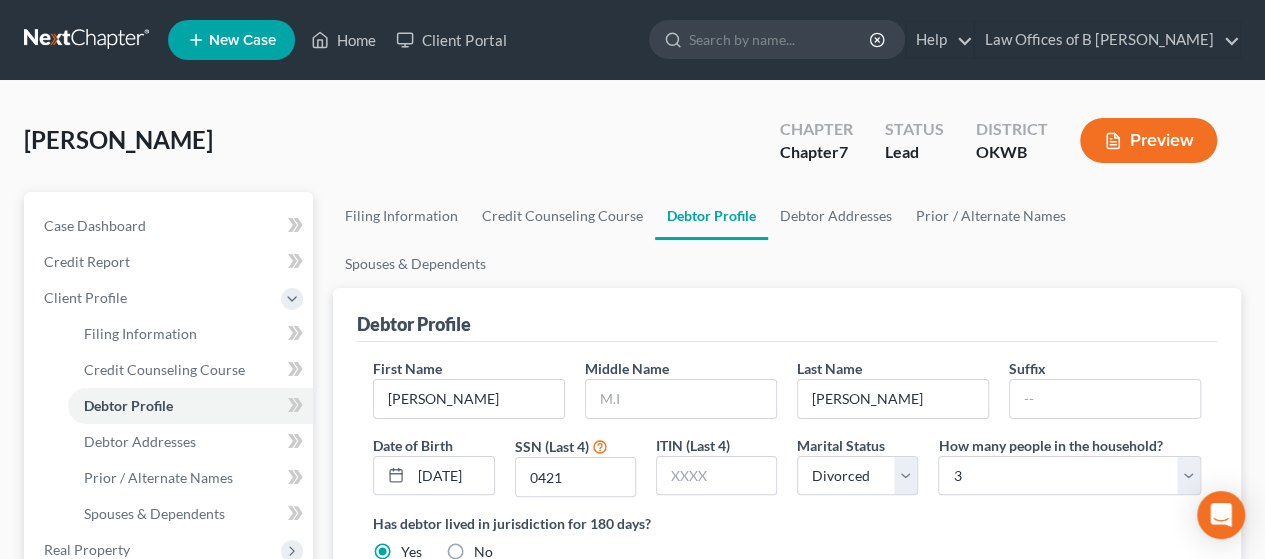 click on "Has debtor lived in jurisdiction for 180 days? Yes No Debtor must reside in jurisdiction for 180 prior to filing bankruptcy pursuant to U.S.C. 11 28 USC § 1408.   More Info" at bounding box center (787, 537) 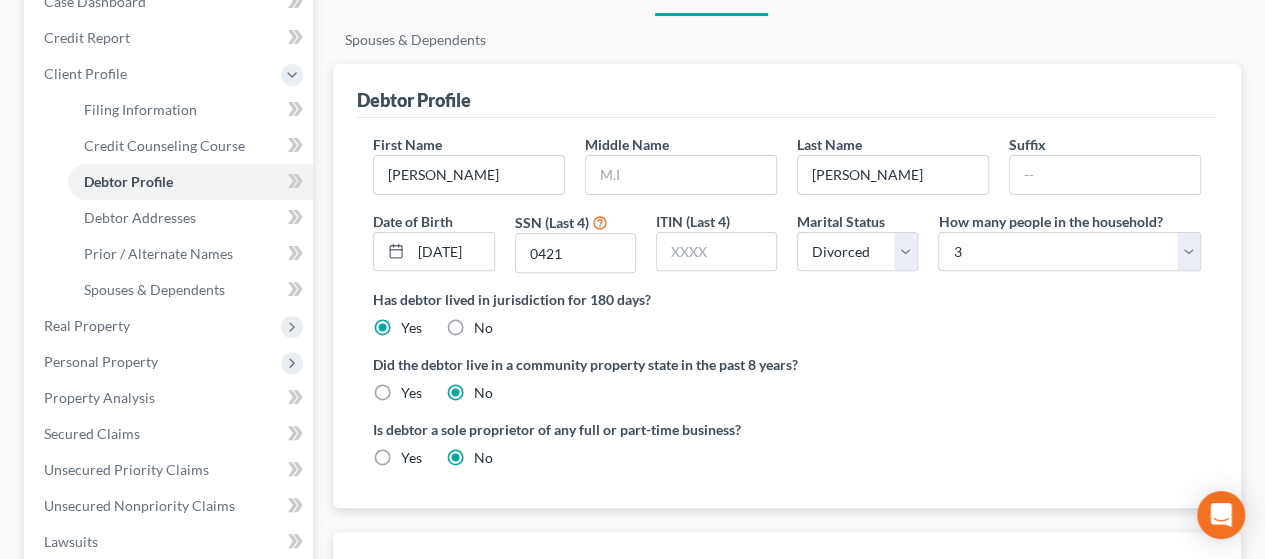 scroll, scrollTop: 241, scrollLeft: 0, axis: vertical 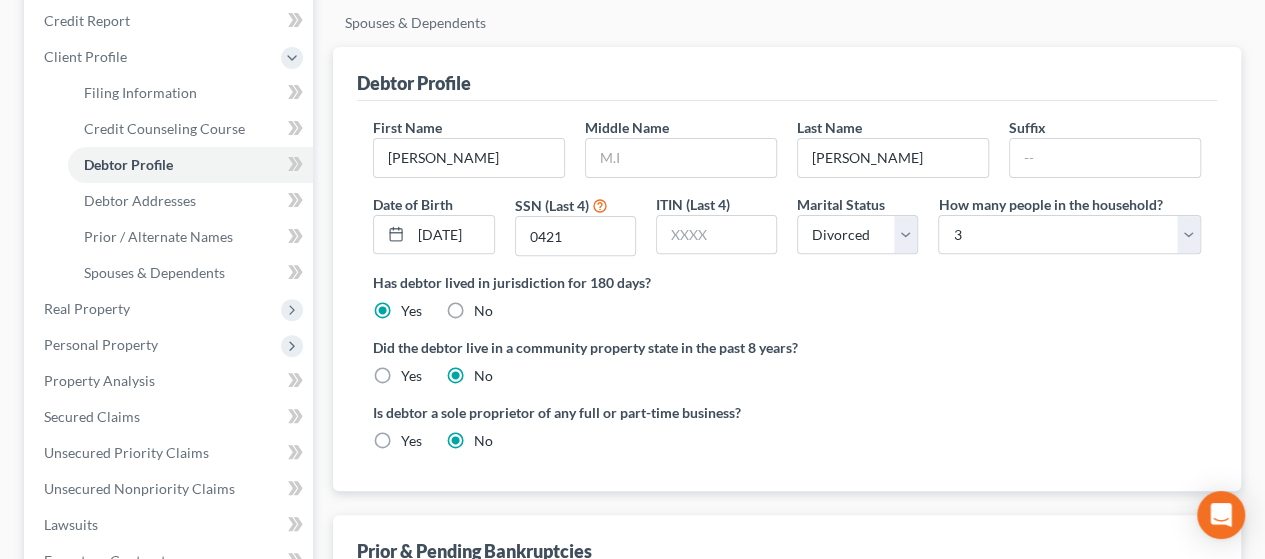 click on "Yes" at bounding box center [411, 376] 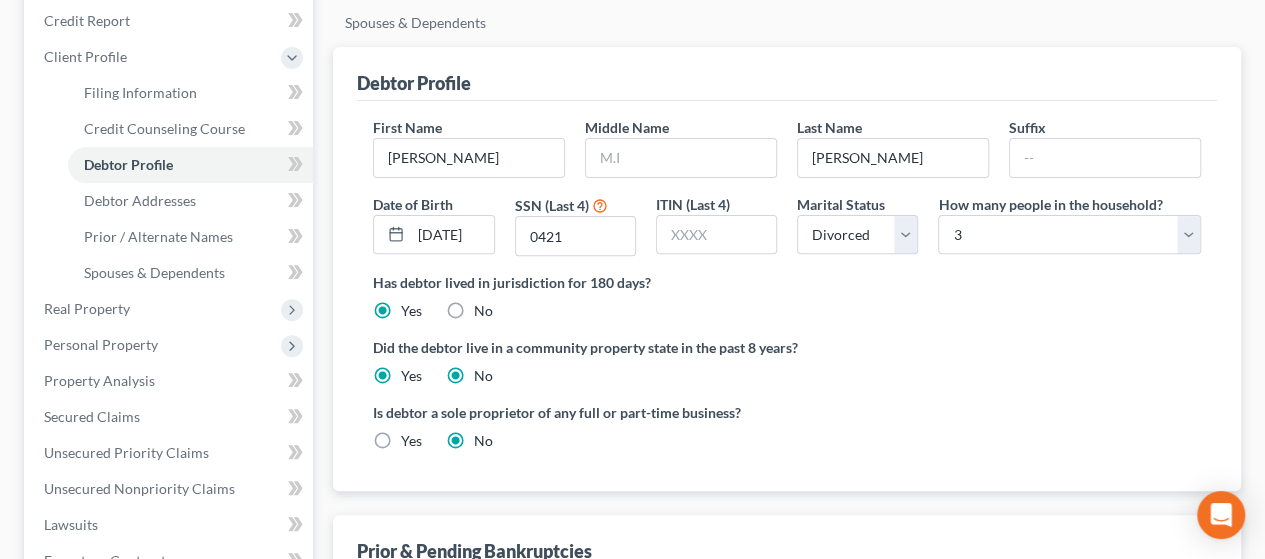 radio on "false" 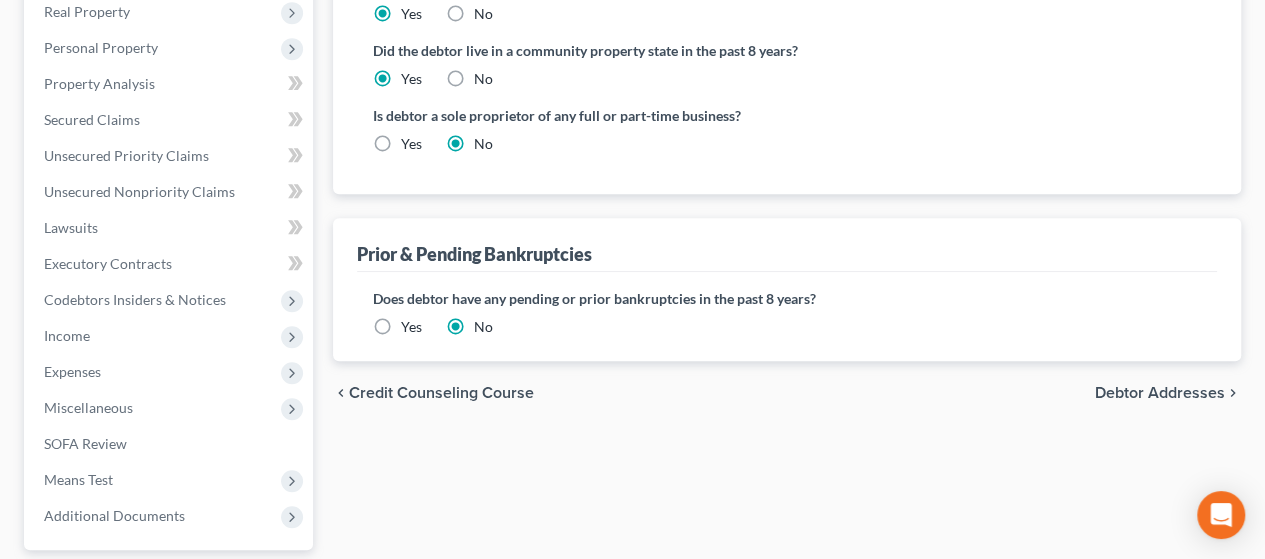 scroll, scrollTop: 552, scrollLeft: 0, axis: vertical 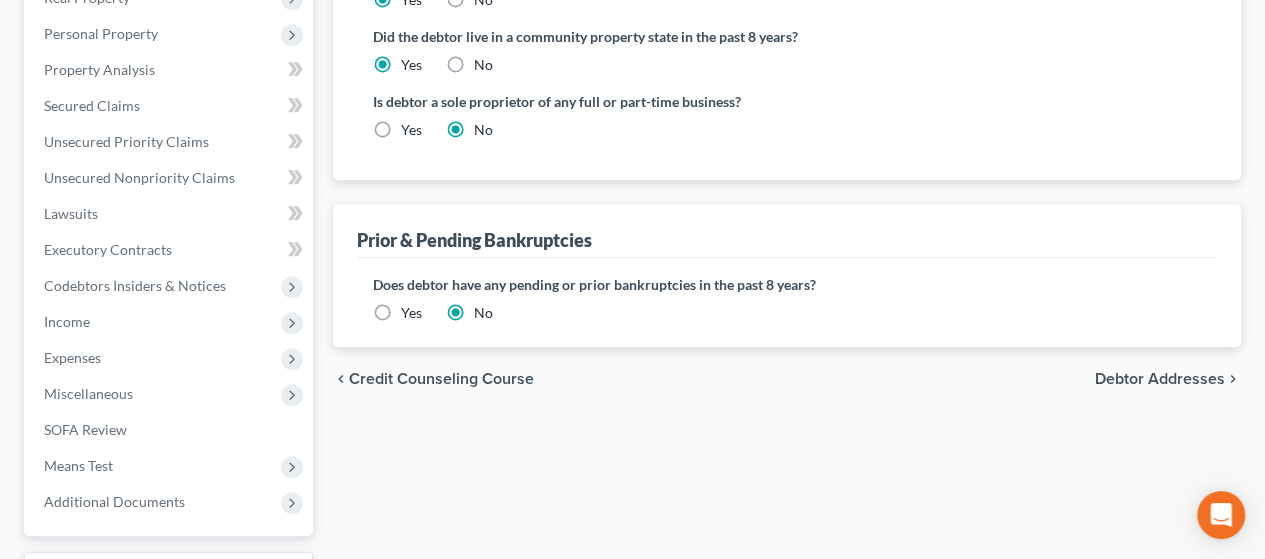 click on "chevron_left
Credit Counseling Course
Debtor Addresses
chevron_right" at bounding box center [787, 379] 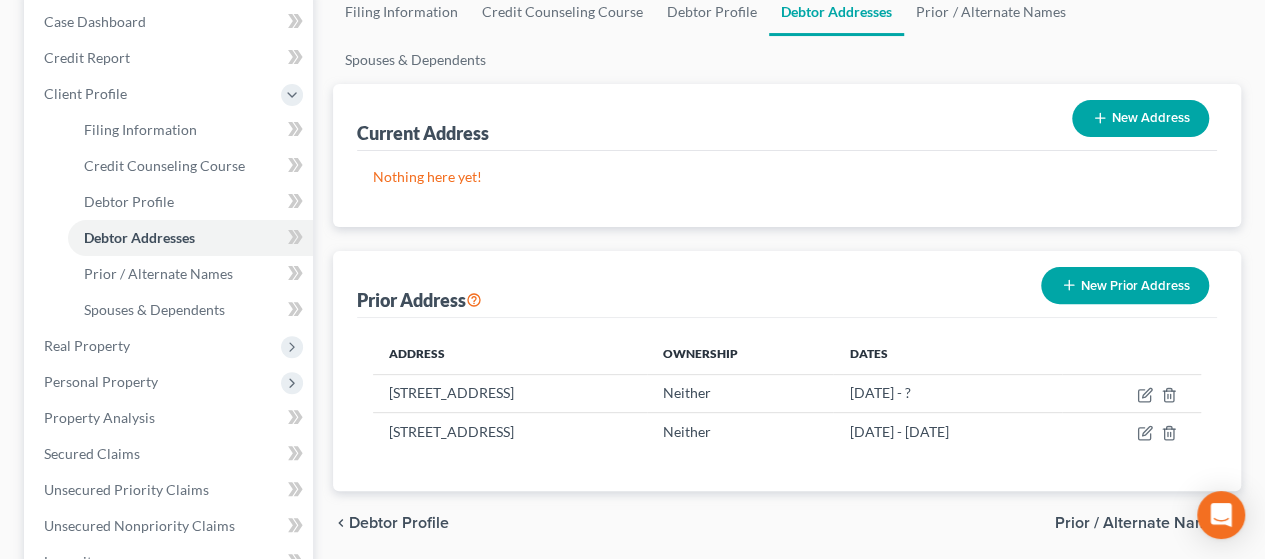scroll, scrollTop: 219, scrollLeft: 0, axis: vertical 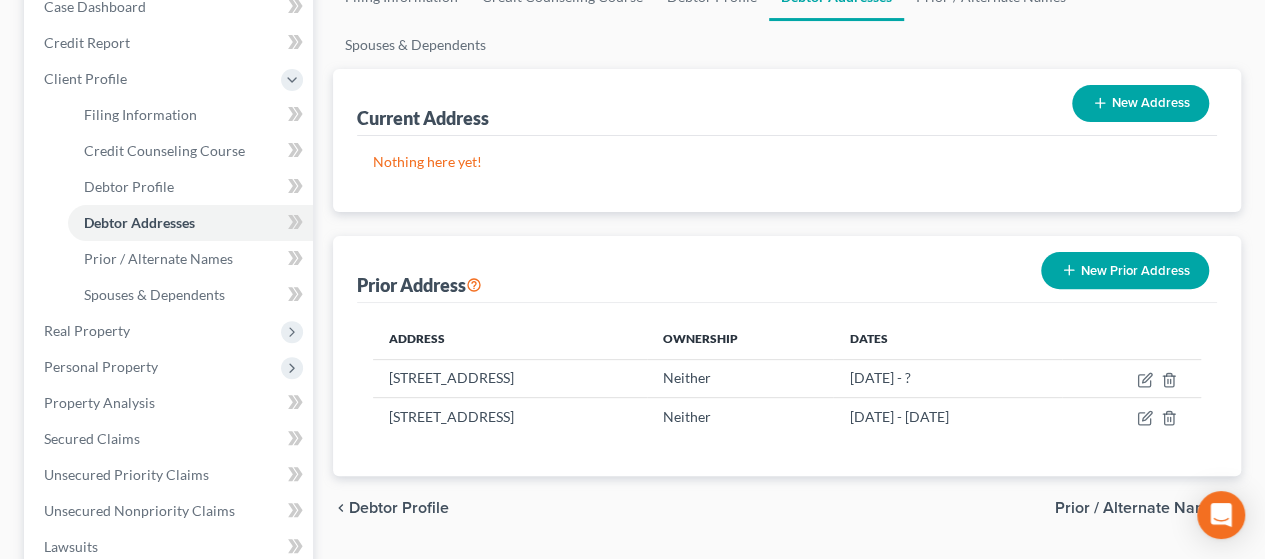 click on "Prior / Alternate Names" at bounding box center (1140, 508) 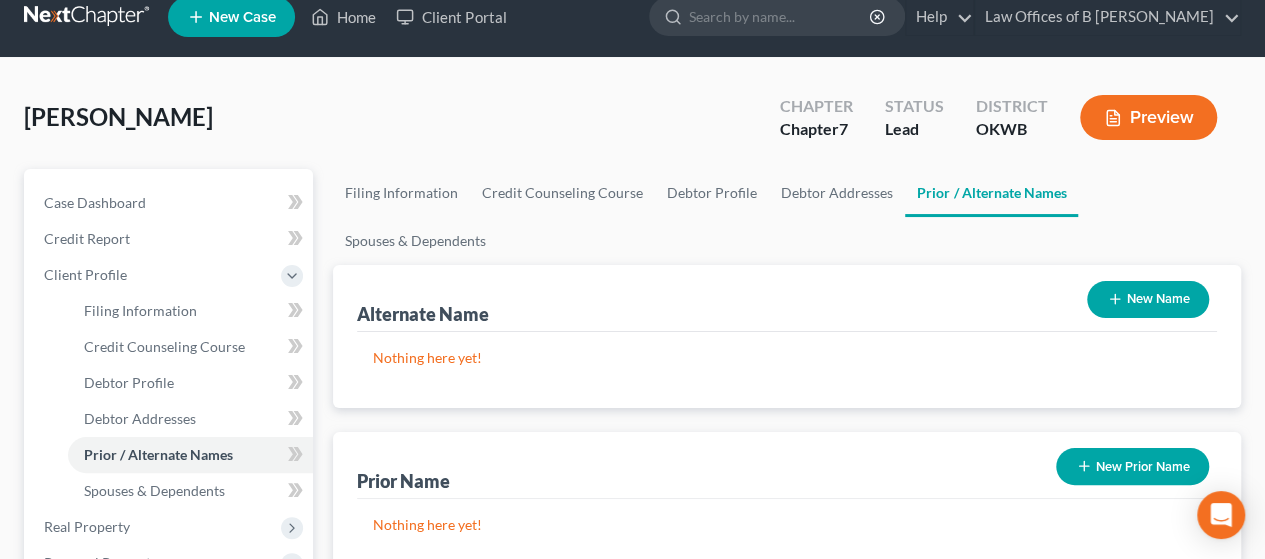 scroll, scrollTop: 0, scrollLeft: 0, axis: both 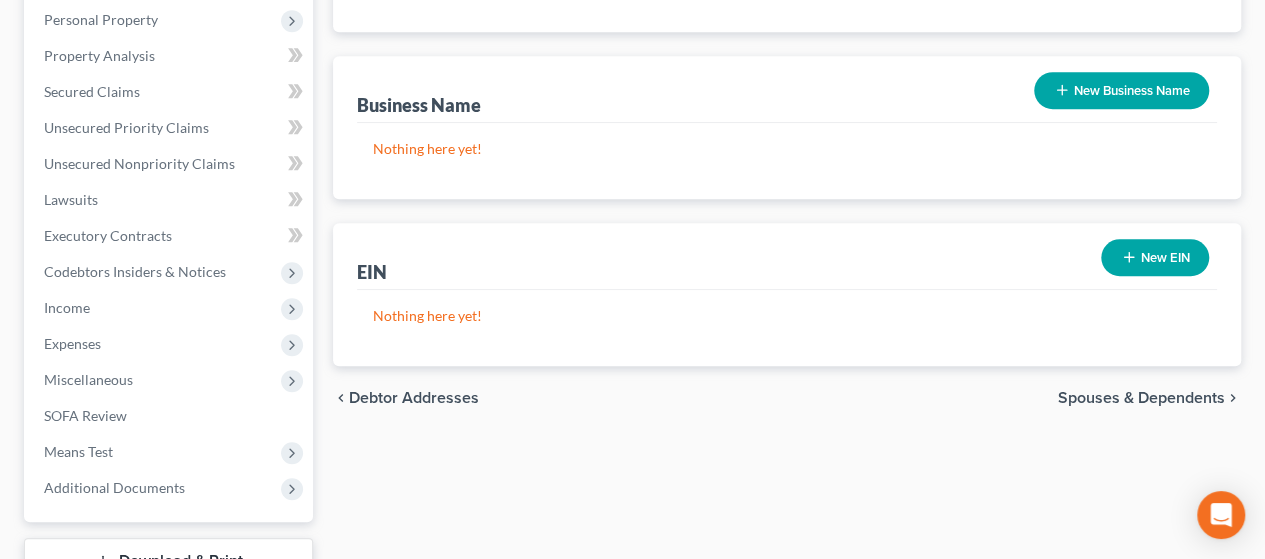 click on "Spouses & Dependents" at bounding box center (1141, 398) 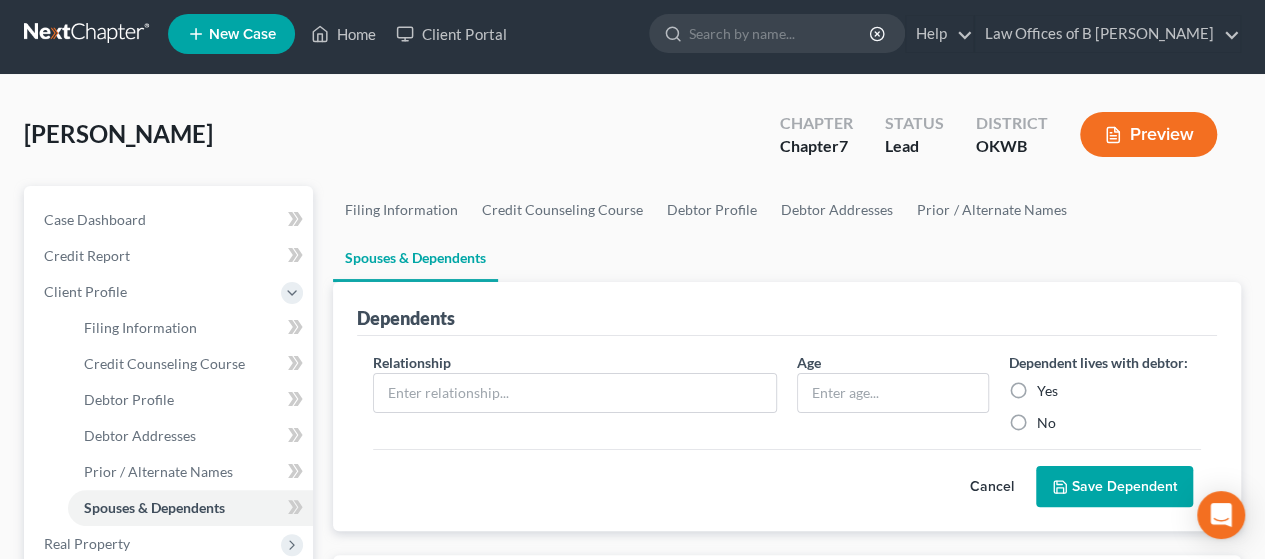scroll, scrollTop: 0, scrollLeft: 0, axis: both 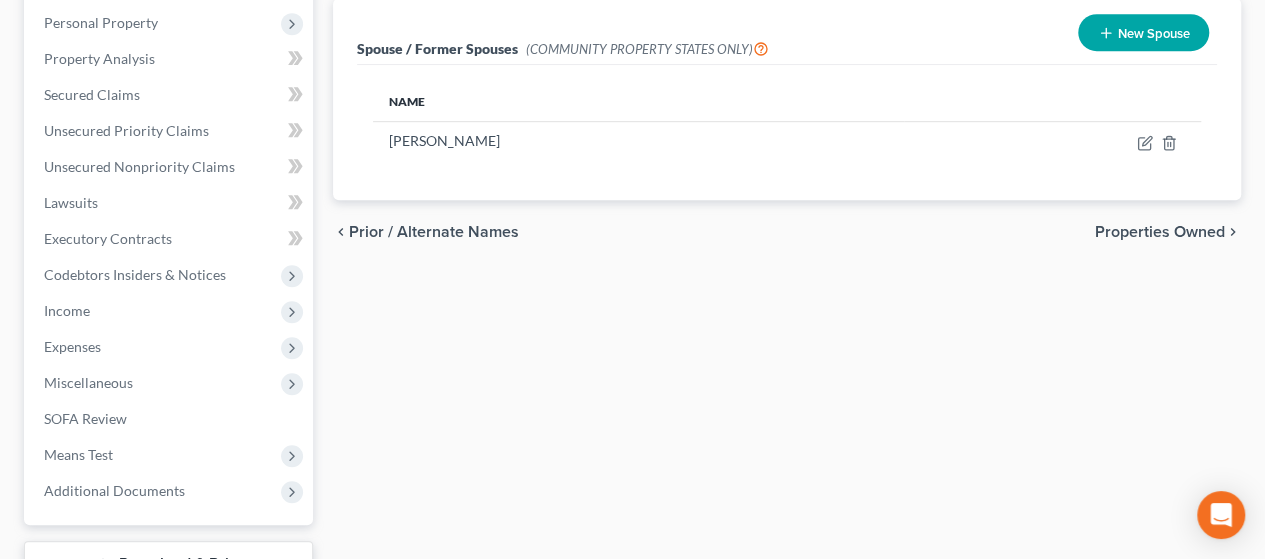 click on "Properties Owned" at bounding box center (1160, 232) 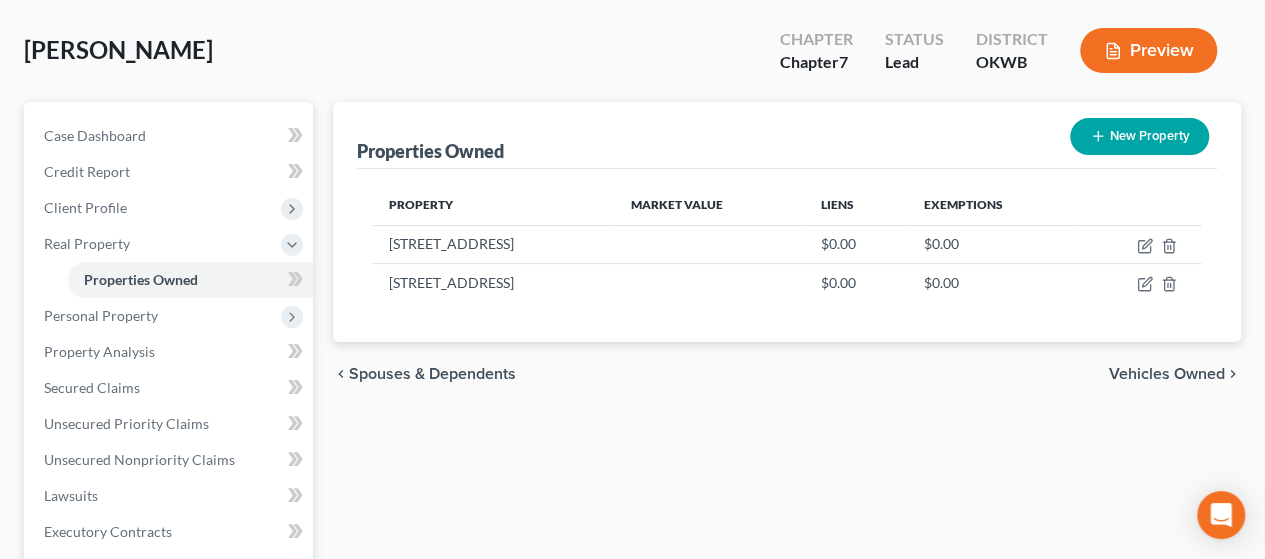 scroll, scrollTop: 0, scrollLeft: 0, axis: both 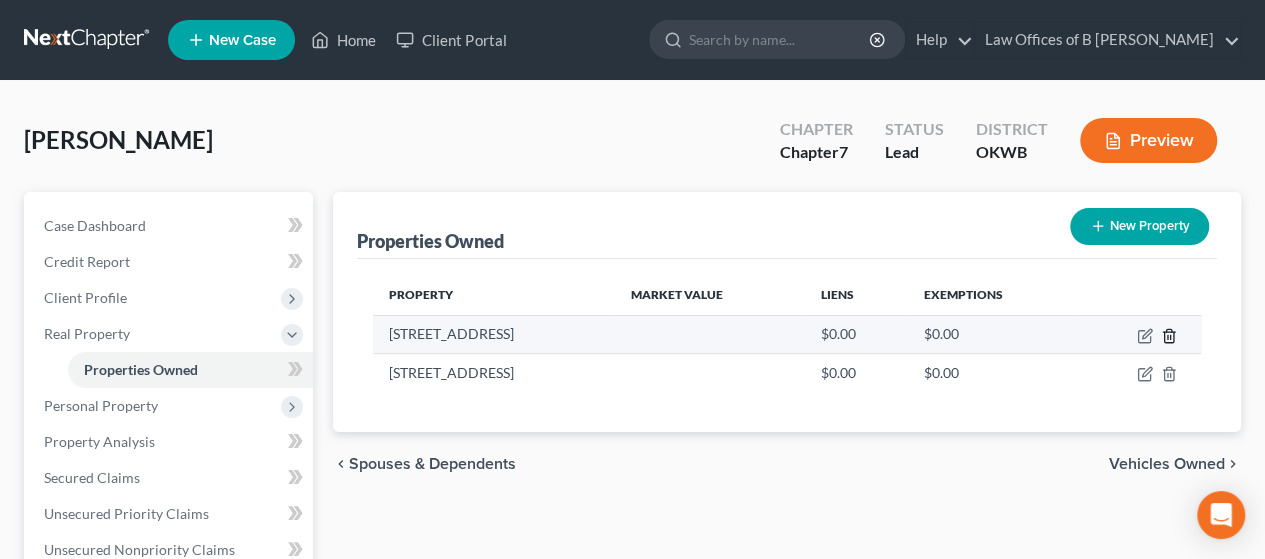 click 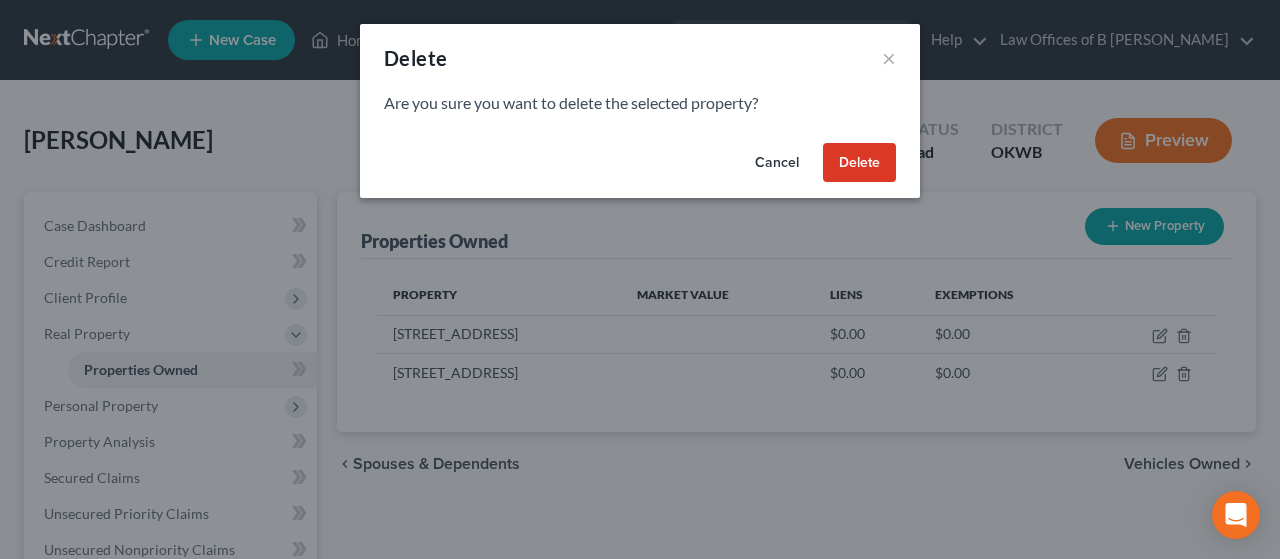 click on "Delete" at bounding box center [859, 163] 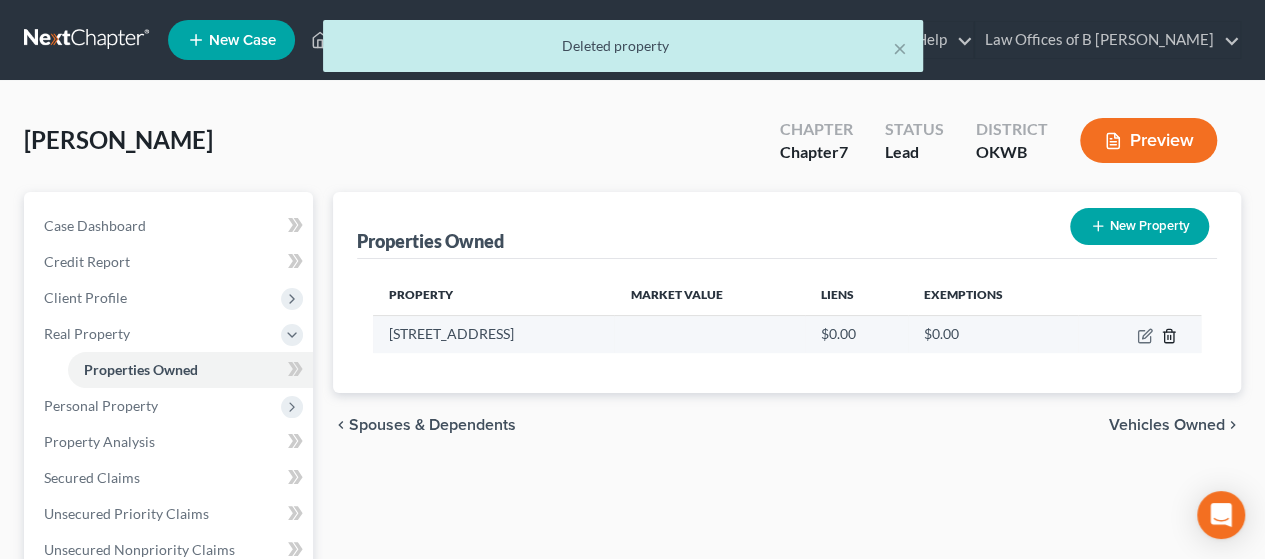 click 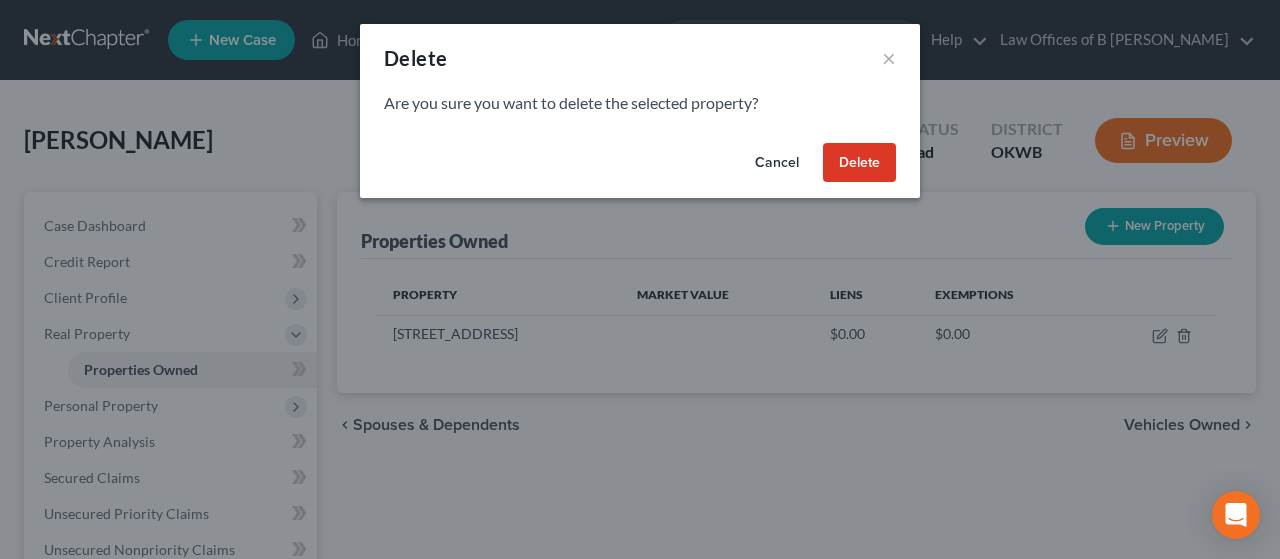 click on "Delete" at bounding box center (859, 163) 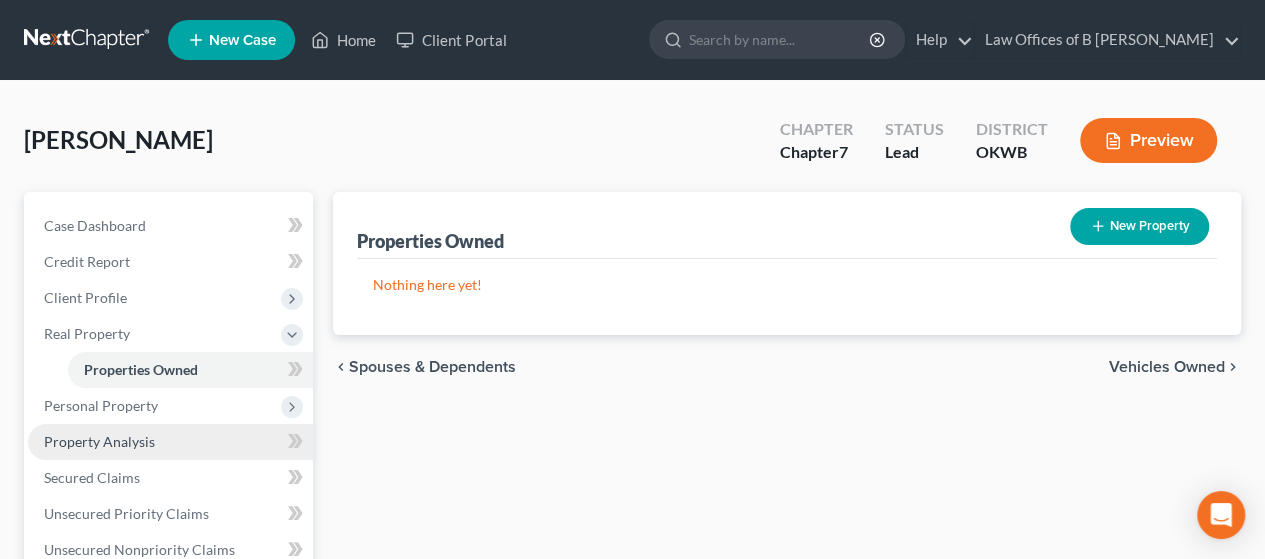 click on "Property Analysis" at bounding box center [99, 441] 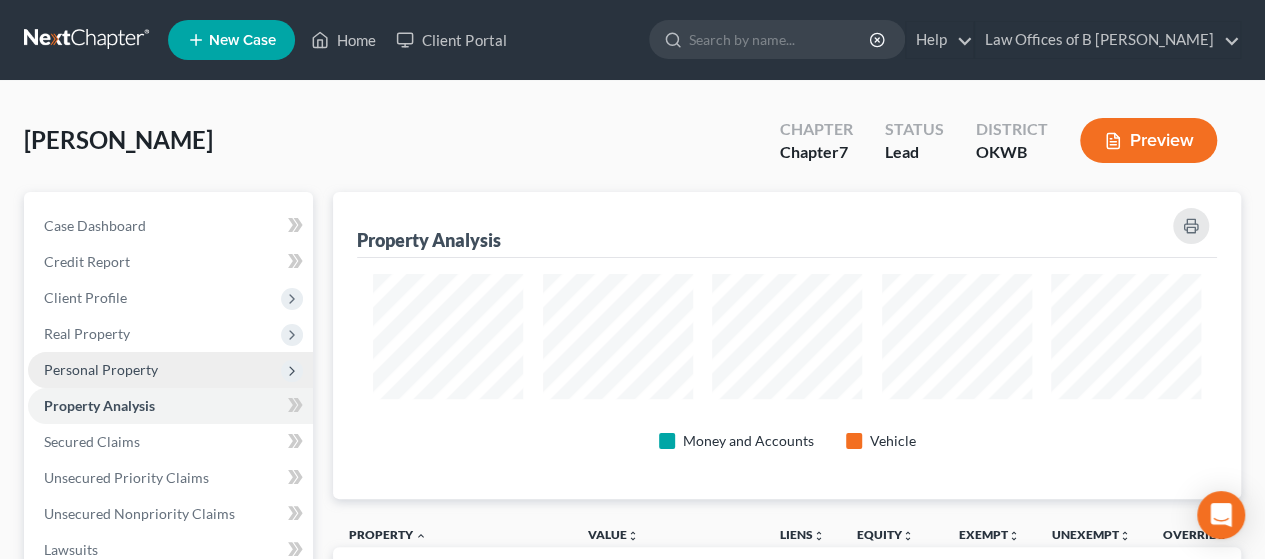 click on "Property Analysis" at bounding box center [99, 405] 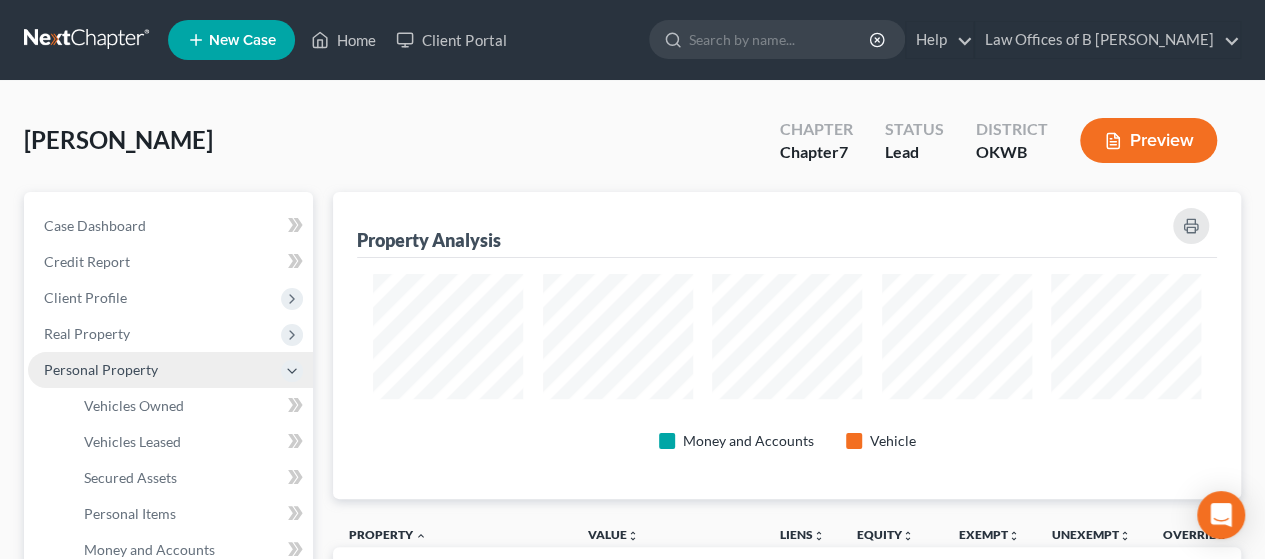 click on "Personal Property" at bounding box center [101, 369] 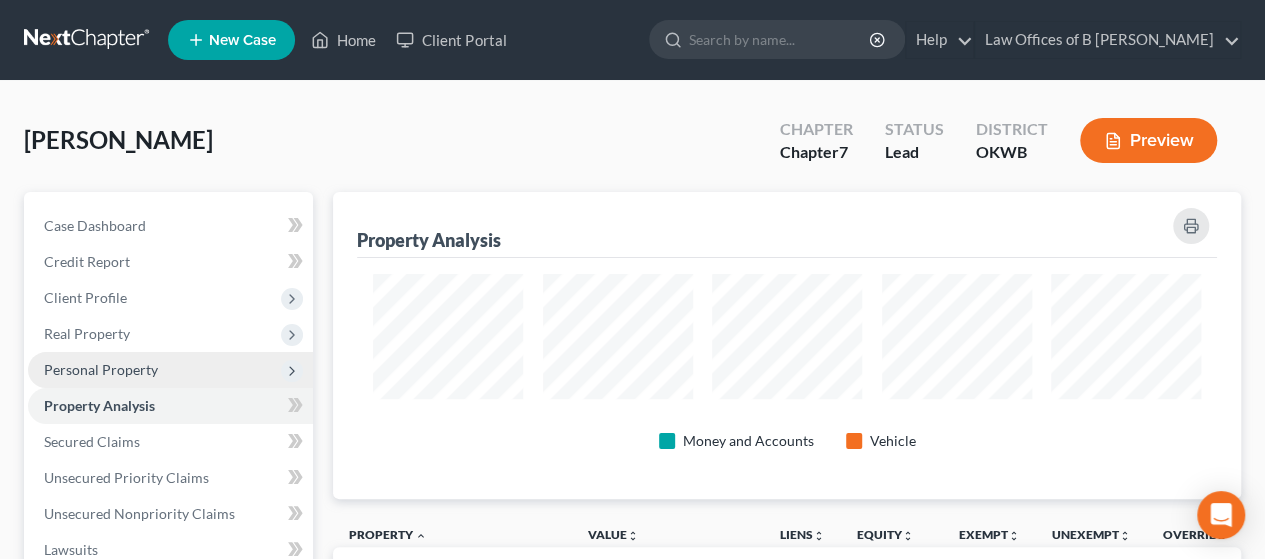 click on "Personal Property" at bounding box center [101, 369] 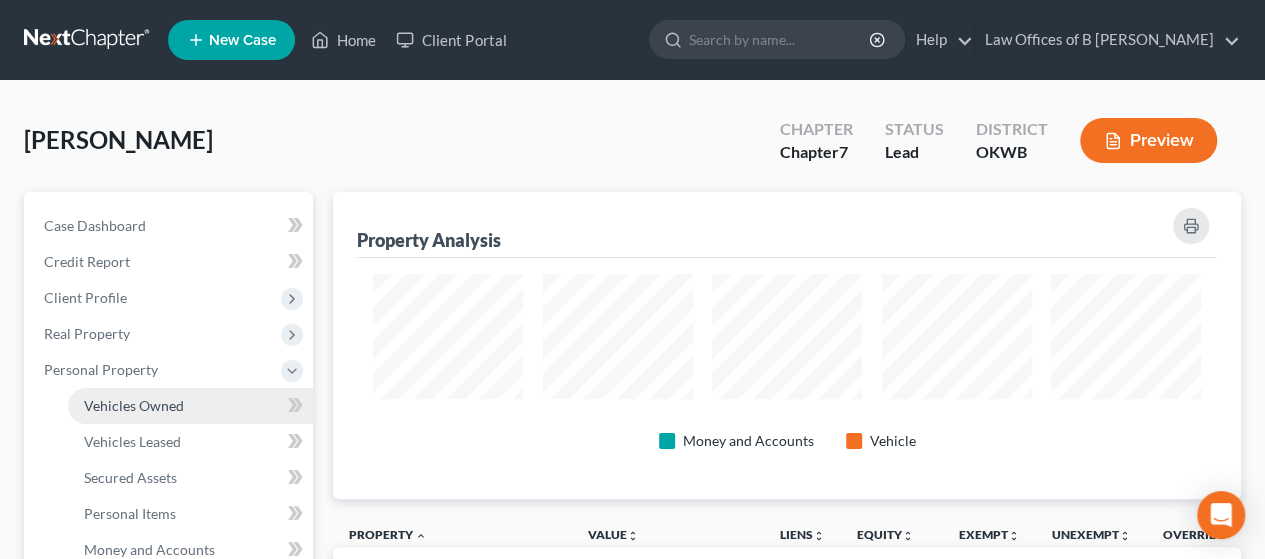 click on "Vehicles Owned" at bounding box center (134, 405) 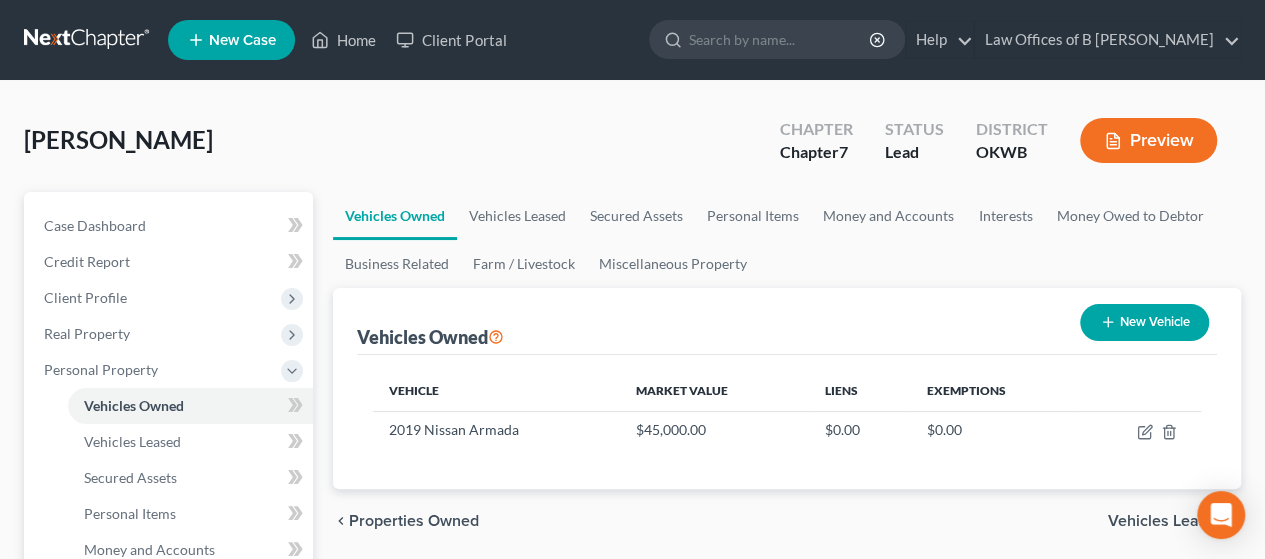 click on "Vehicles Leased" at bounding box center (1166, 521) 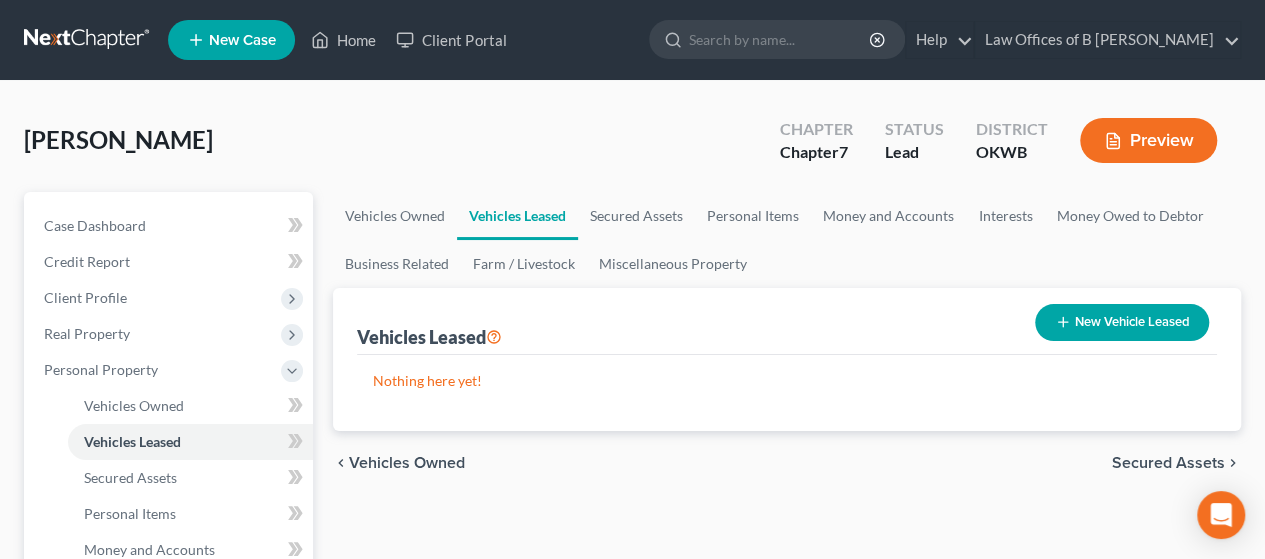 click on "Secured Assets" at bounding box center [1168, 463] 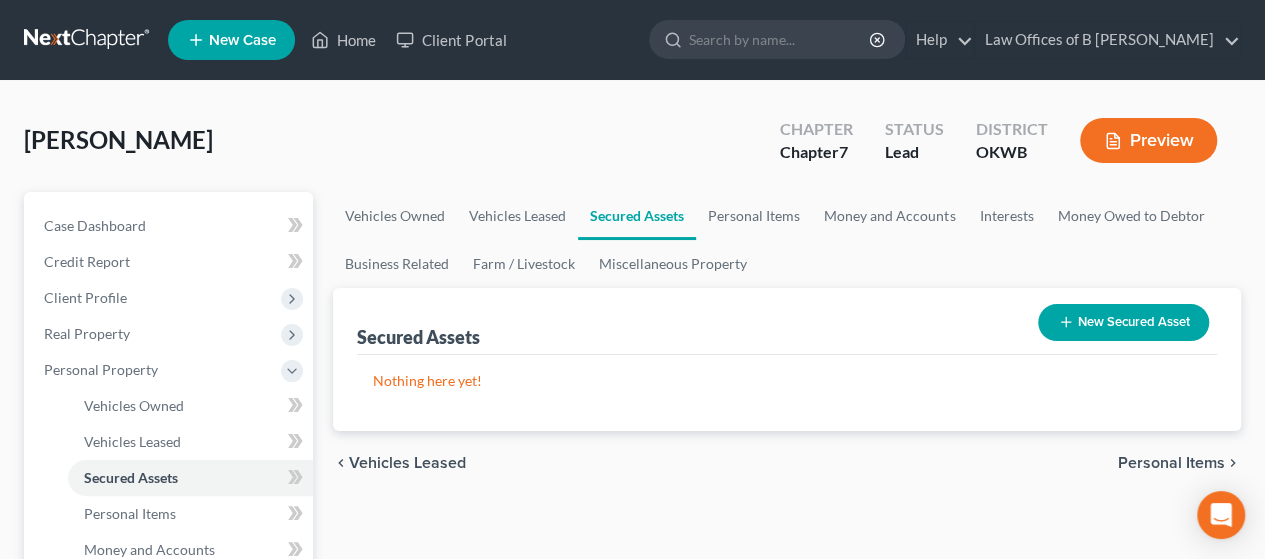 click on "Personal Items" at bounding box center [1171, 463] 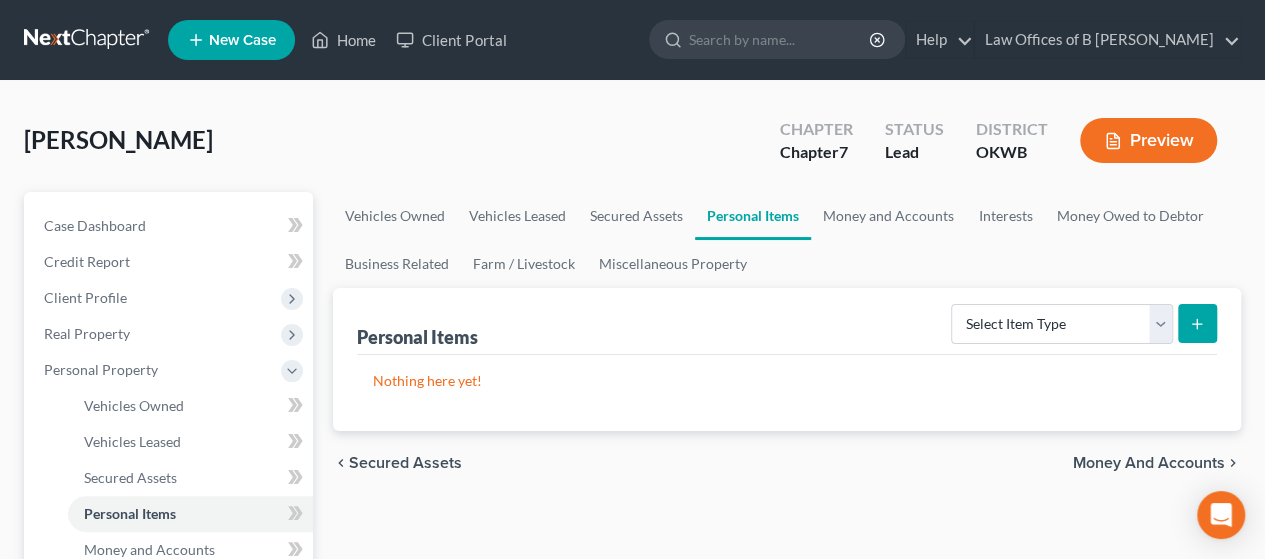click on "Money and Accounts" at bounding box center (1149, 463) 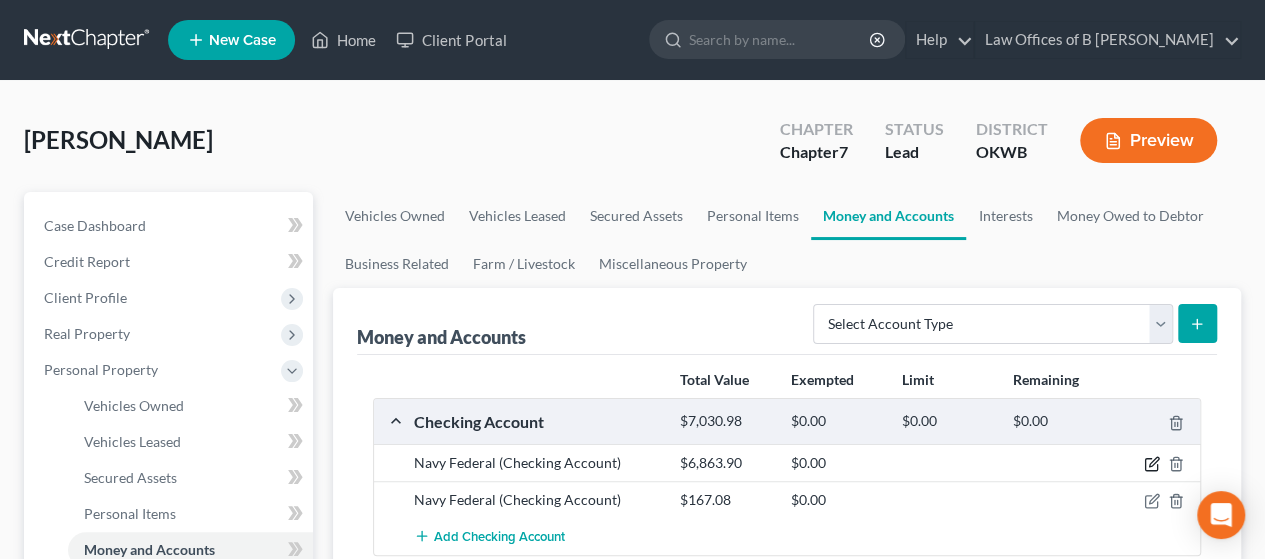 click 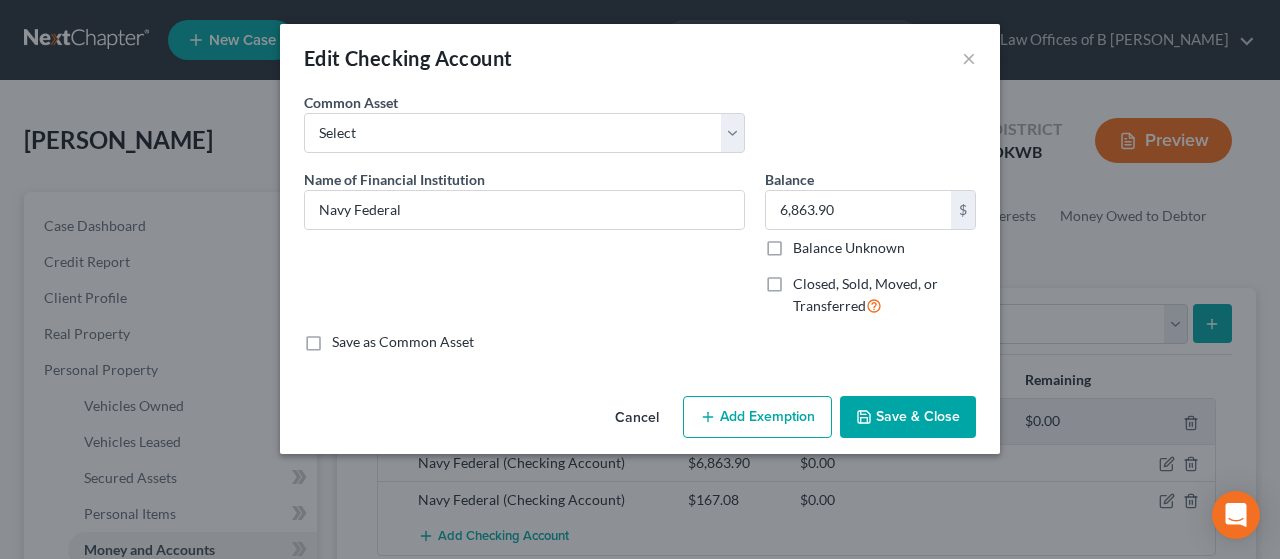 click on "Edit Checking Account  ×" at bounding box center (640, 58) 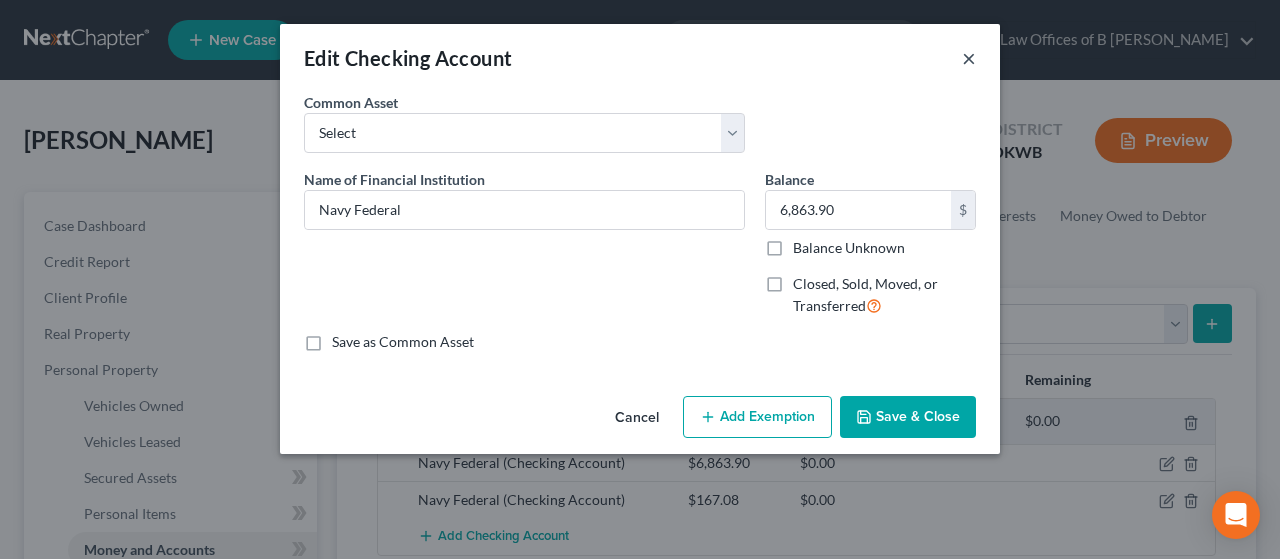 click on "×" at bounding box center (969, 58) 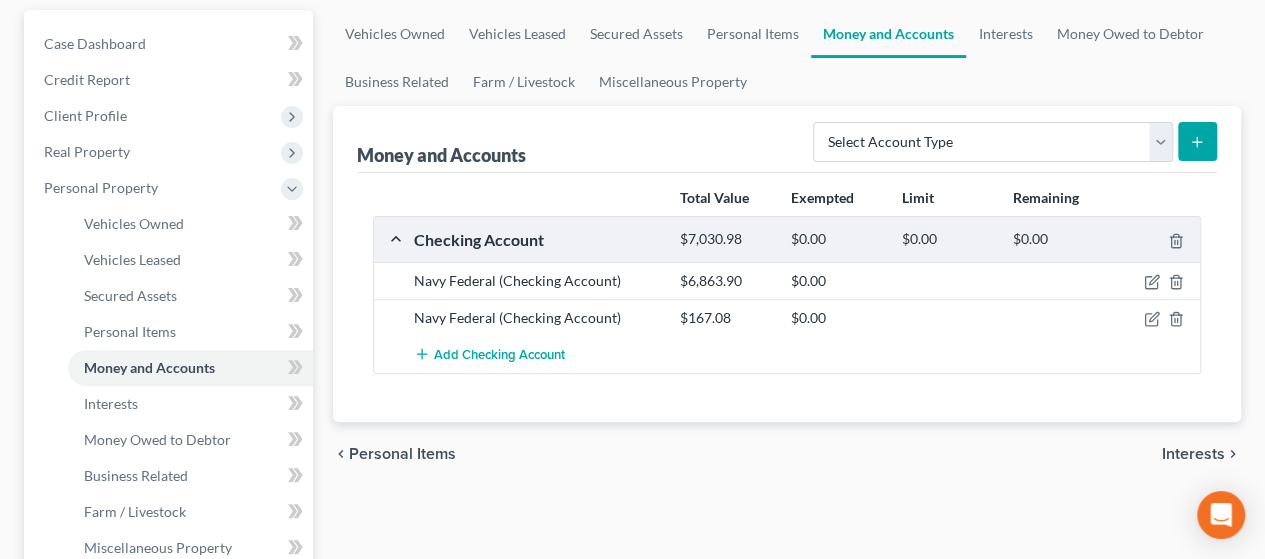 scroll, scrollTop: 178, scrollLeft: 0, axis: vertical 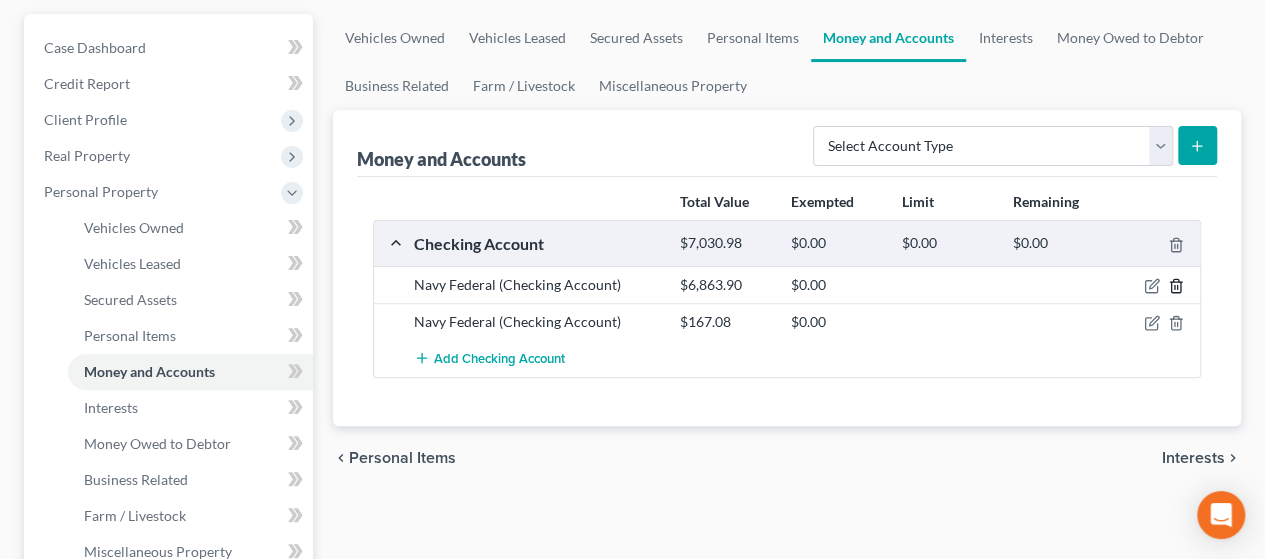 click 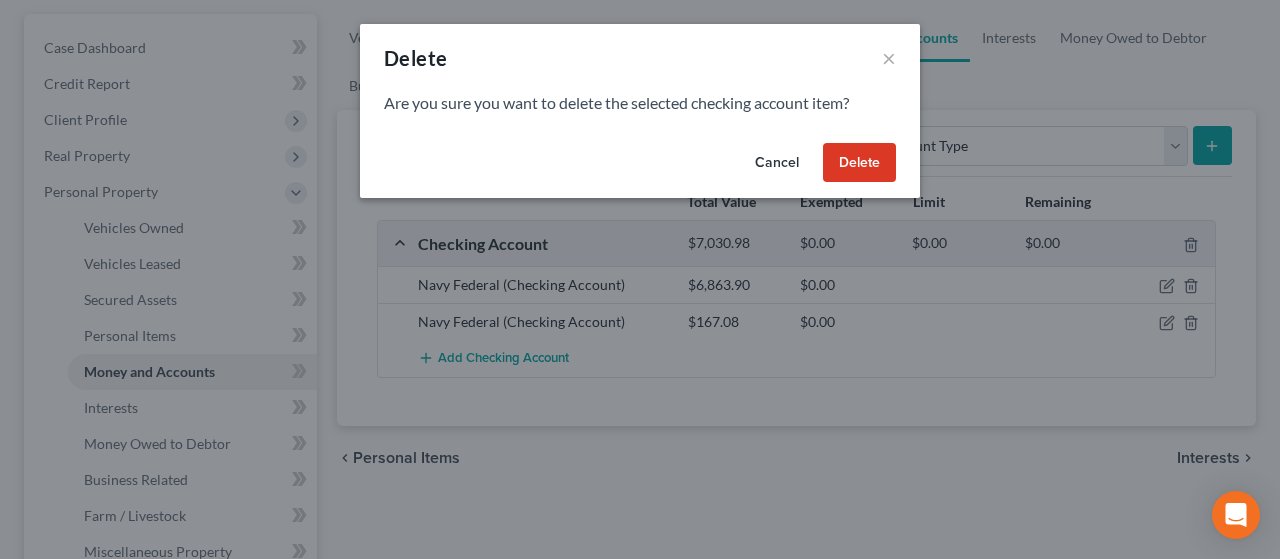 click on "Delete" at bounding box center [859, 163] 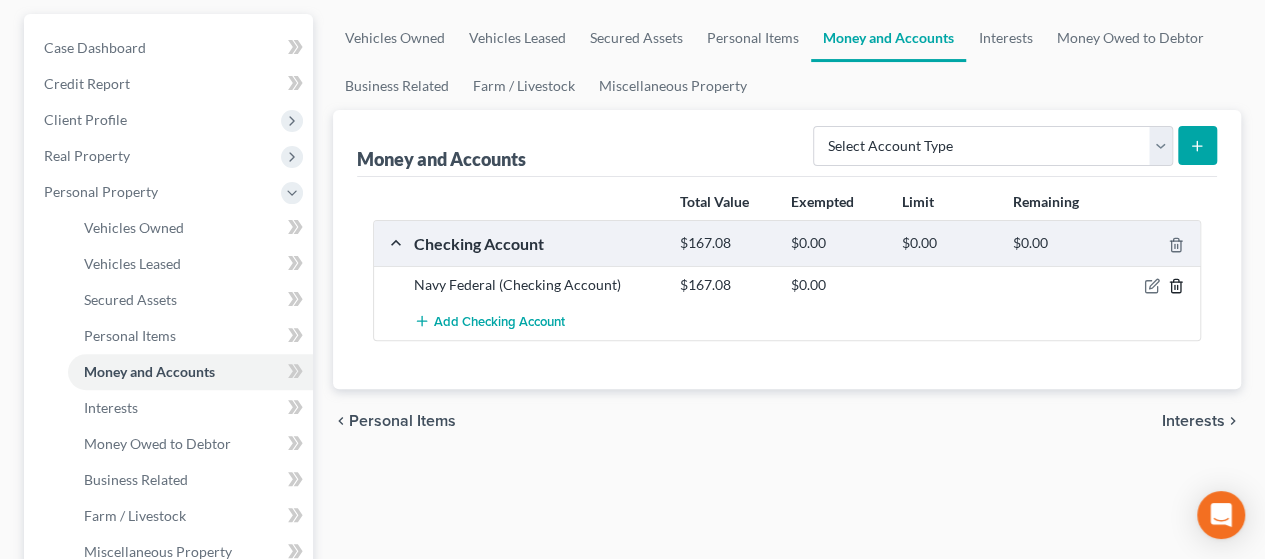 click 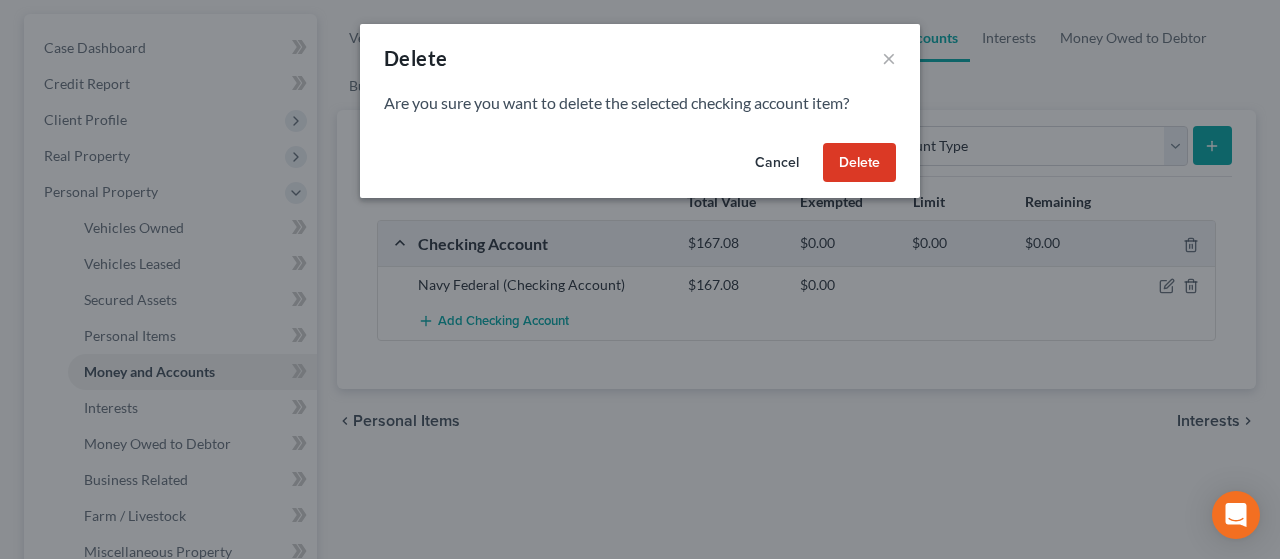 click on "Cancel" at bounding box center [777, 163] 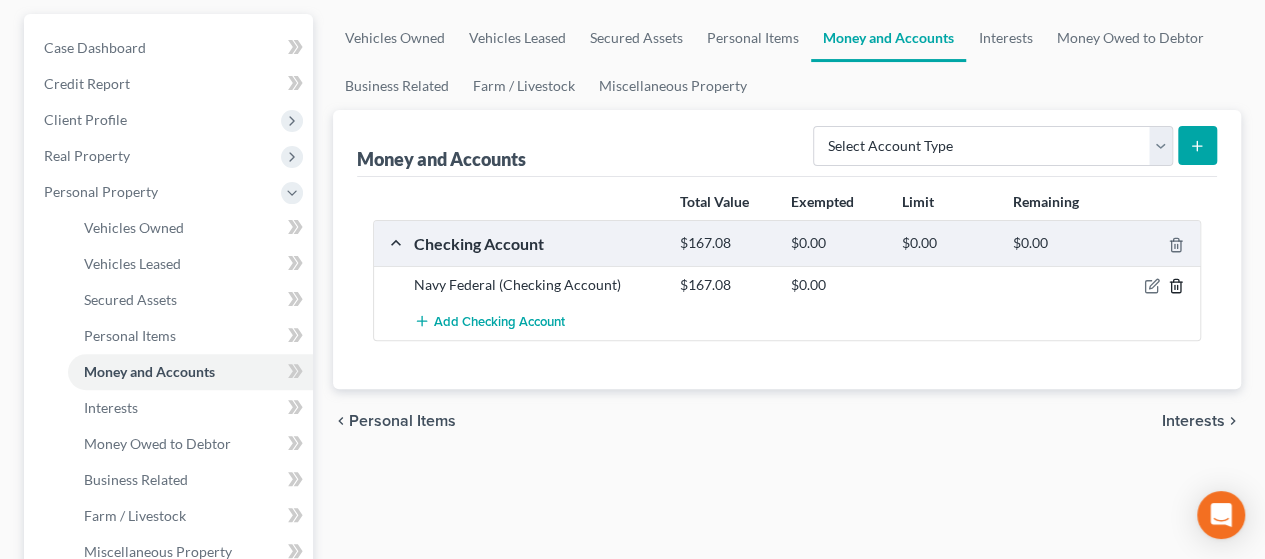 click 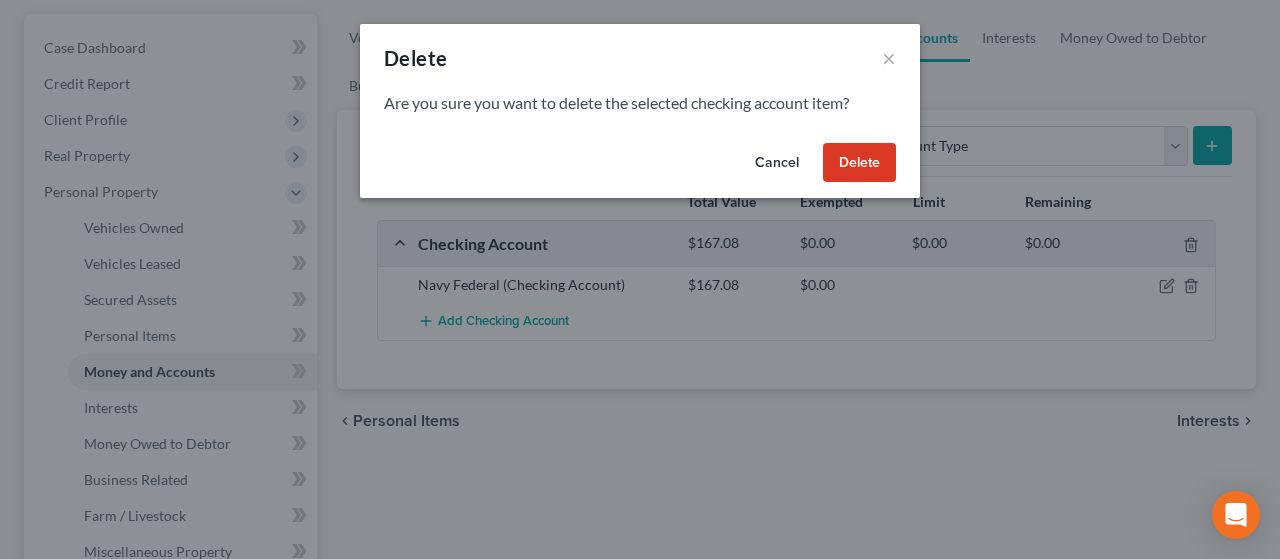 click on "Delete" at bounding box center (859, 163) 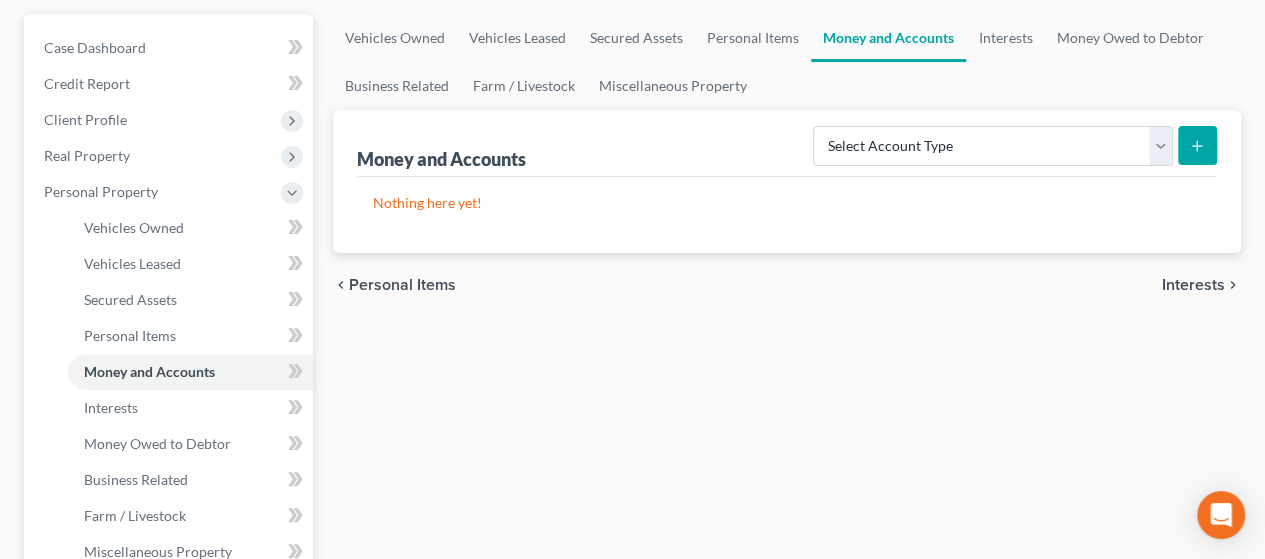 click on "Interests" at bounding box center [1193, 285] 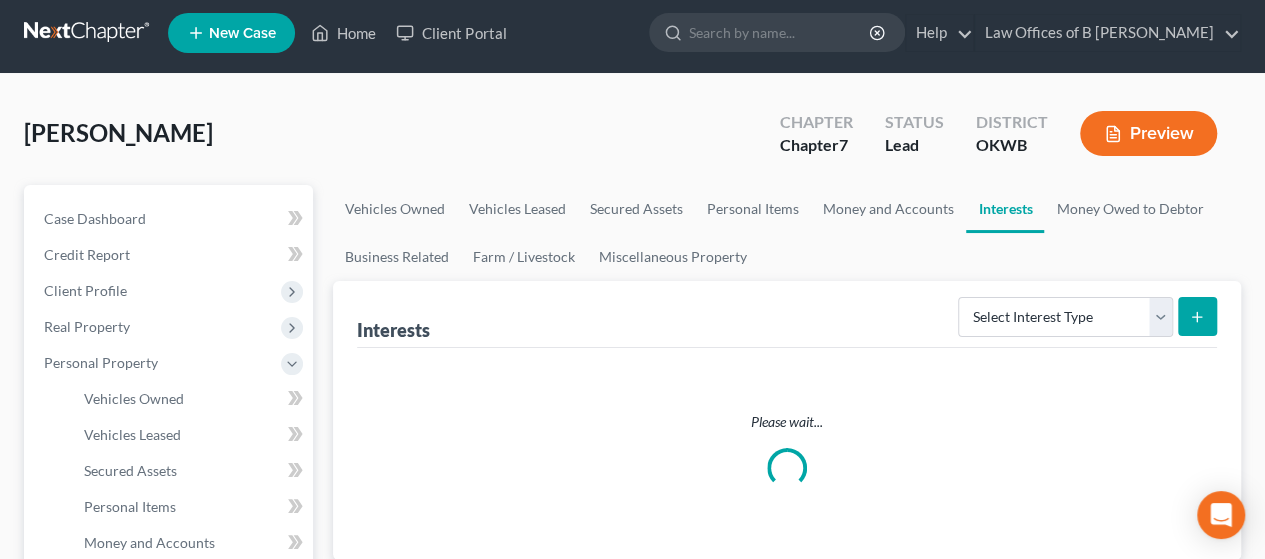scroll, scrollTop: 0, scrollLeft: 0, axis: both 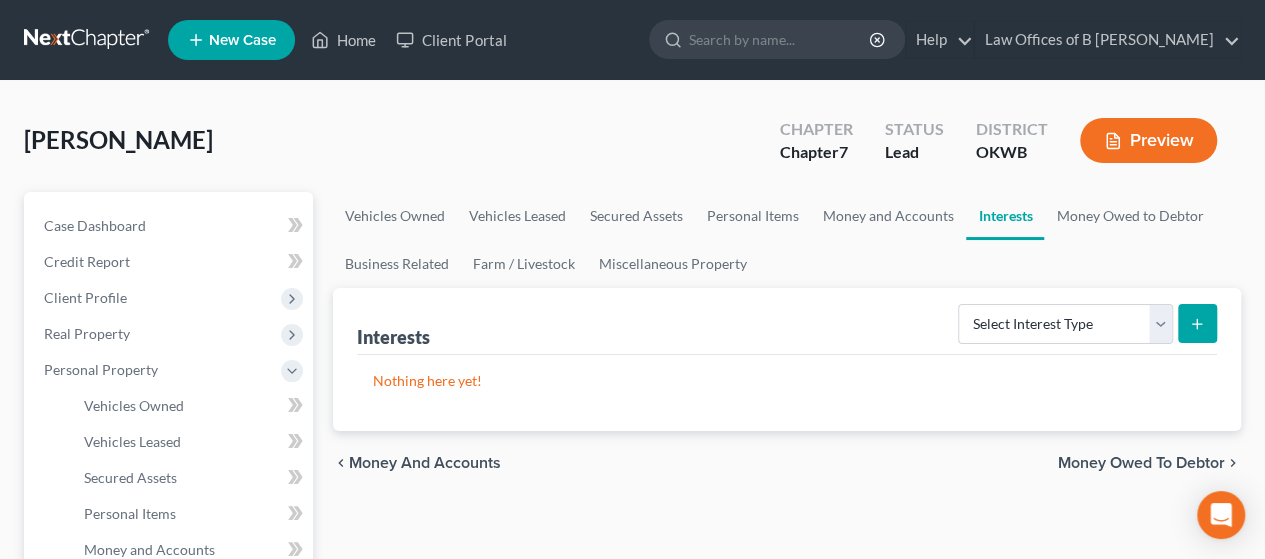 click on "Money Owed to Debtor" at bounding box center (1141, 463) 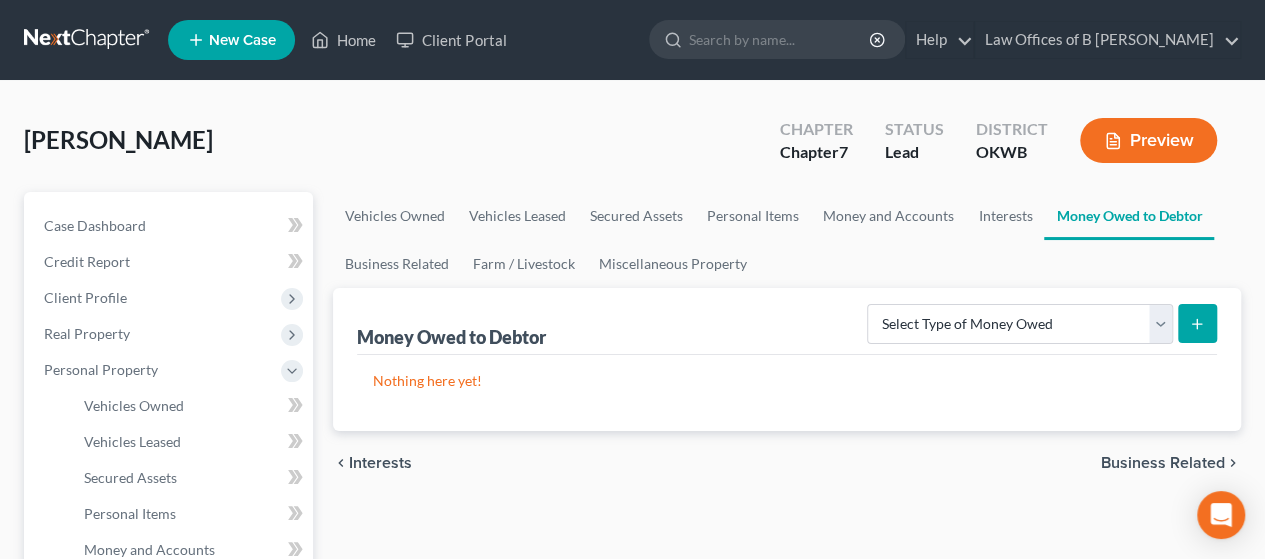 click on "Business Related" at bounding box center (1163, 463) 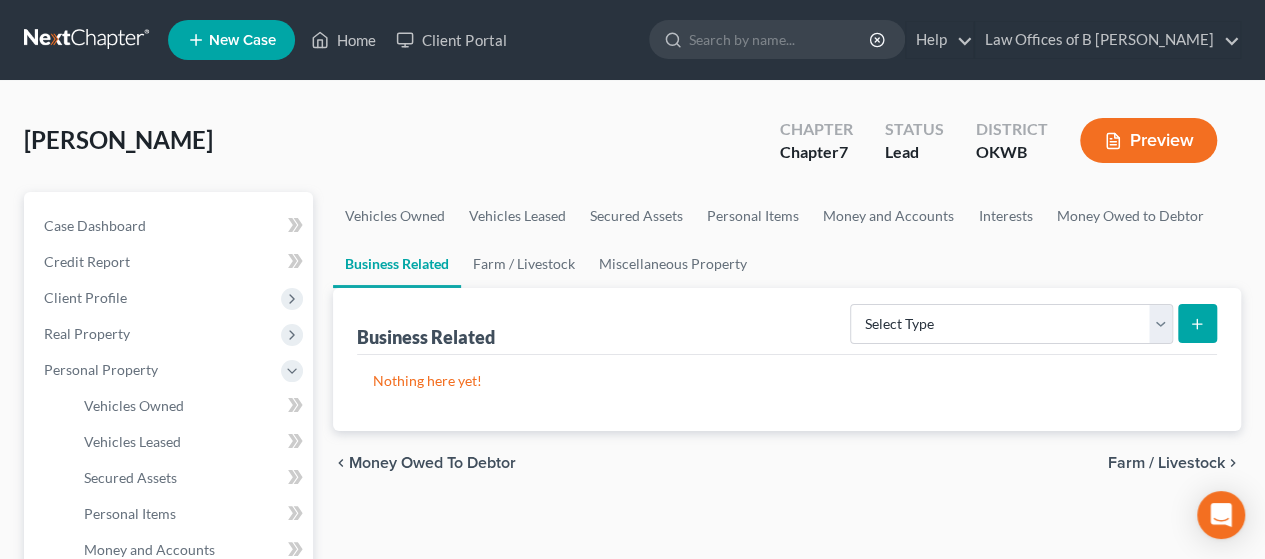 click on "Farm / Livestock" at bounding box center (1166, 463) 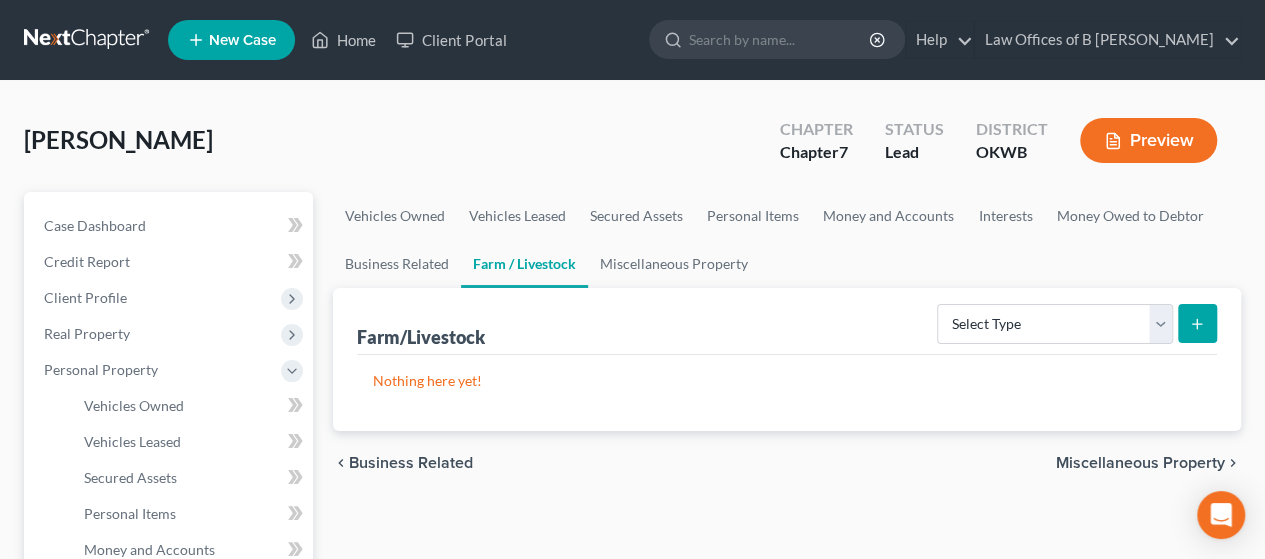 click on "Miscellaneous Property" at bounding box center [1140, 463] 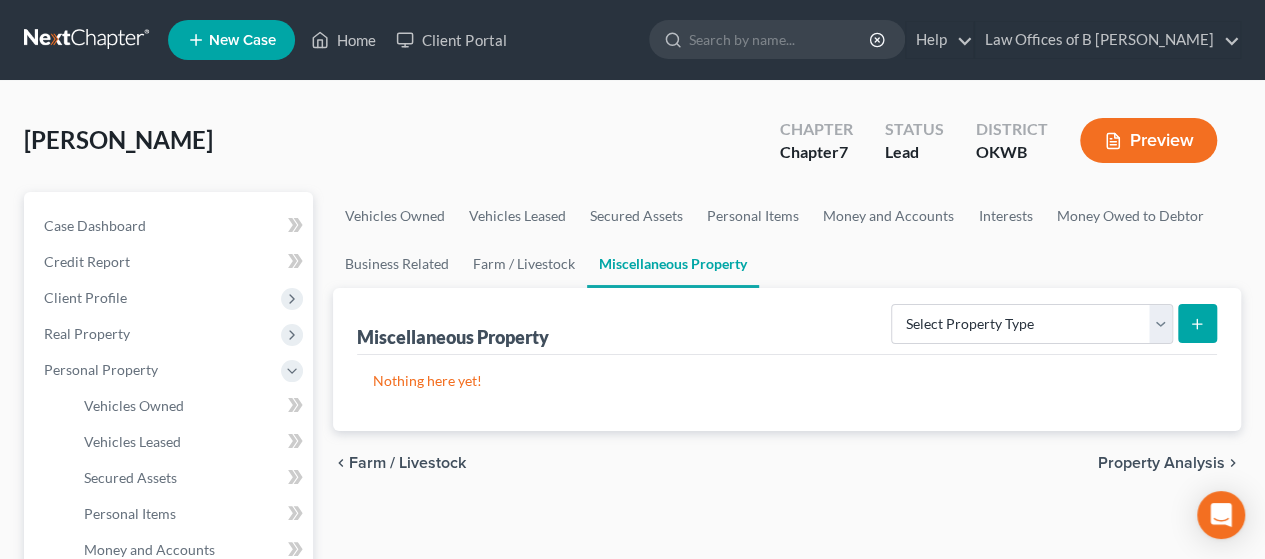 click on "Property Analysis" at bounding box center [1161, 463] 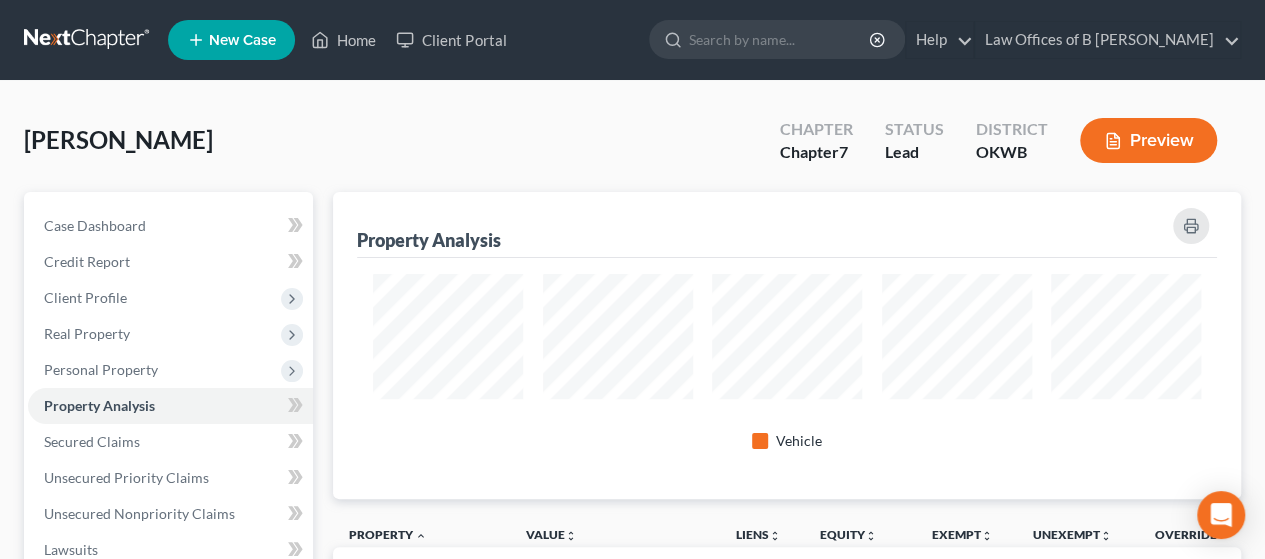 scroll, scrollTop: 999693, scrollLeft: 999092, axis: both 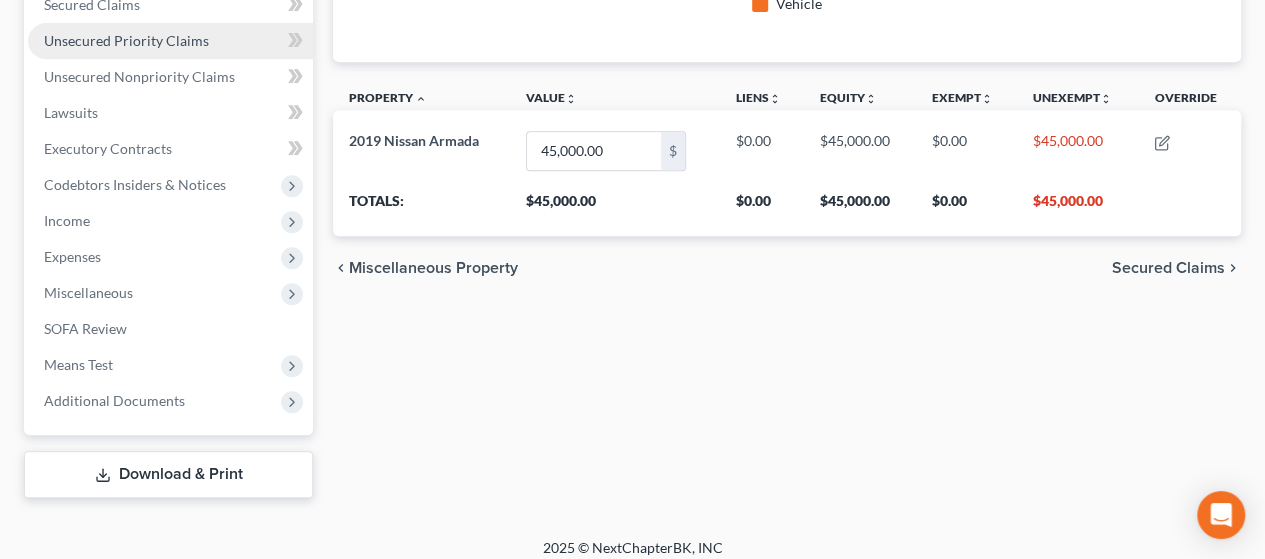 click on "Unsecured Priority Claims" at bounding box center (126, 40) 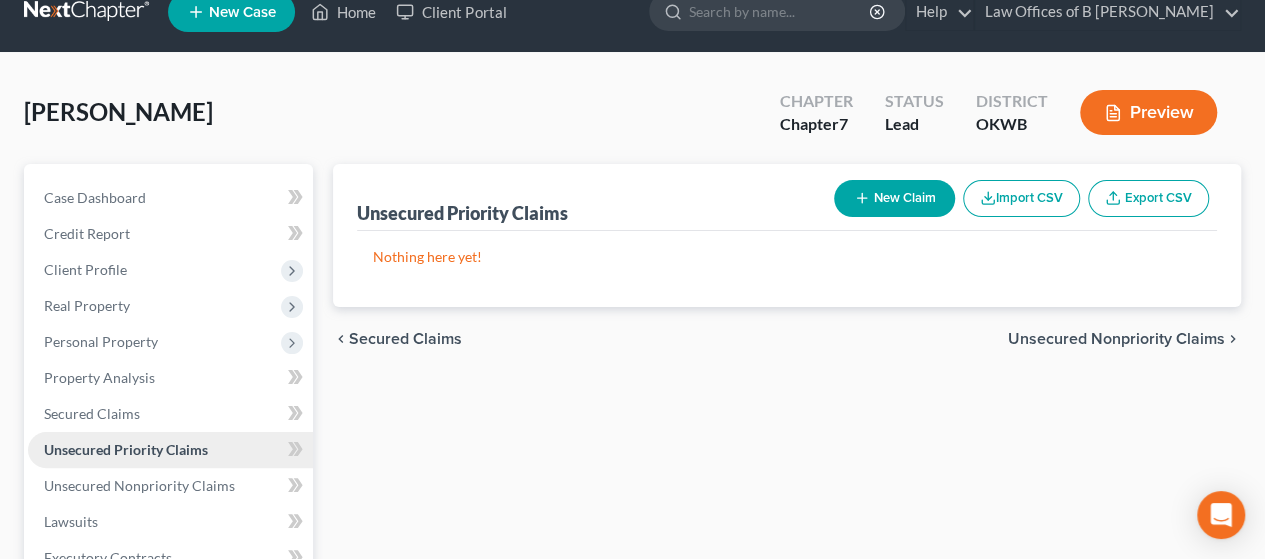 scroll, scrollTop: 0, scrollLeft: 0, axis: both 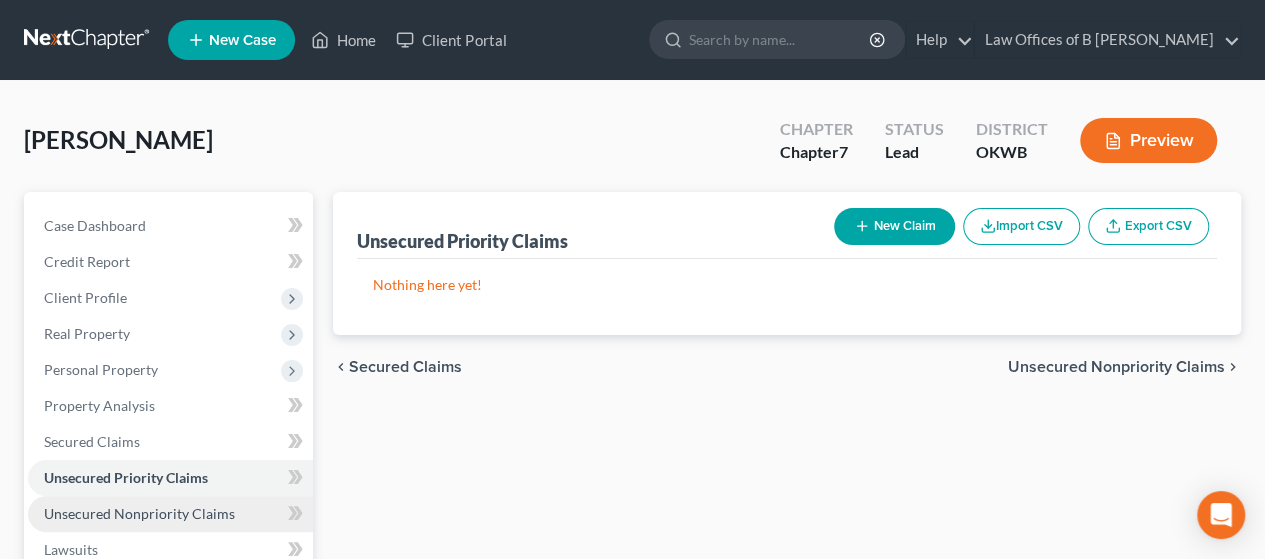 click on "Unsecured Nonpriority Claims" at bounding box center [170, 514] 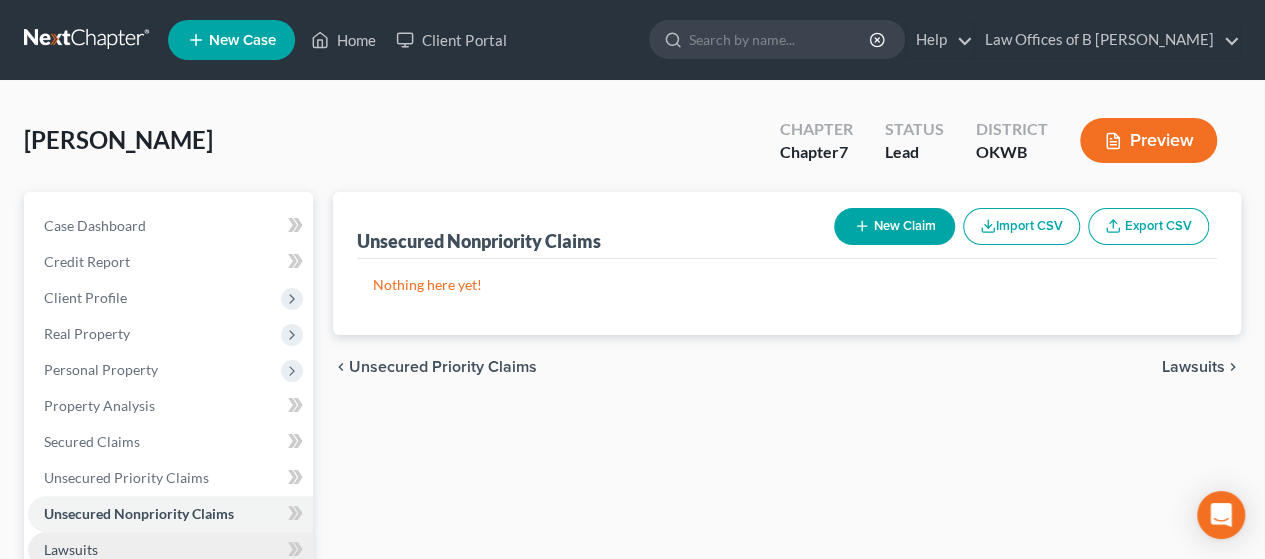 click on "Lawsuits" at bounding box center [170, 550] 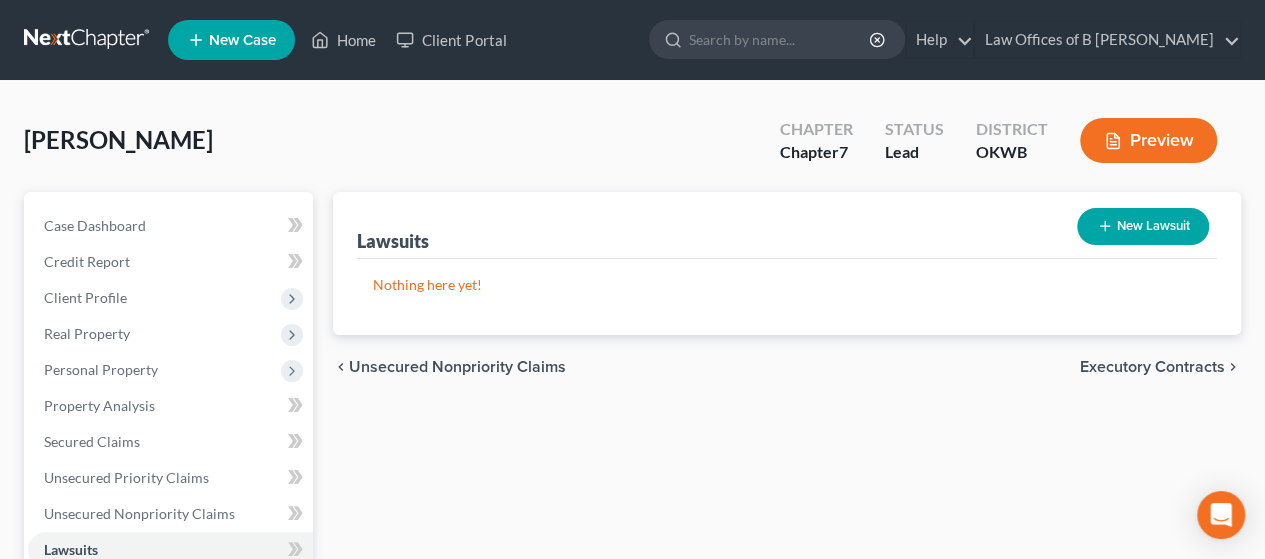click on "Executory Contracts" at bounding box center [1152, 367] 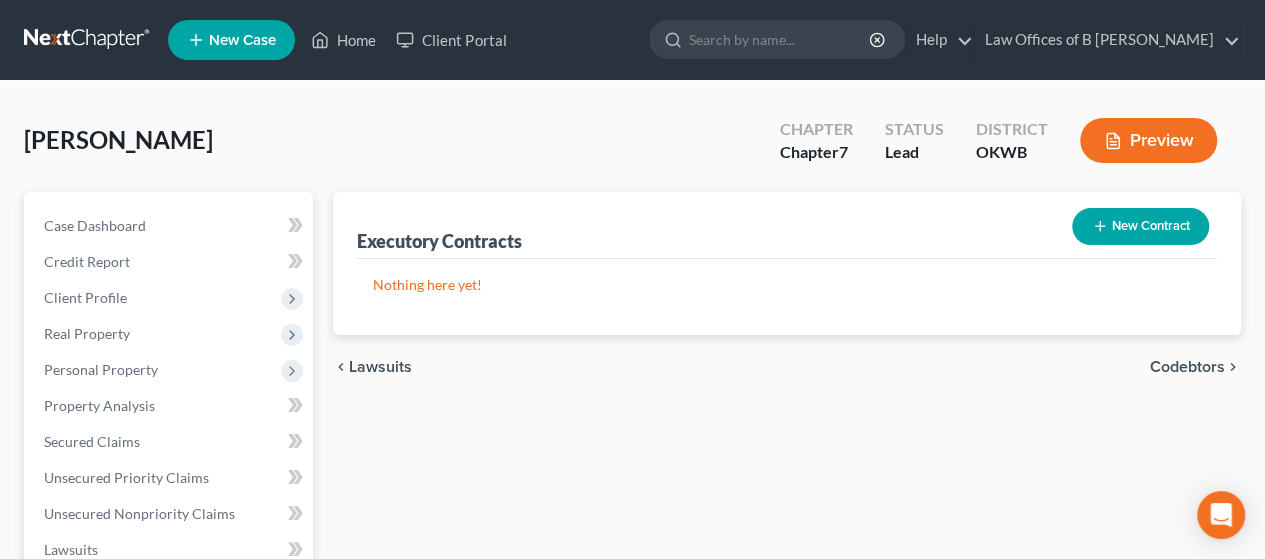 click on "Codebtors" at bounding box center [1187, 367] 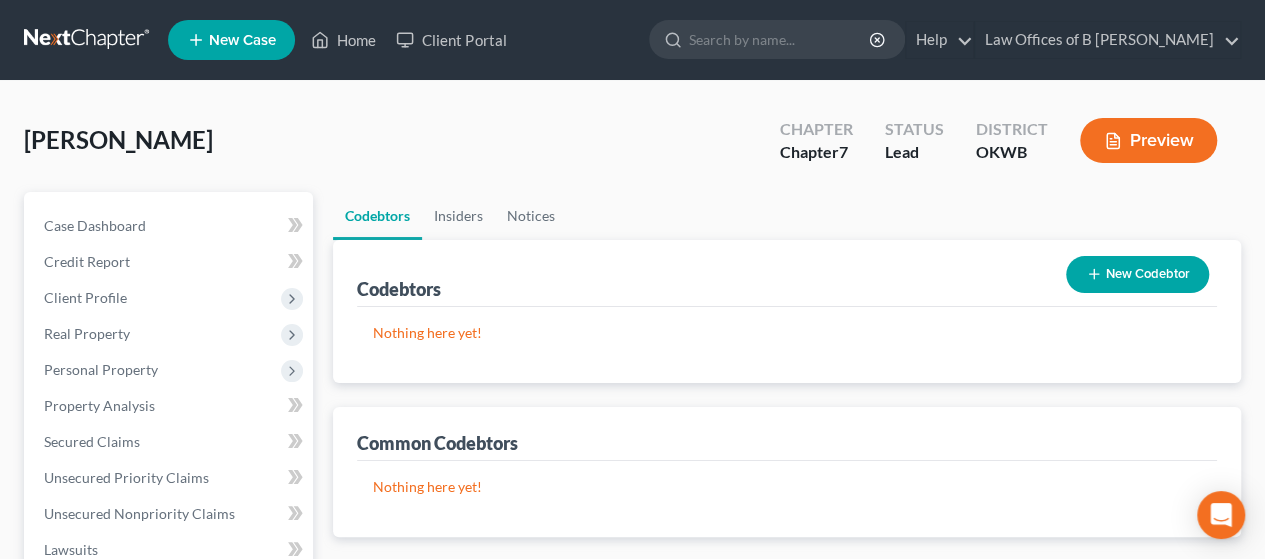 scroll, scrollTop: 489, scrollLeft: 0, axis: vertical 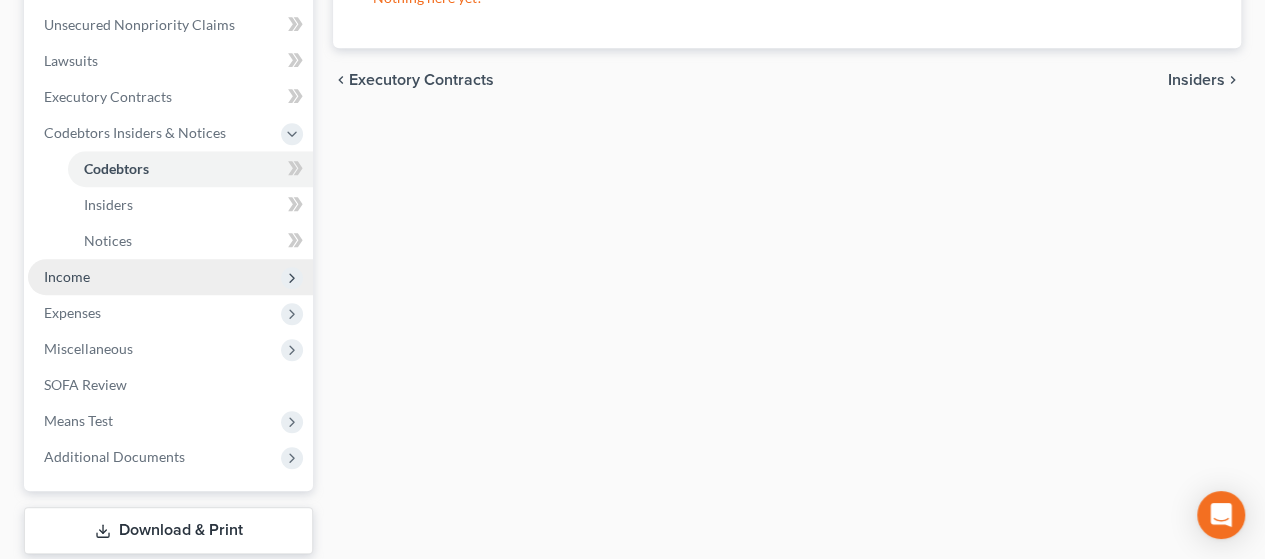 click on "Income" at bounding box center [170, 277] 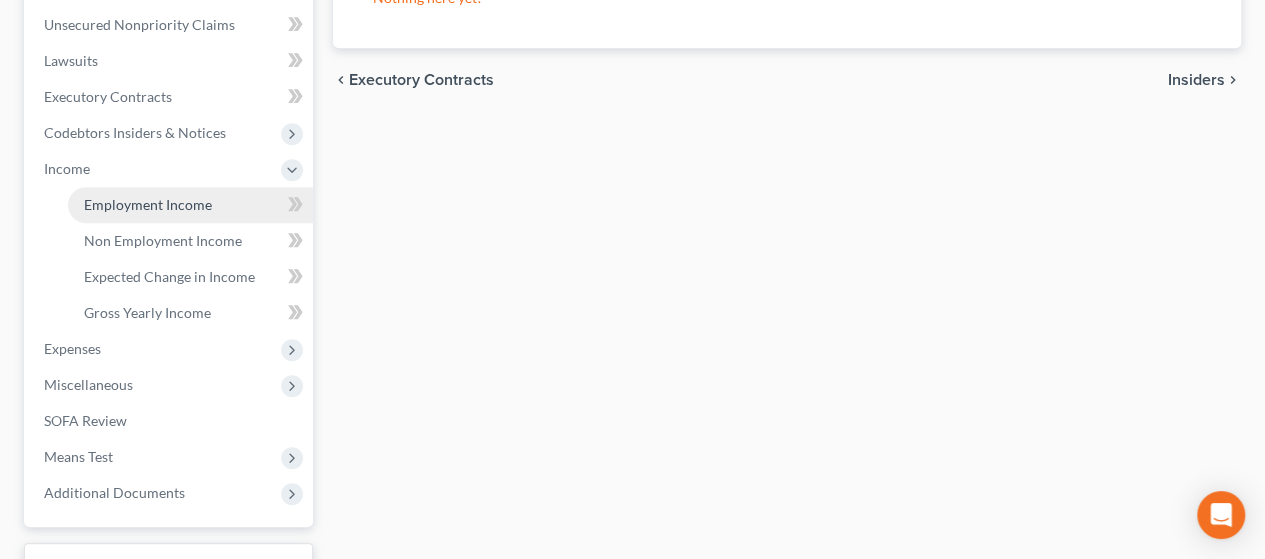 click on "Employment Income" at bounding box center (148, 204) 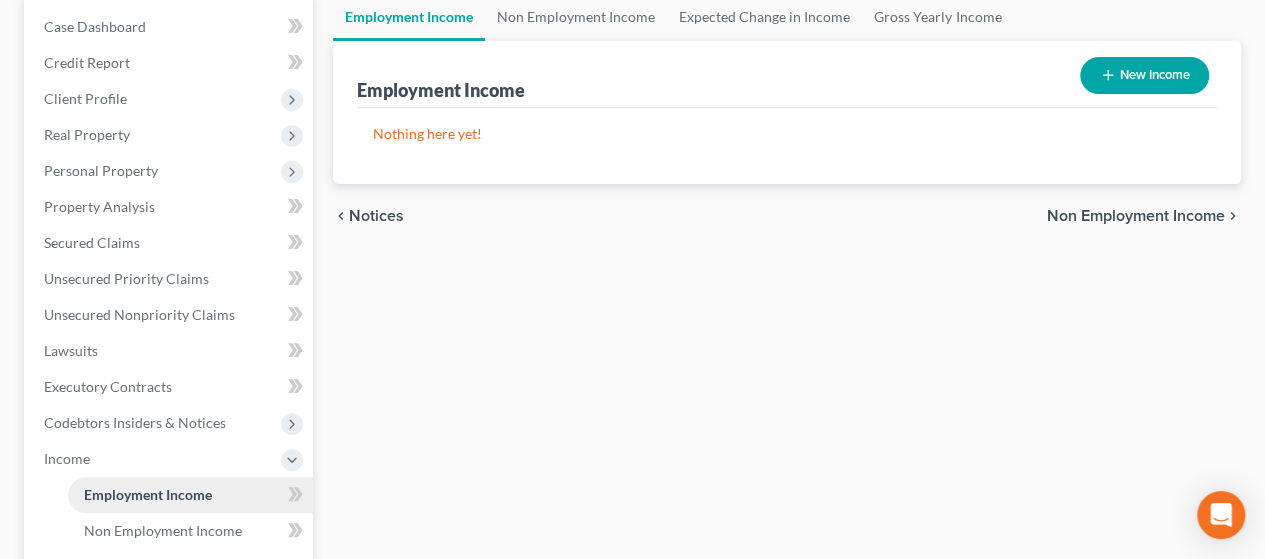 scroll, scrollTop: 0, scrollLeft: 0, axis: both 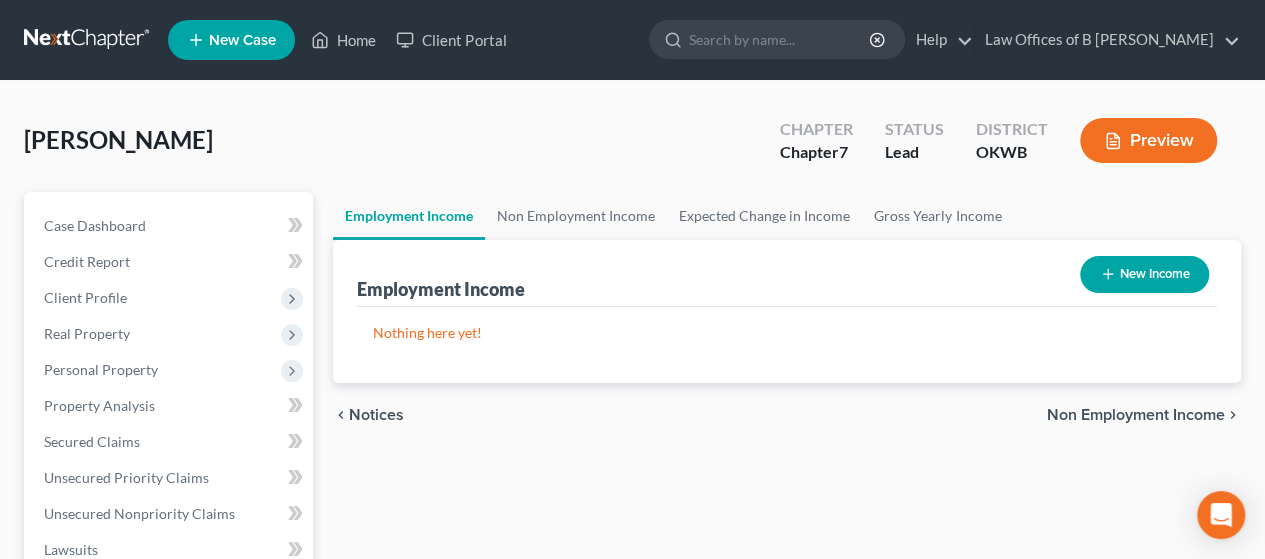 click on "Non Employment Income" at bounding box center (1136, 415) 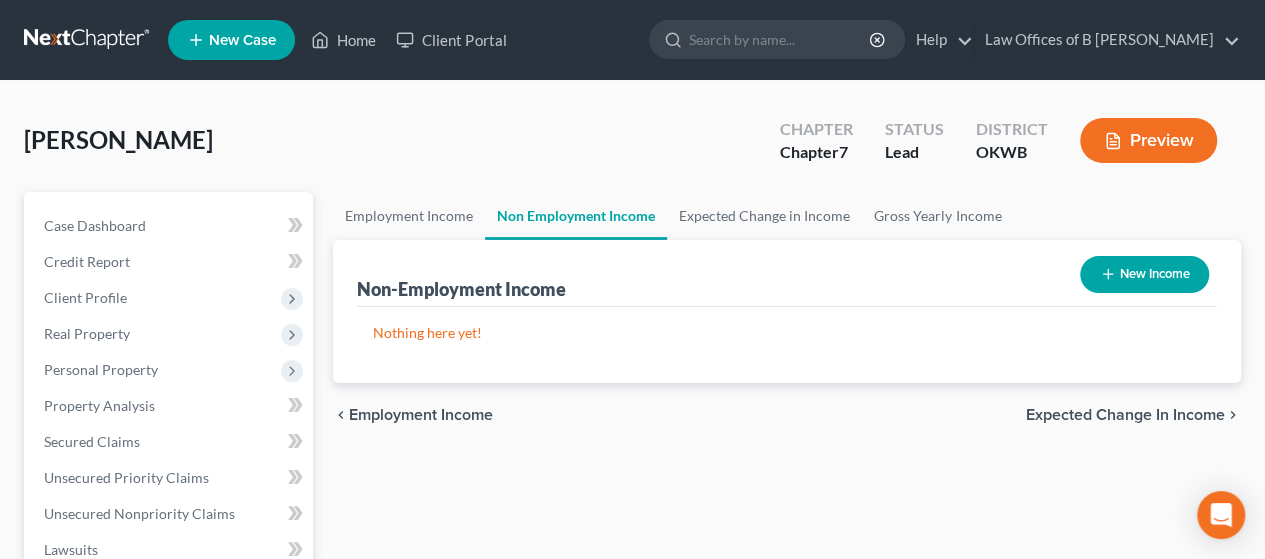 click on "Expected Change in Income" at bounding box center [1125, 415] 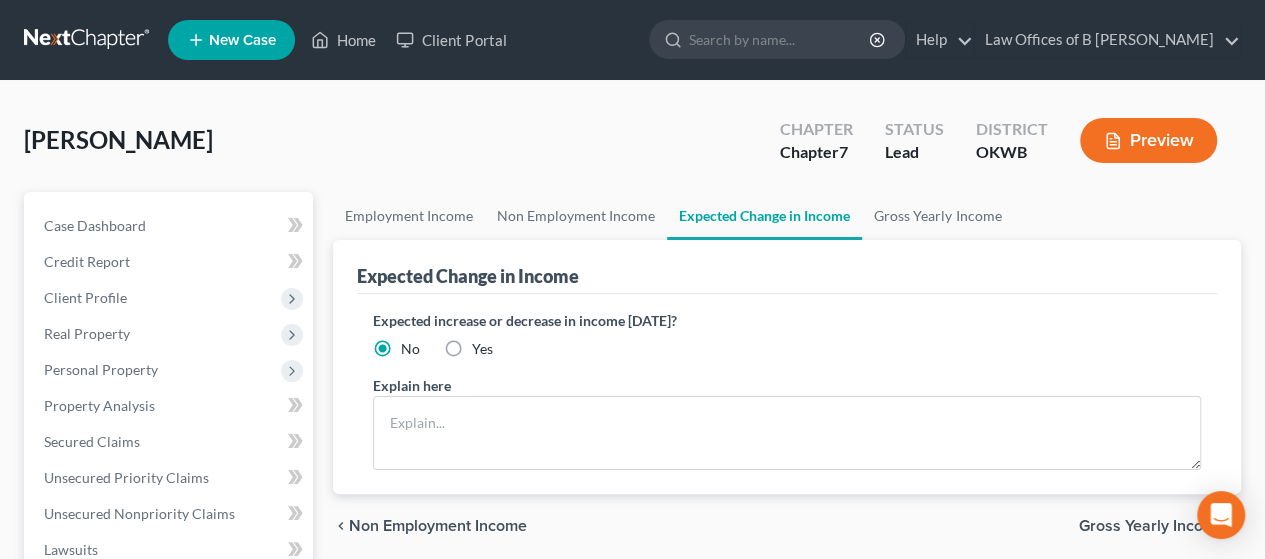 click on "Gross Yearly Income" at bounding box center (1152, 526) 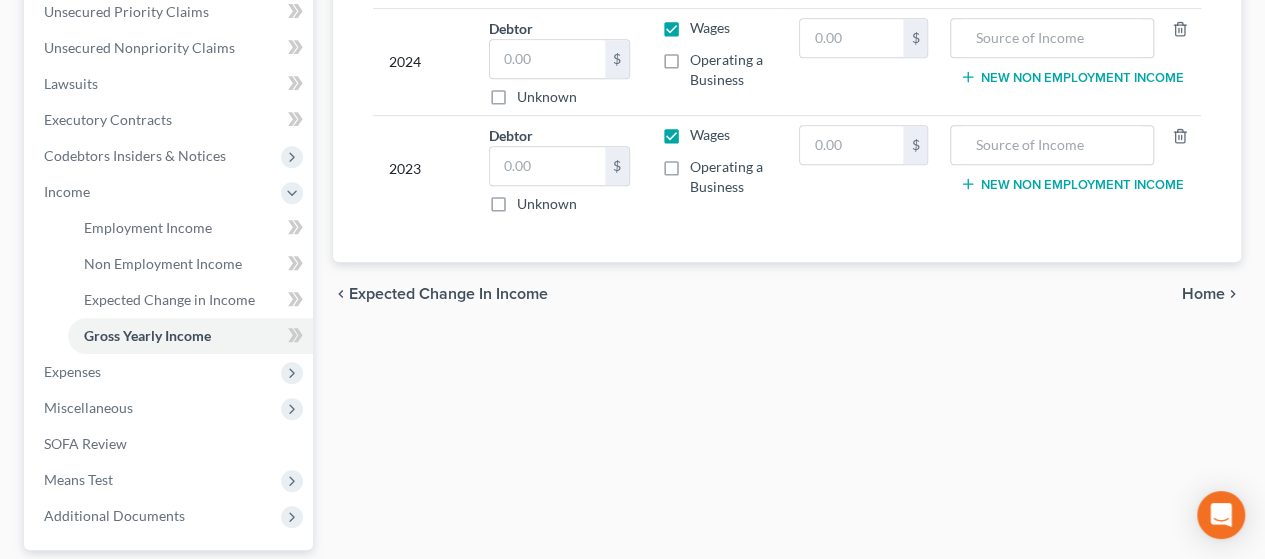 scroll, scrollTop: 593, scrollLeft: 0, axis: vertical 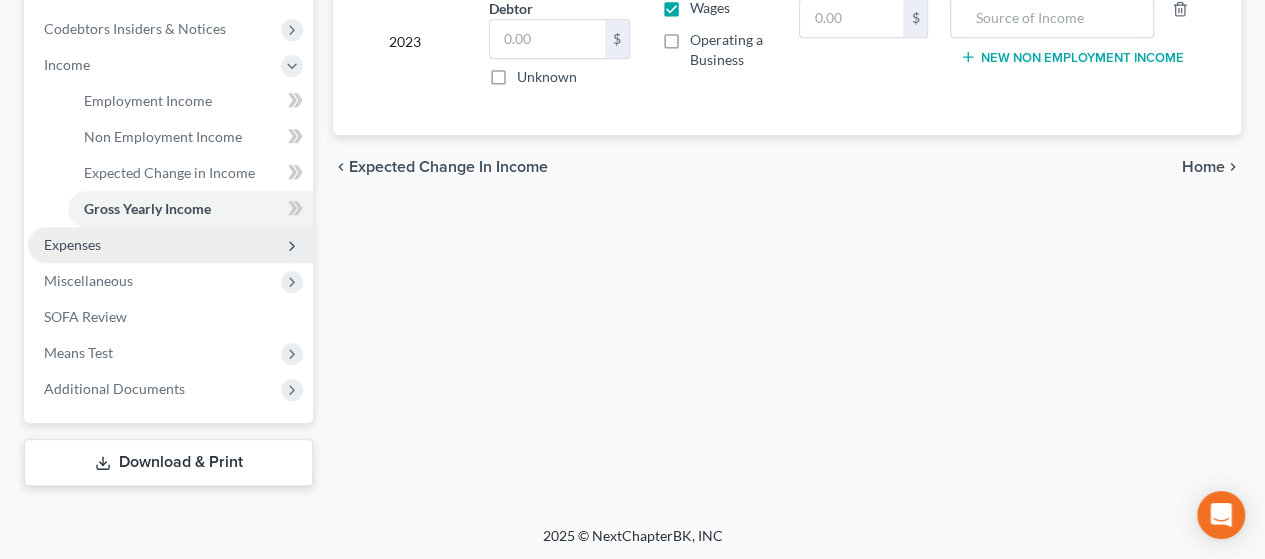 click on "Expenses" at bounding box center [170, 245] 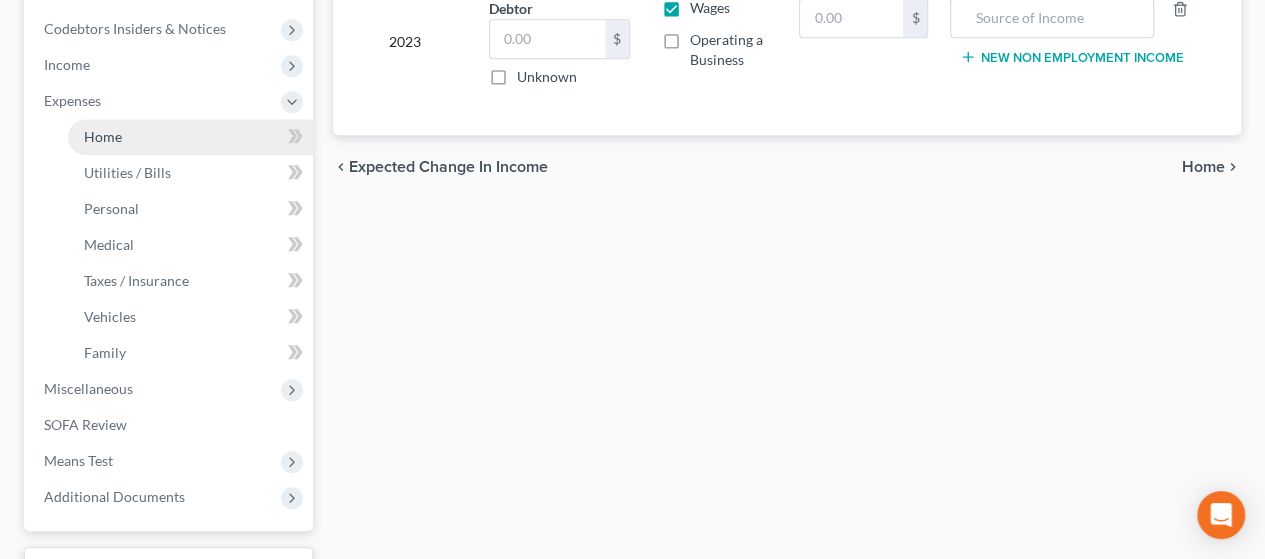 click on "Home" at bounding box center [190, 137] 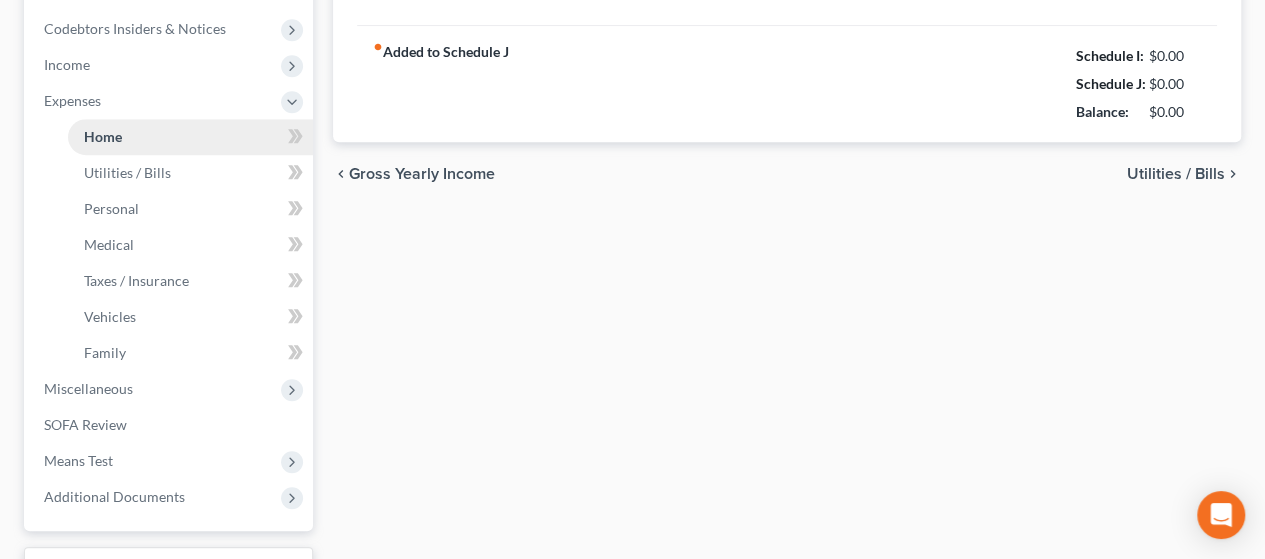 radio on "true" 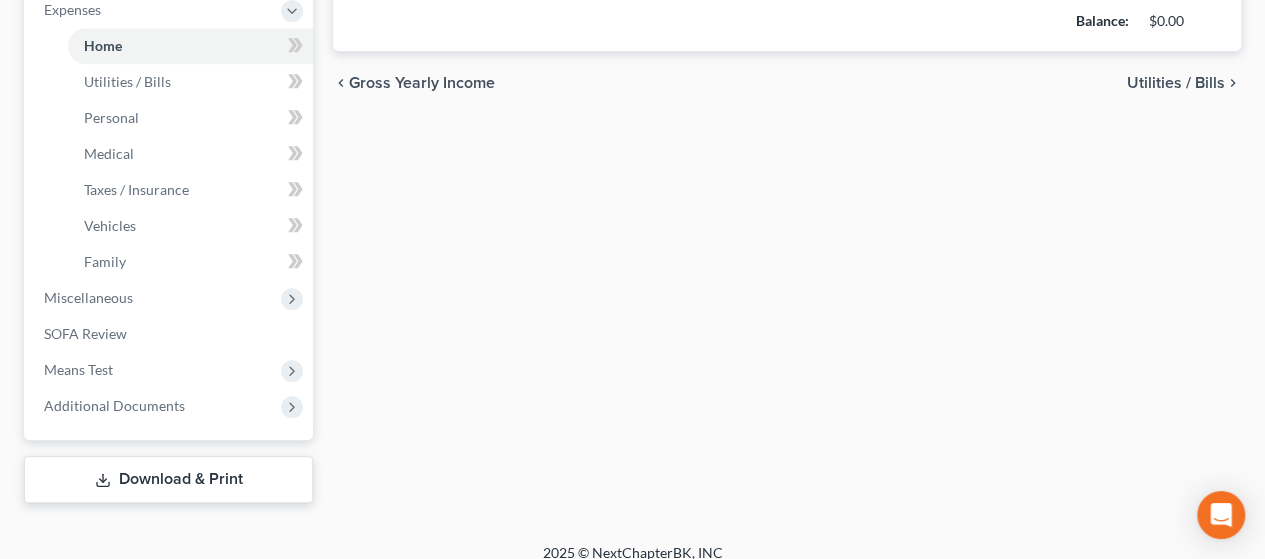 scroll, scrollTop: 701, scrollLeft: 0, axis: vertical 